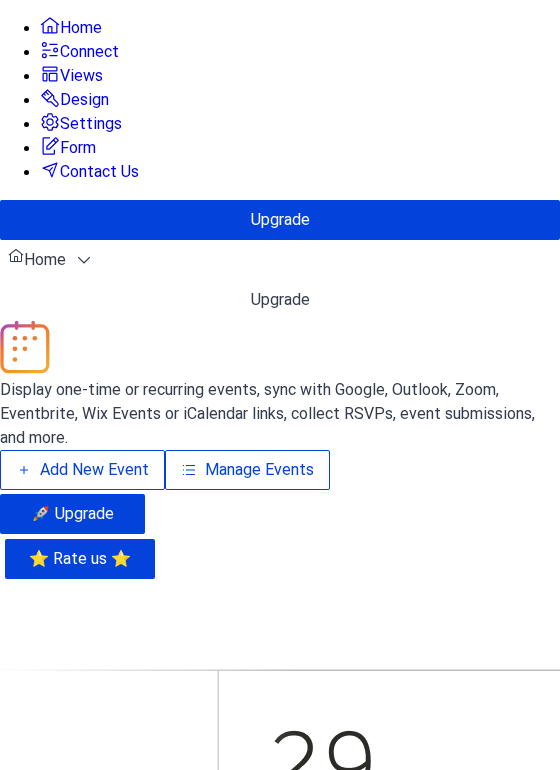 scroll, scrollTop: 0, scrollLeft: 0, axis: both 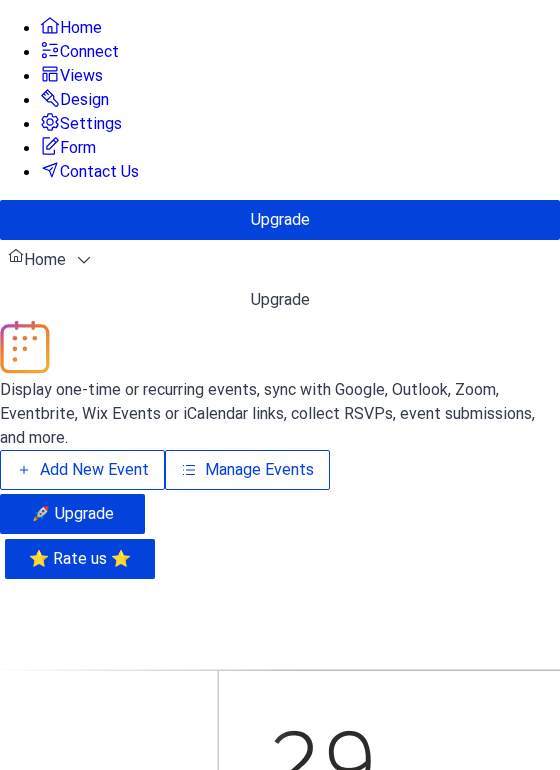 click on "Manage Events" at bounding box center [259, 470] 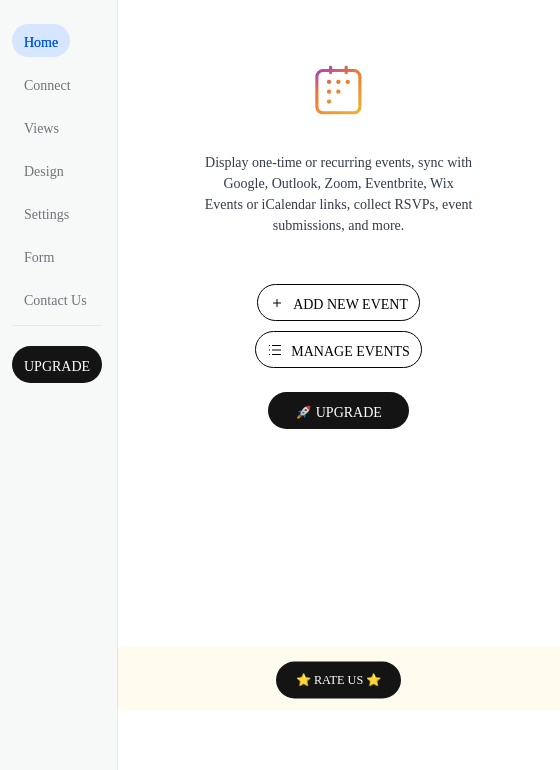 click on "🚀 Upgrade" at bounding box center [338, 412] 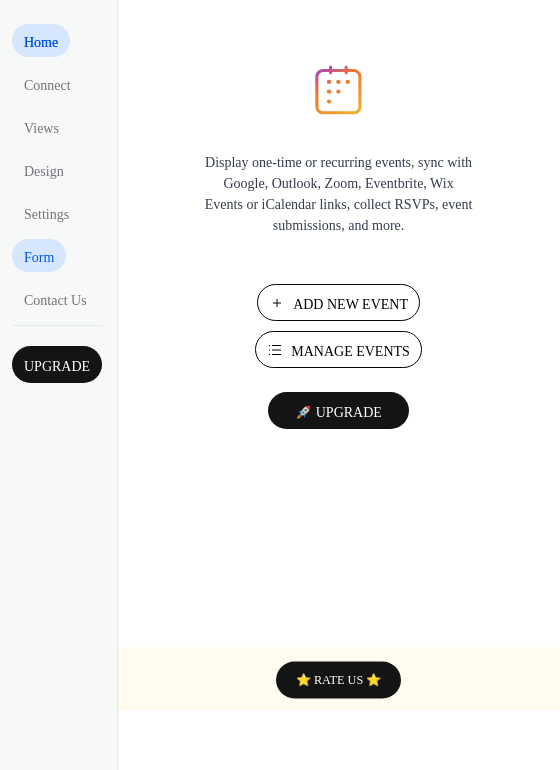 click on "Form" at bounding box center (39, 255) 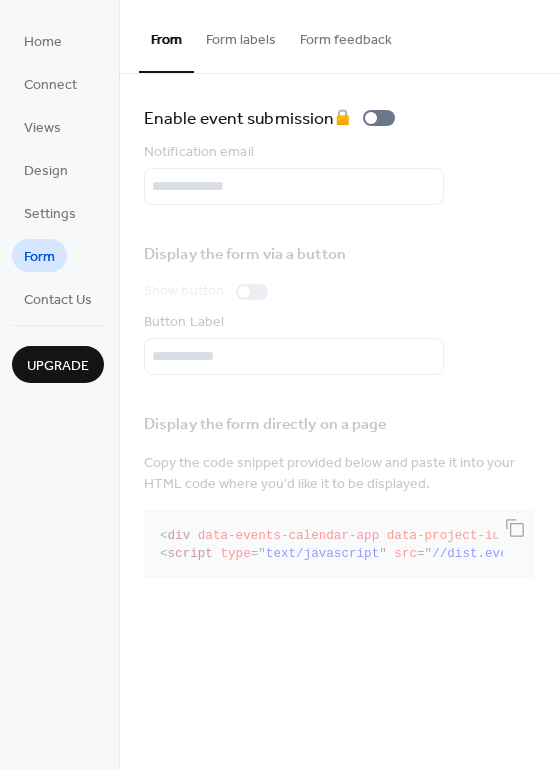 click on "Form labels" at bounding box center (241, 35) 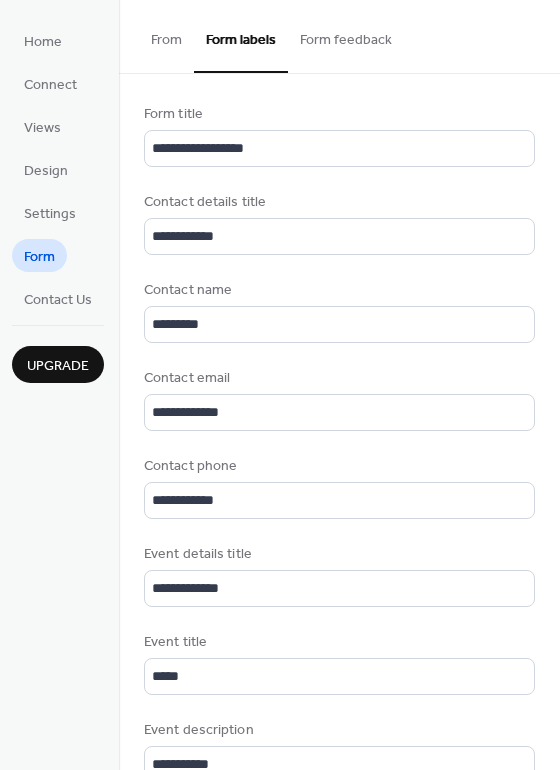 click on "From" at bounding box center (166, 35) 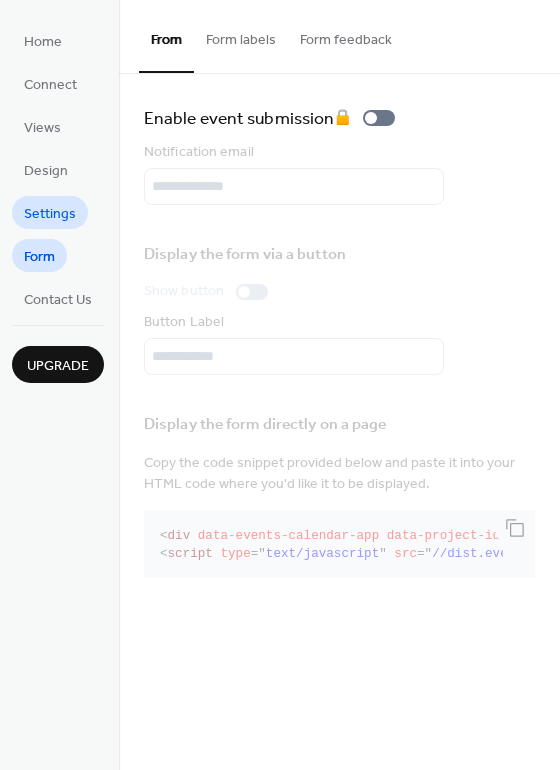 click on "Settings" at bounding box center [50, 214] 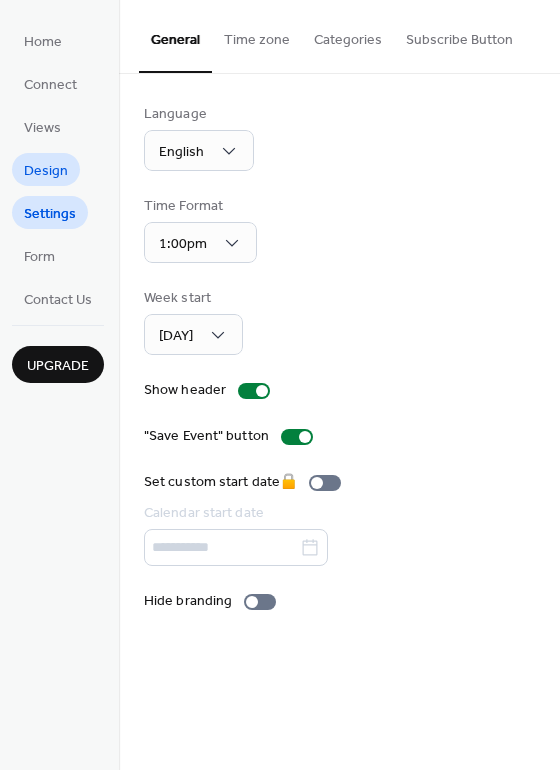 click on "Design" at bounding box center [46, 171] 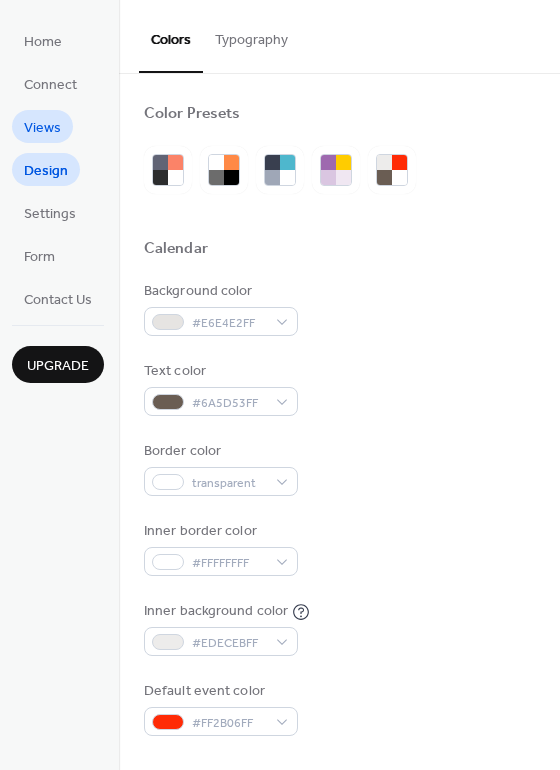 click on "Views" at bounding box center [42, 128] 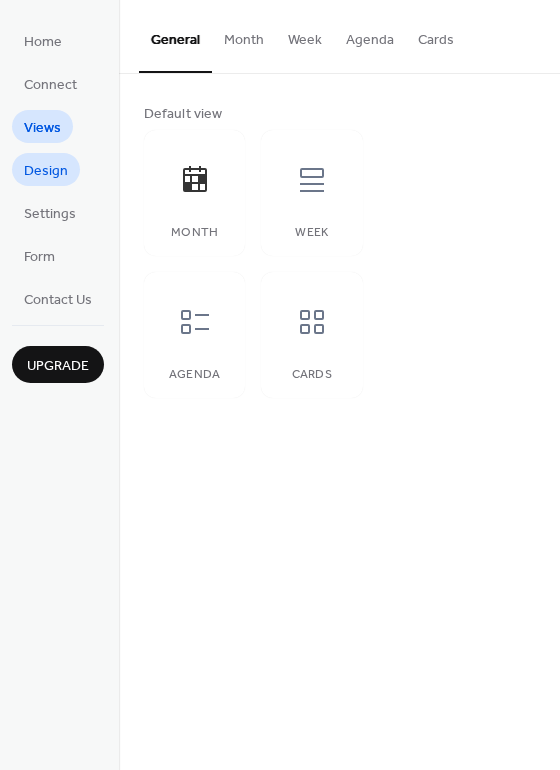 click on "Design" at bounding box center (46, 171) 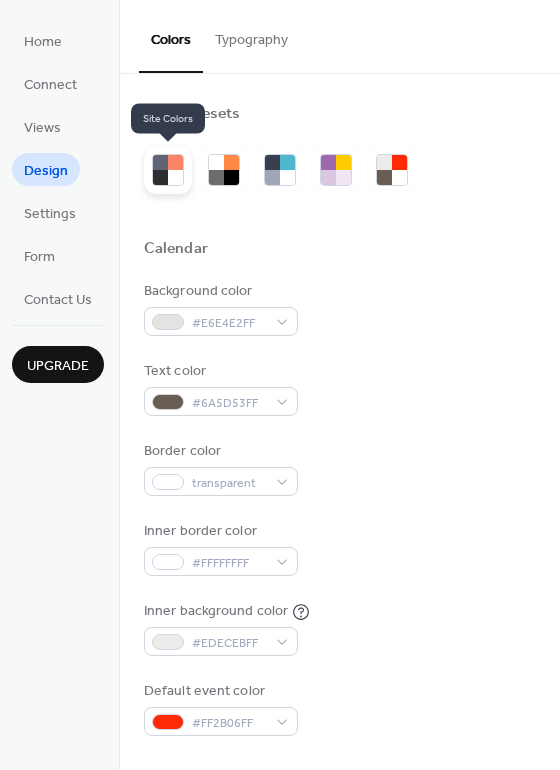 click at bounding box center (175, 177) 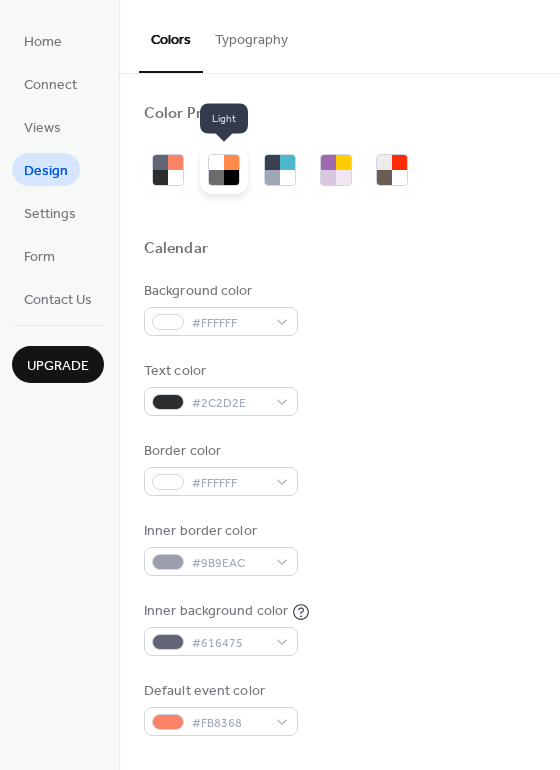 click at bounding box center (231, 177) 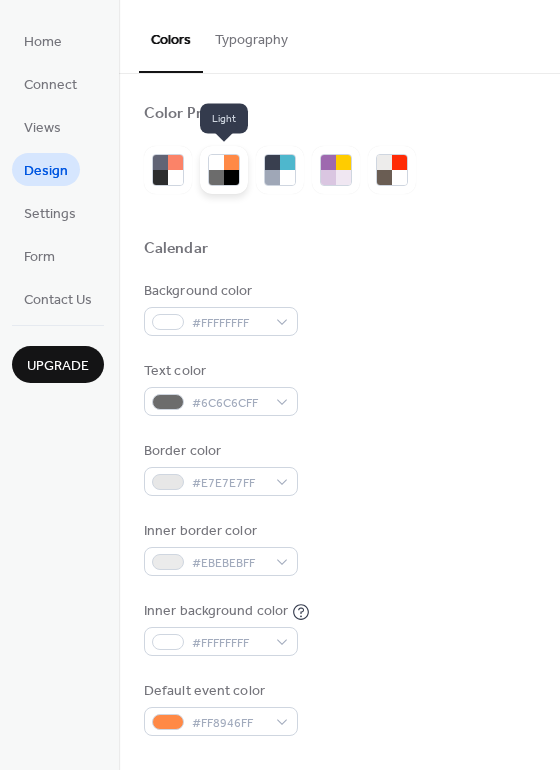 click at bounding box center (231, 177) 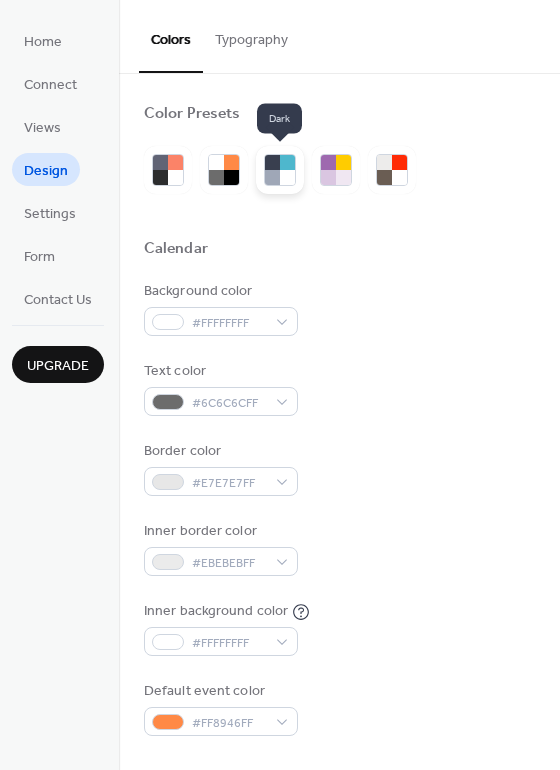 click at bounding box center (280, 170) 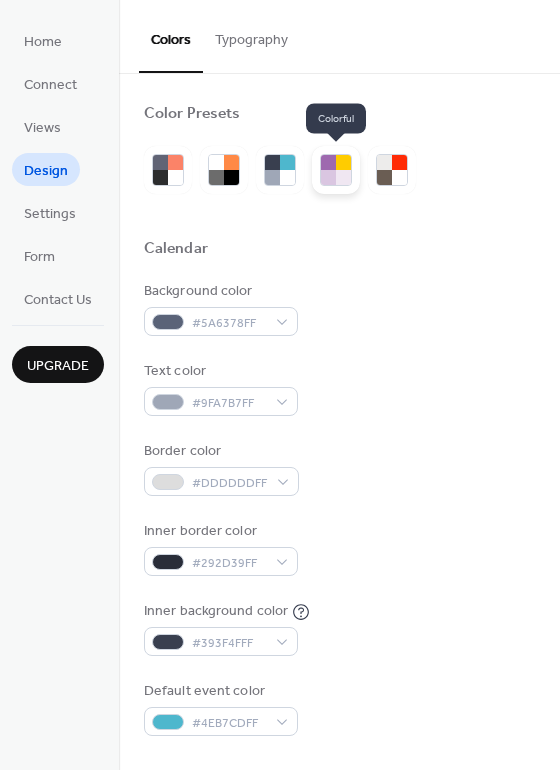 click at bounding box center [336, 170] 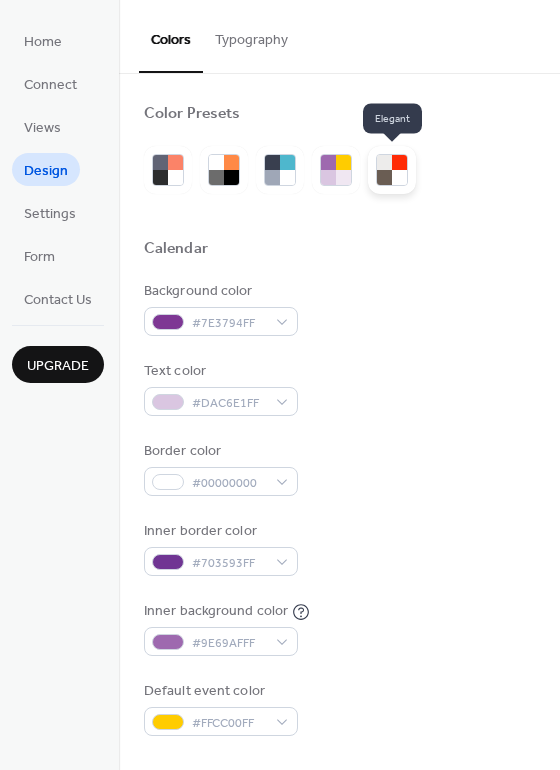 click at bounding box center (399, 177) 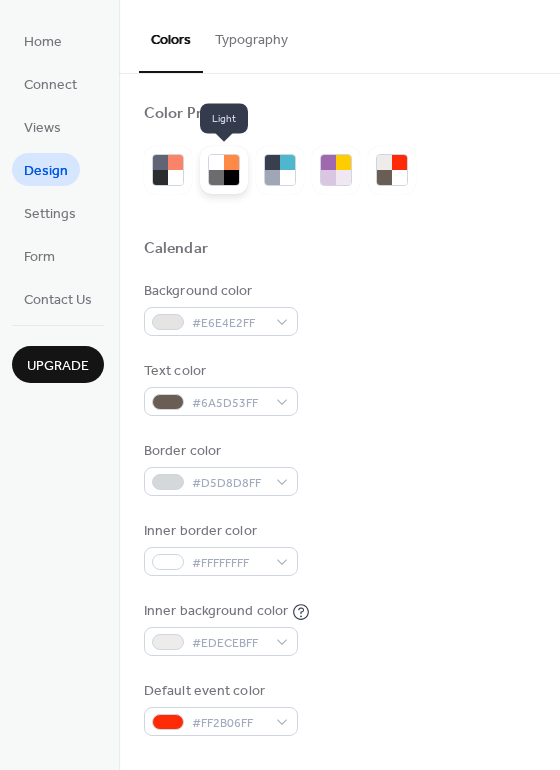 click at bounding box center (216, 177) 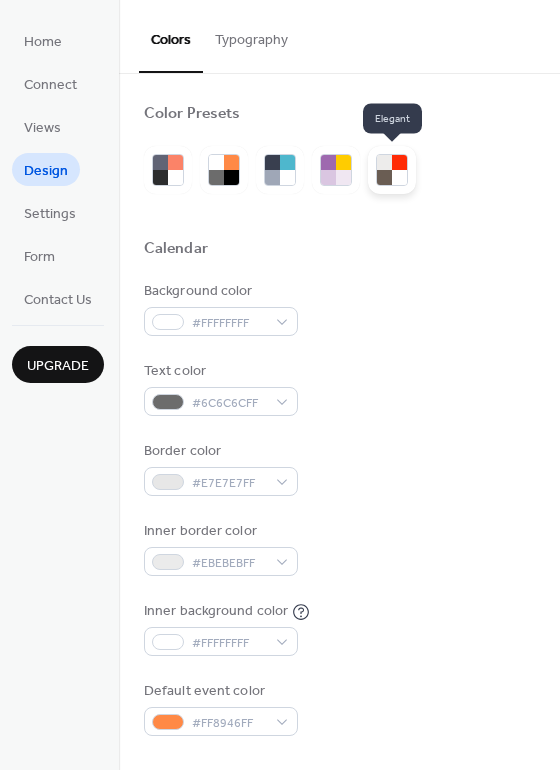 click at bounding box center [399, 177] 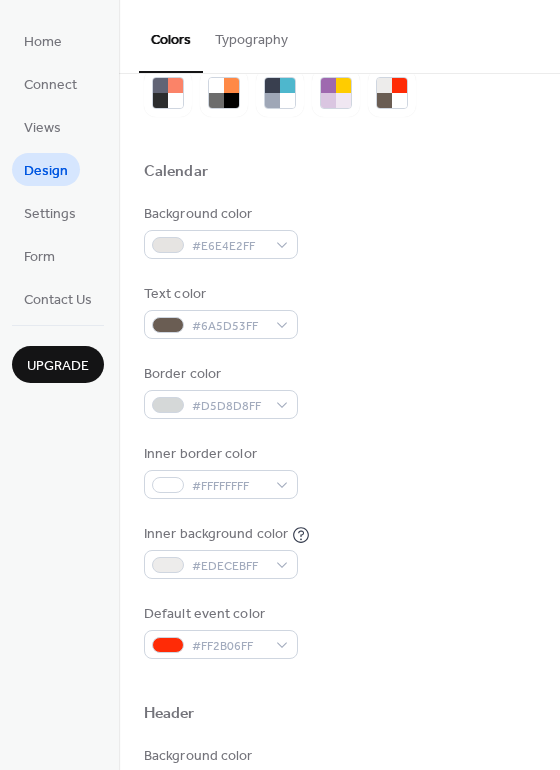 scroll, scrollTop: 0, scrollLeft: 0, axis: both 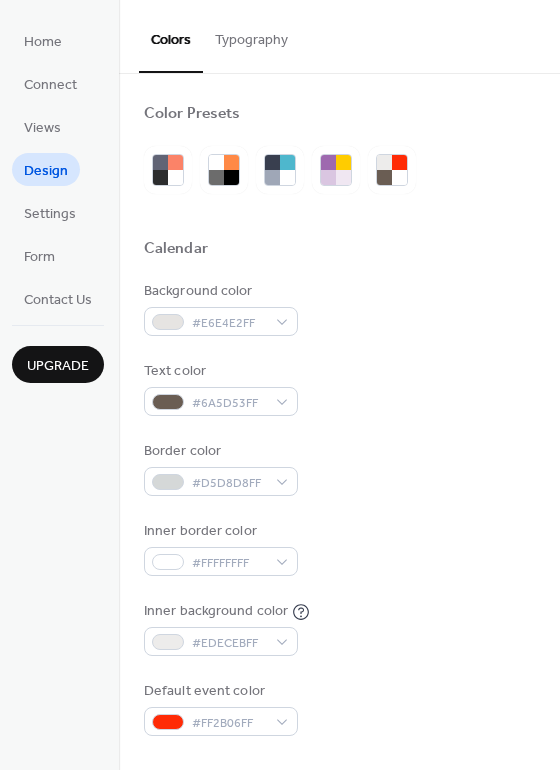 click on "Typography" at bounding box center (251, 35) 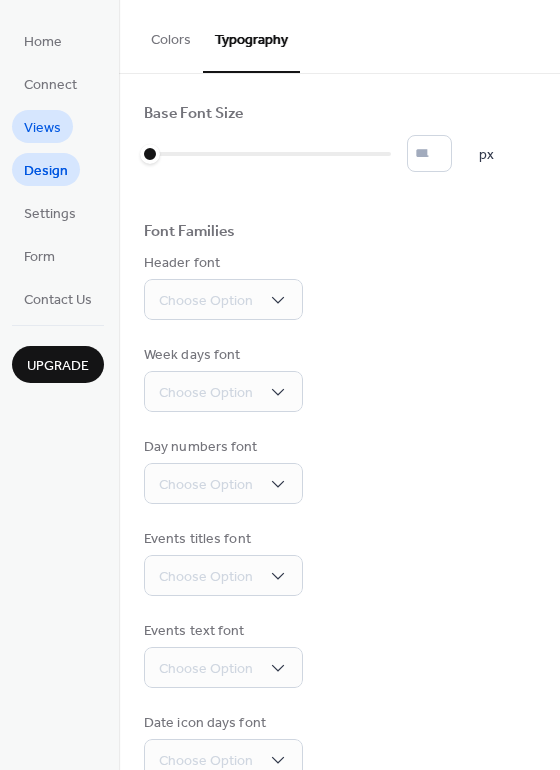click on "Views" at bounding box center (42, 128) 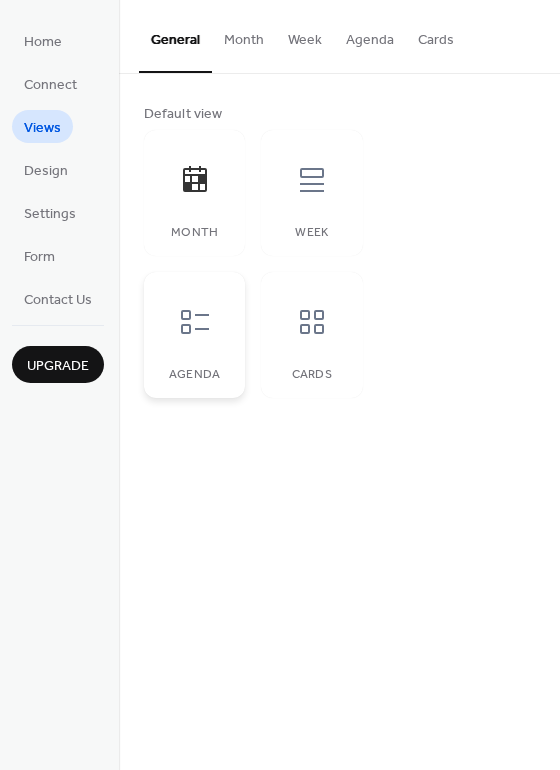click at bounding box center [195, 322] 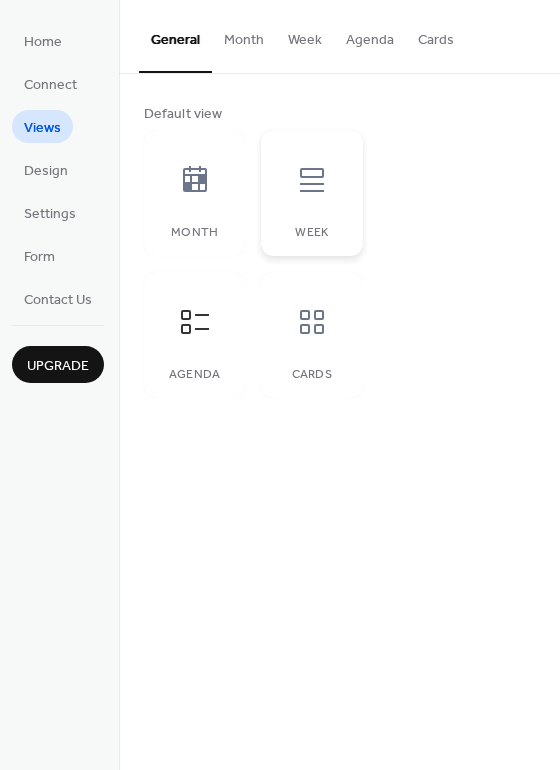 click 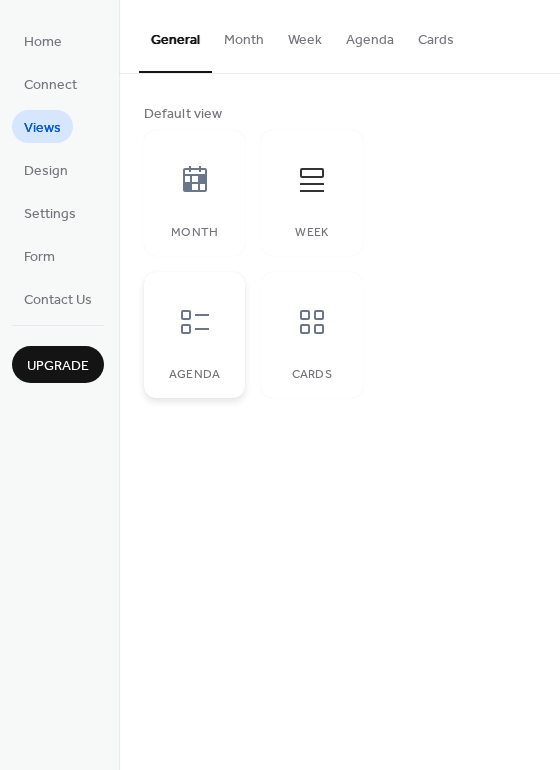 click 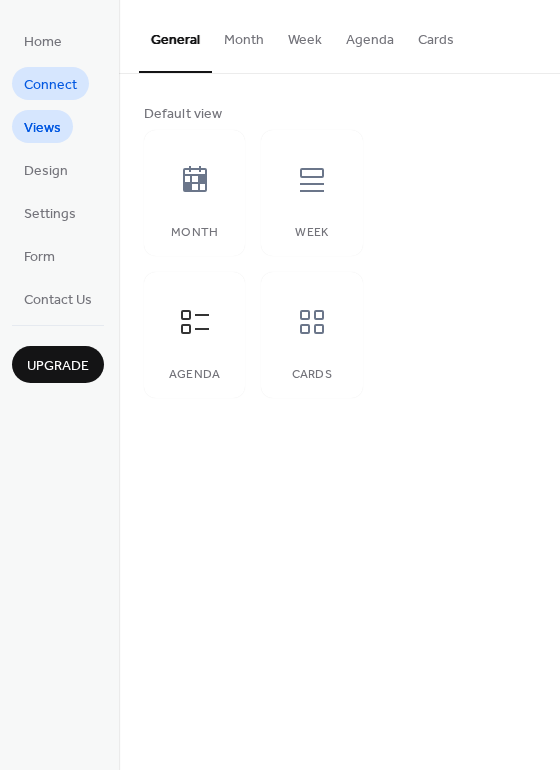 click on "Connect" at bounding box center (50, 85) 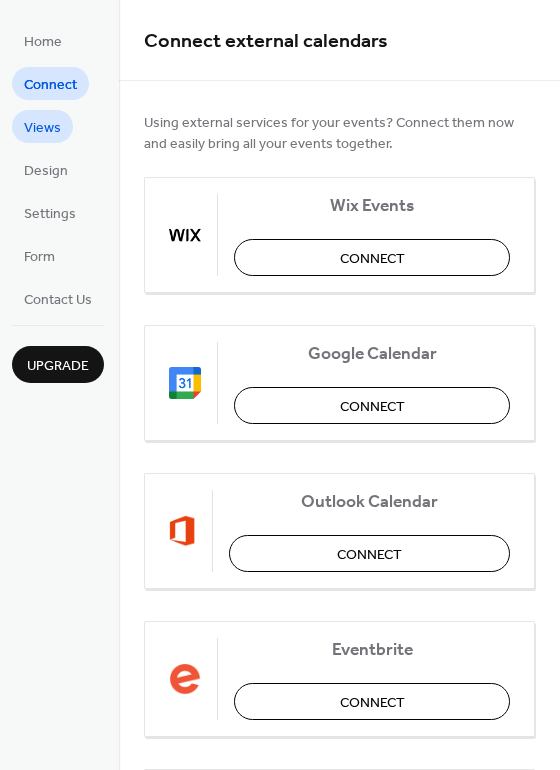 click on "Views" at bounding box center [42, 128] 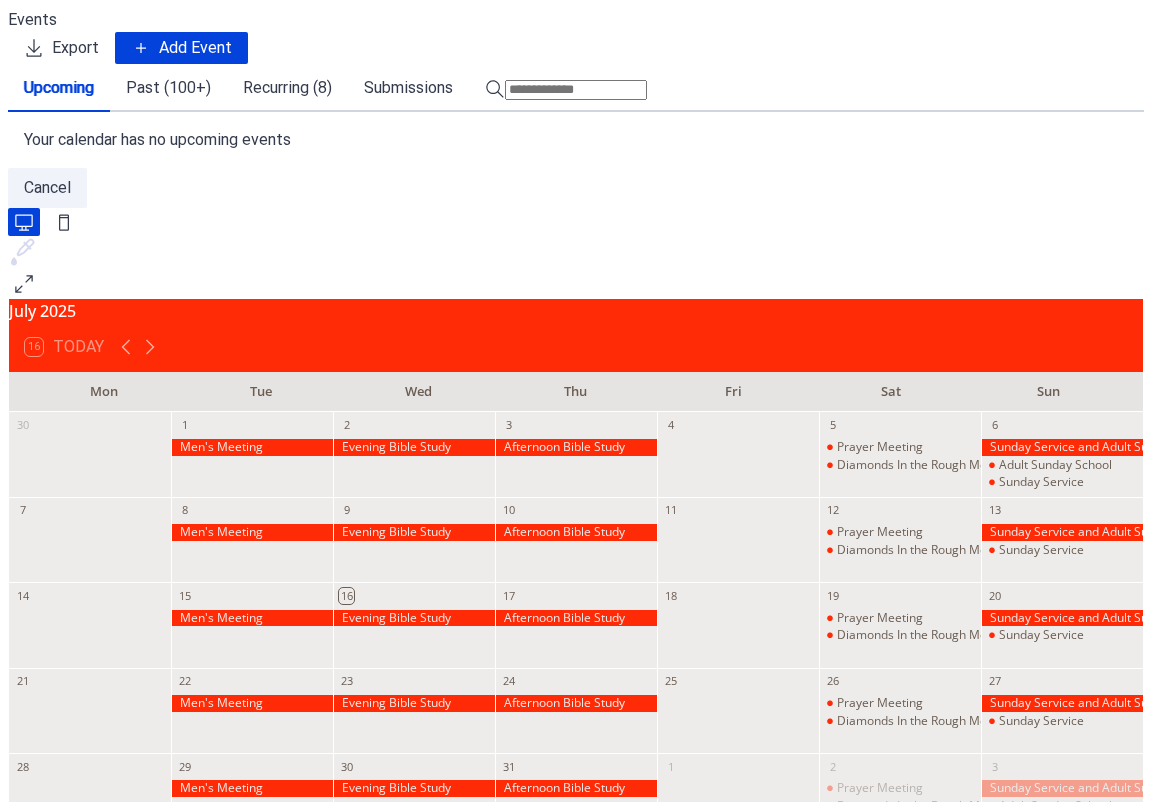 scroll, scrollTop: 0, scrollLeft: 0, axis: both 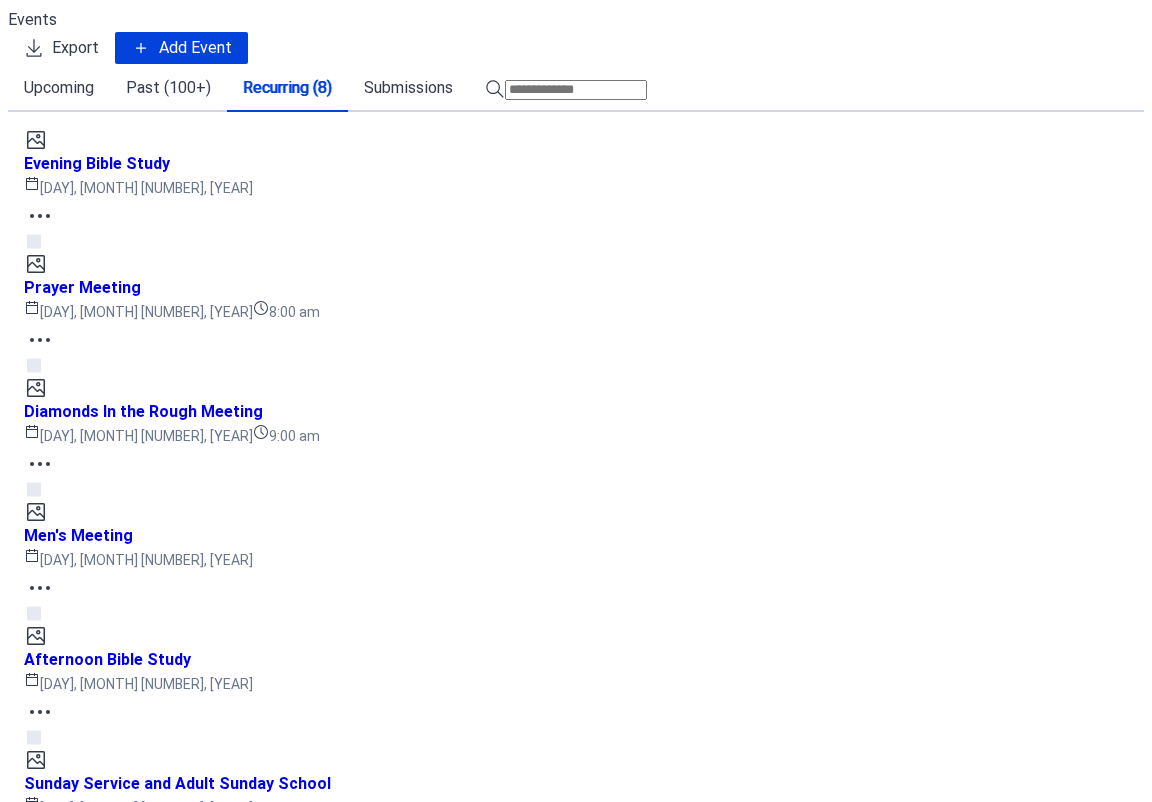 click on "Past (100+)" at bounding box center (168, 88) 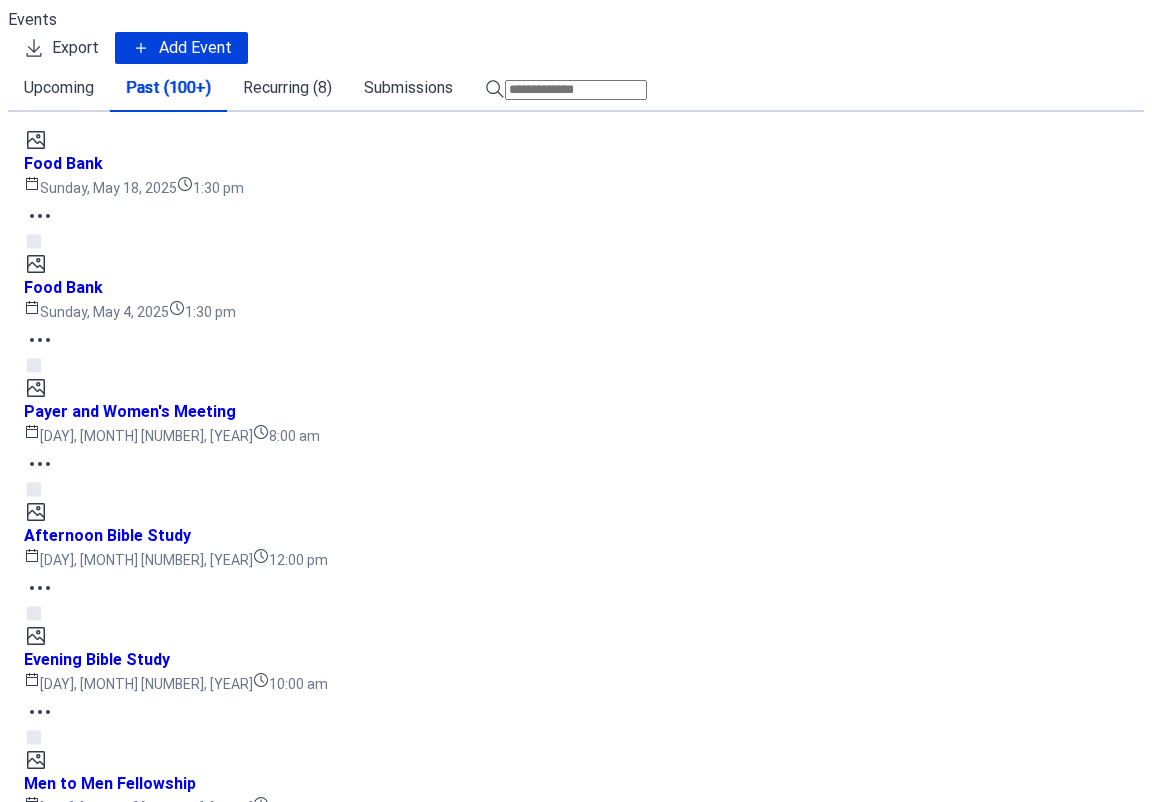 click on "Adult Sunday School" at bounding box center [1055, 4161] 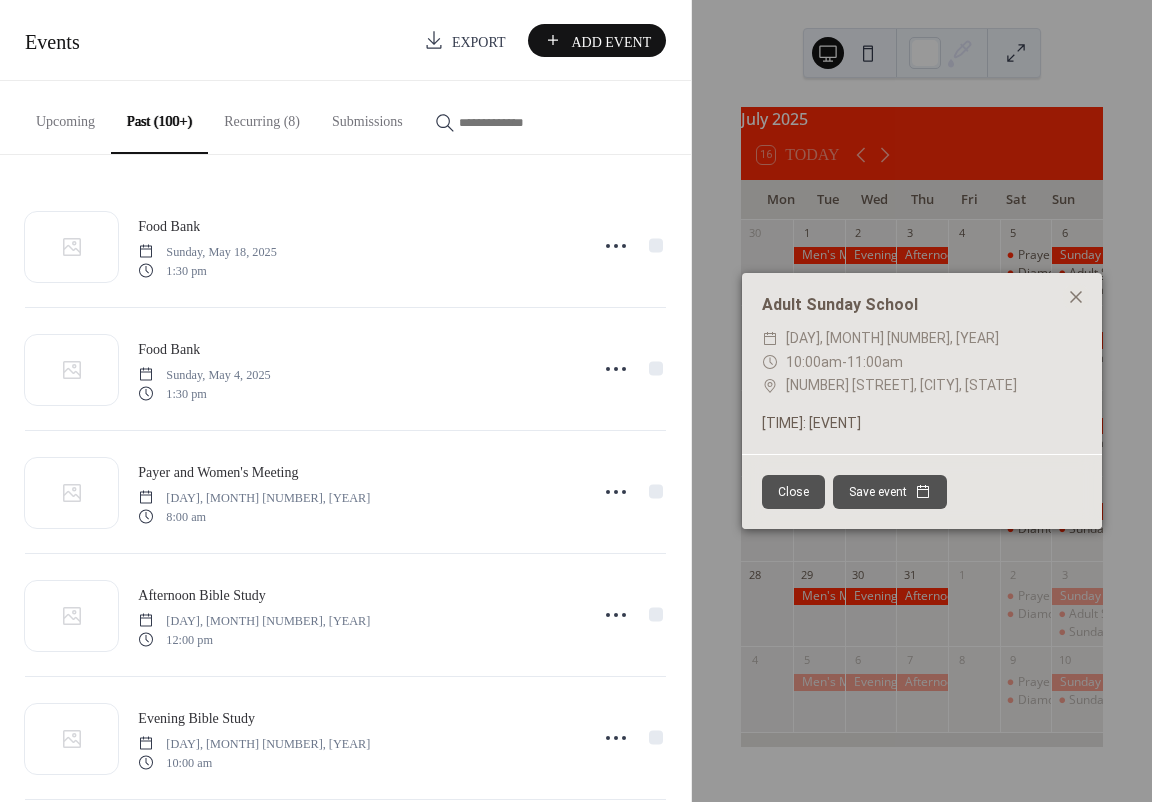 click on "Adult Sunday School ​ Sunday, July 6, 2025 ​ 10:00am - 11:00am ​ 822 Diamond St, Williamsport PA 10 a.m.: Adult Sunday School." at bounding box center [922, 363] 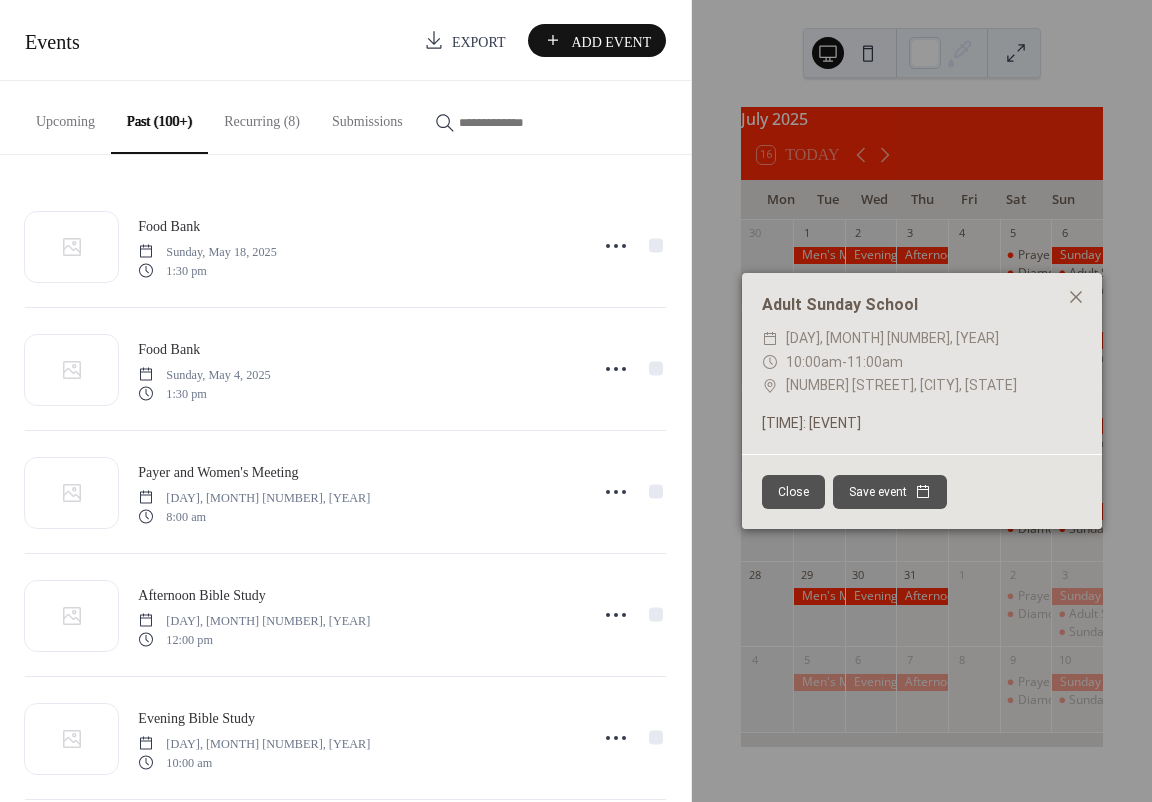 click on "10:00am" at bounding box center (814, 362) 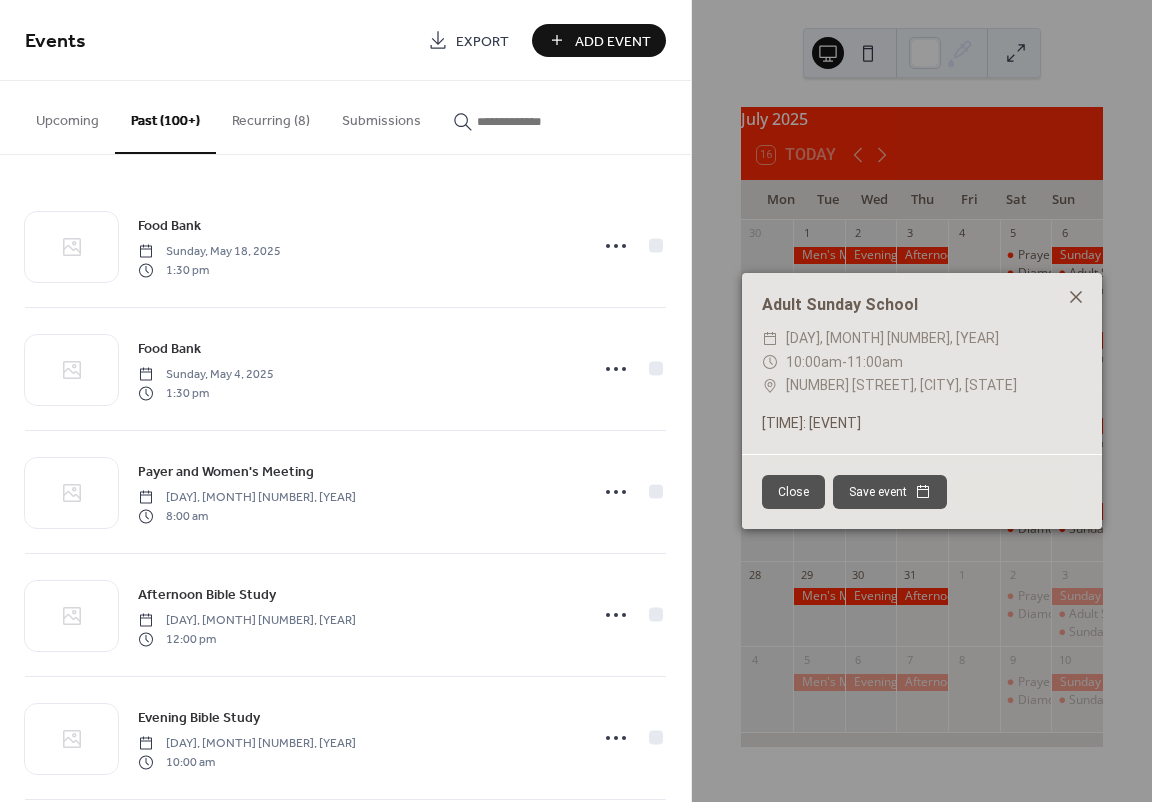 click 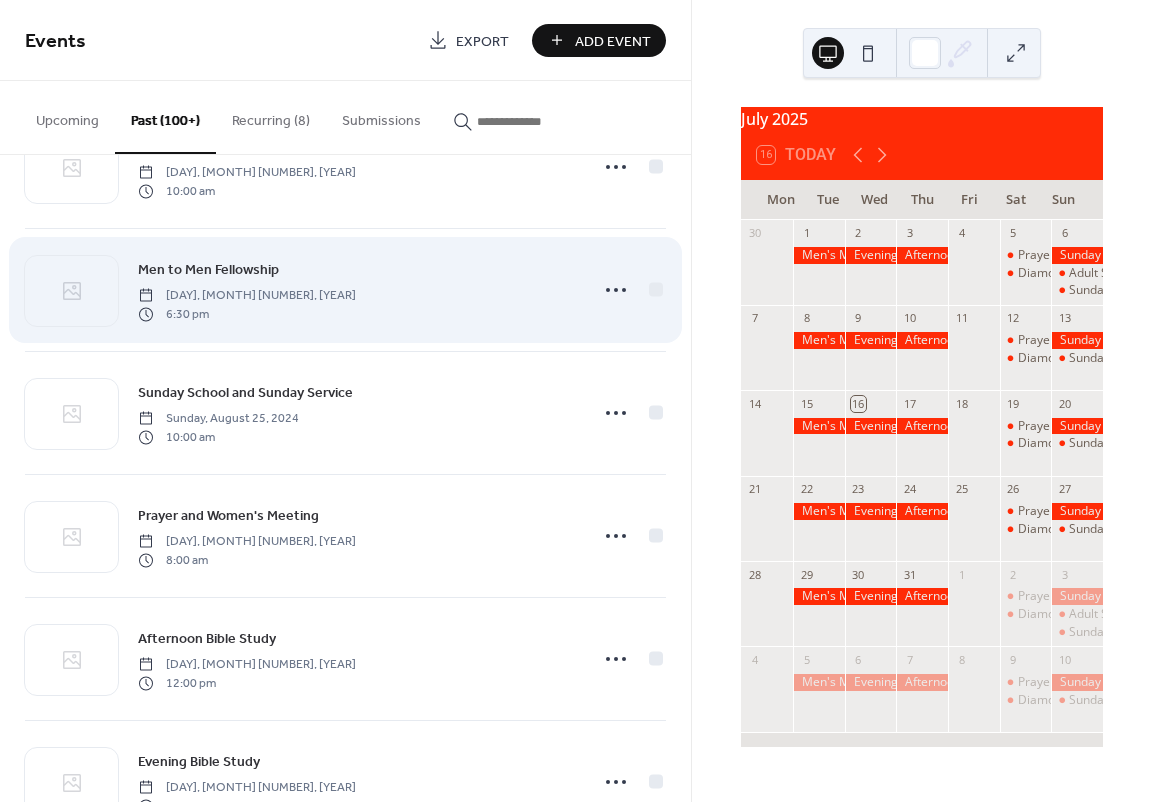 scroll, scrollTop: 600, scrollLeft: 0, axis: vertical 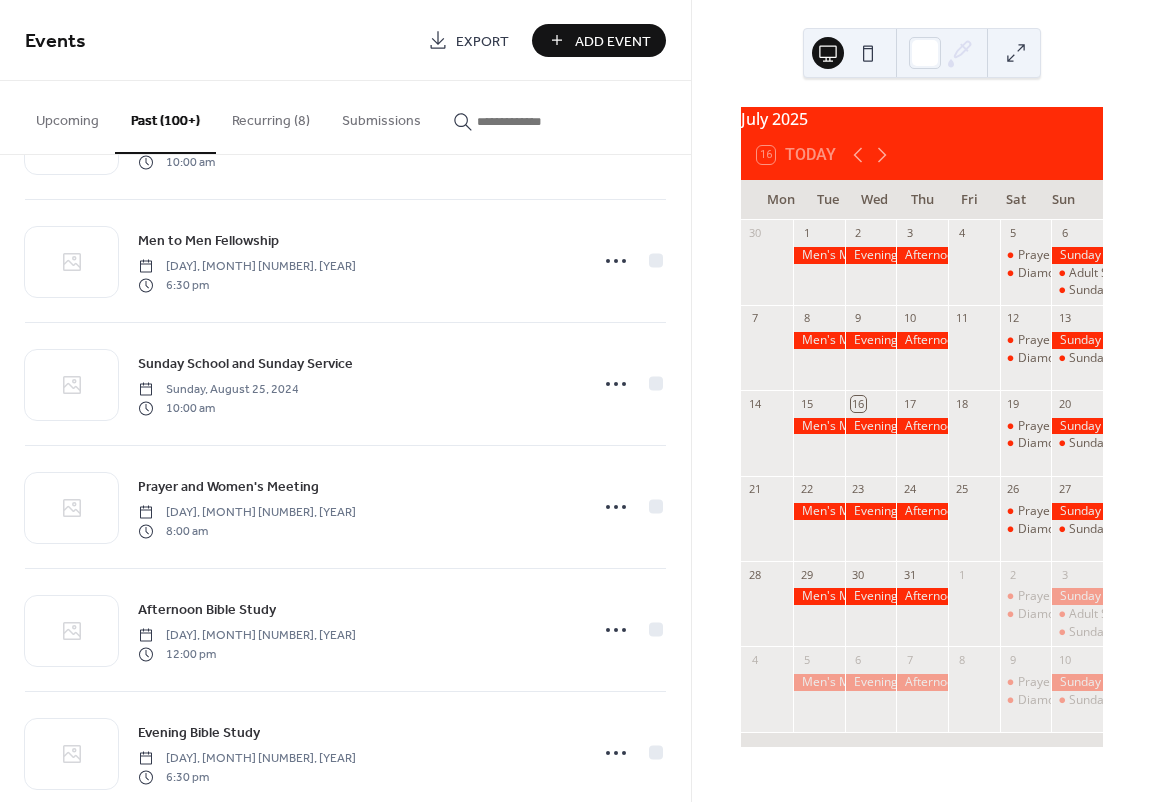 click at bounding box center [1077, 340] 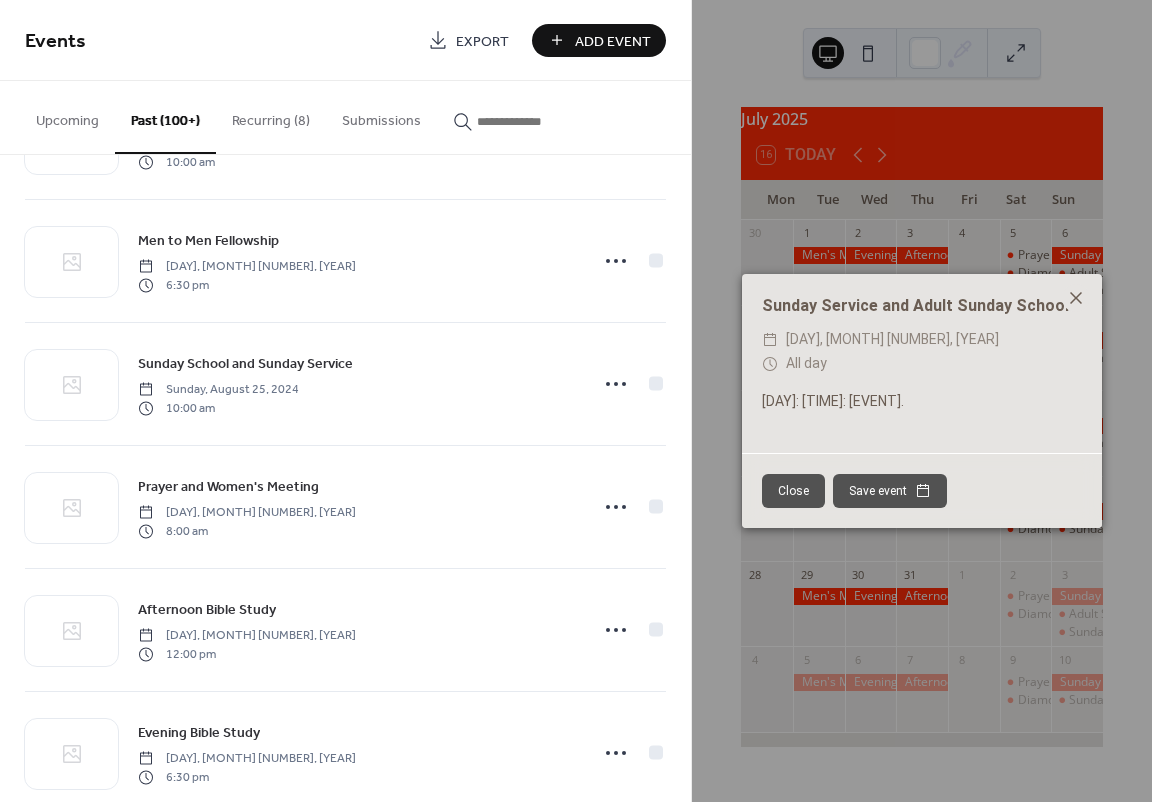 click 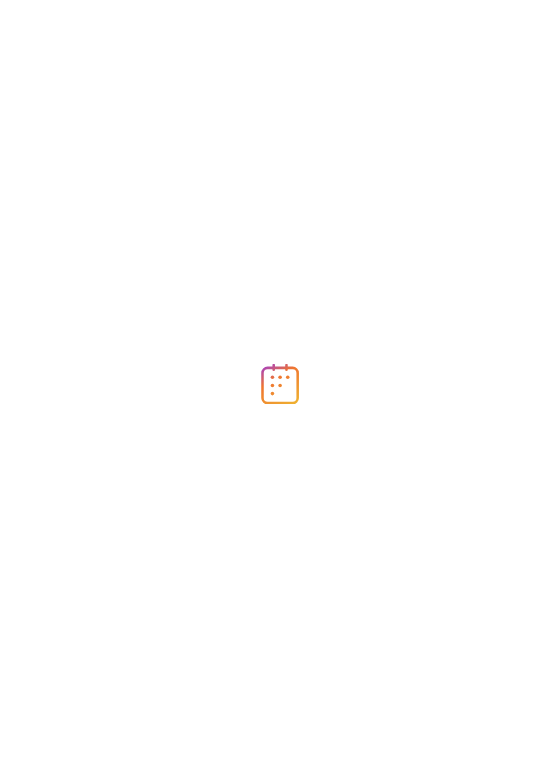 scroll, scrollTop: 0, scrollLeft: 0, axis: both 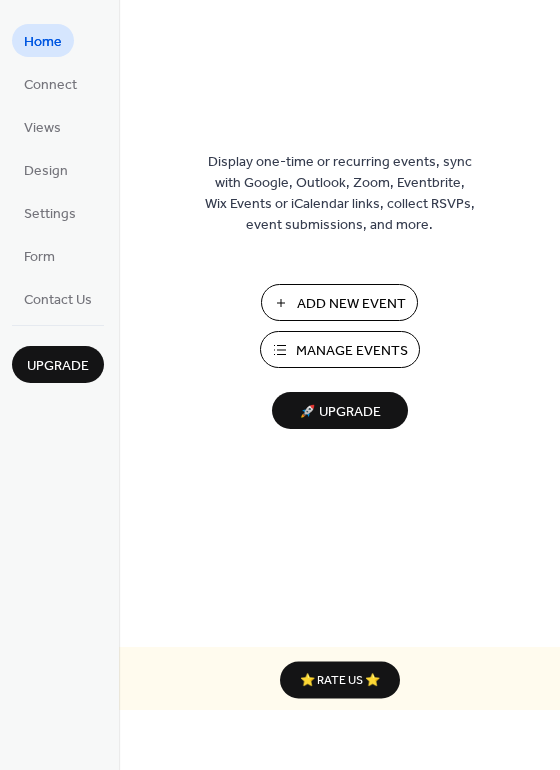click on "Manage Events" at bounding box center (352, 351) 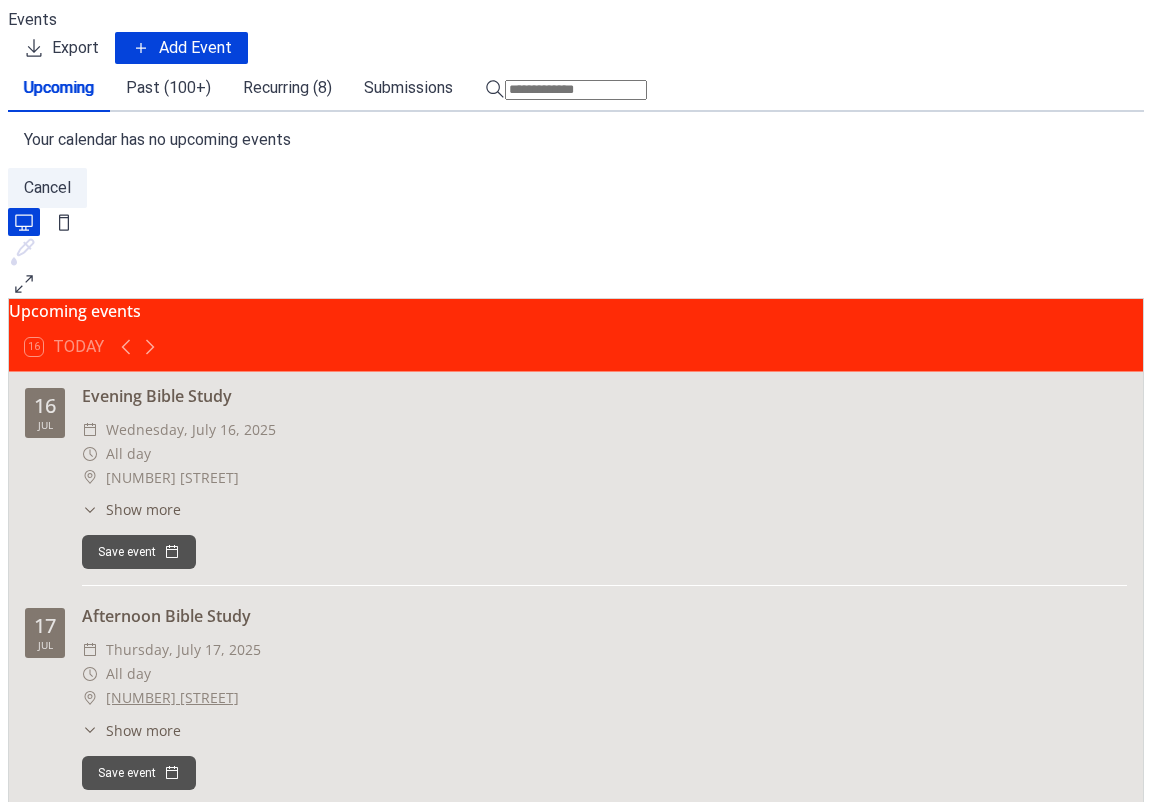 scroll, scrollTop: 0, scrollLeft: 0, axis: both 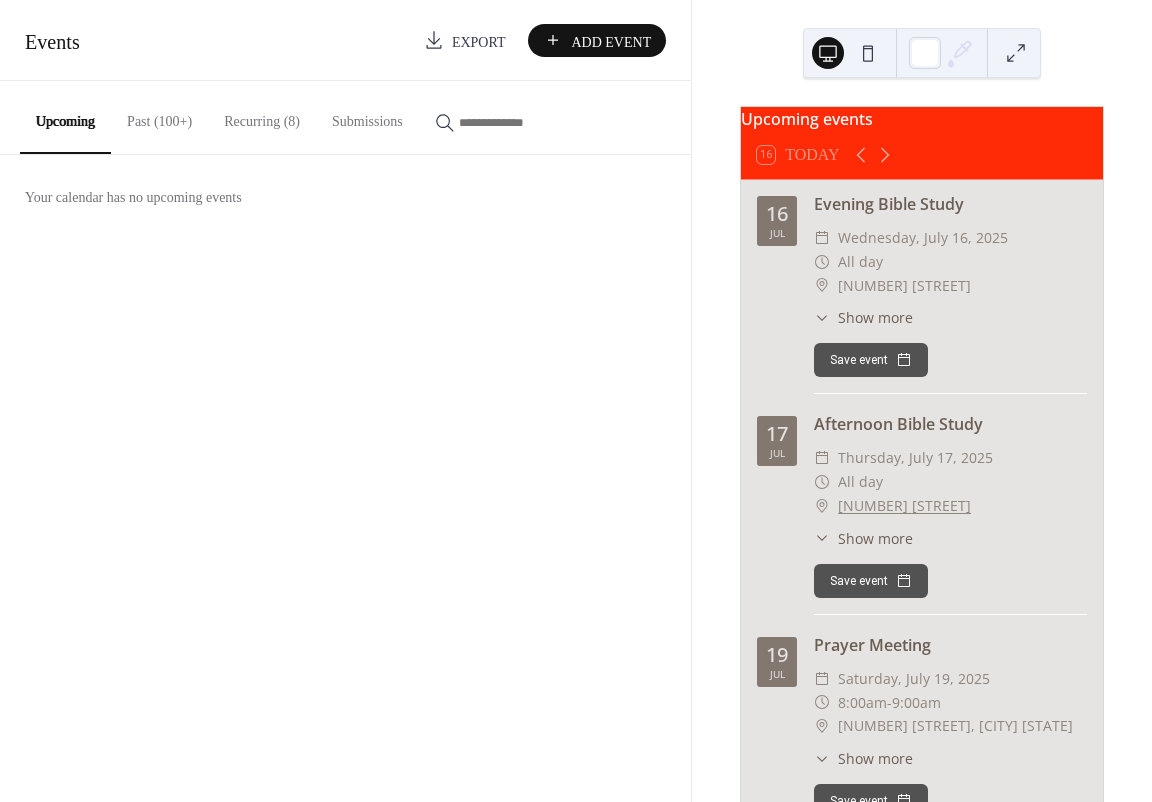 click on "​ 822 diamond st" at bounding box center [950, 286] 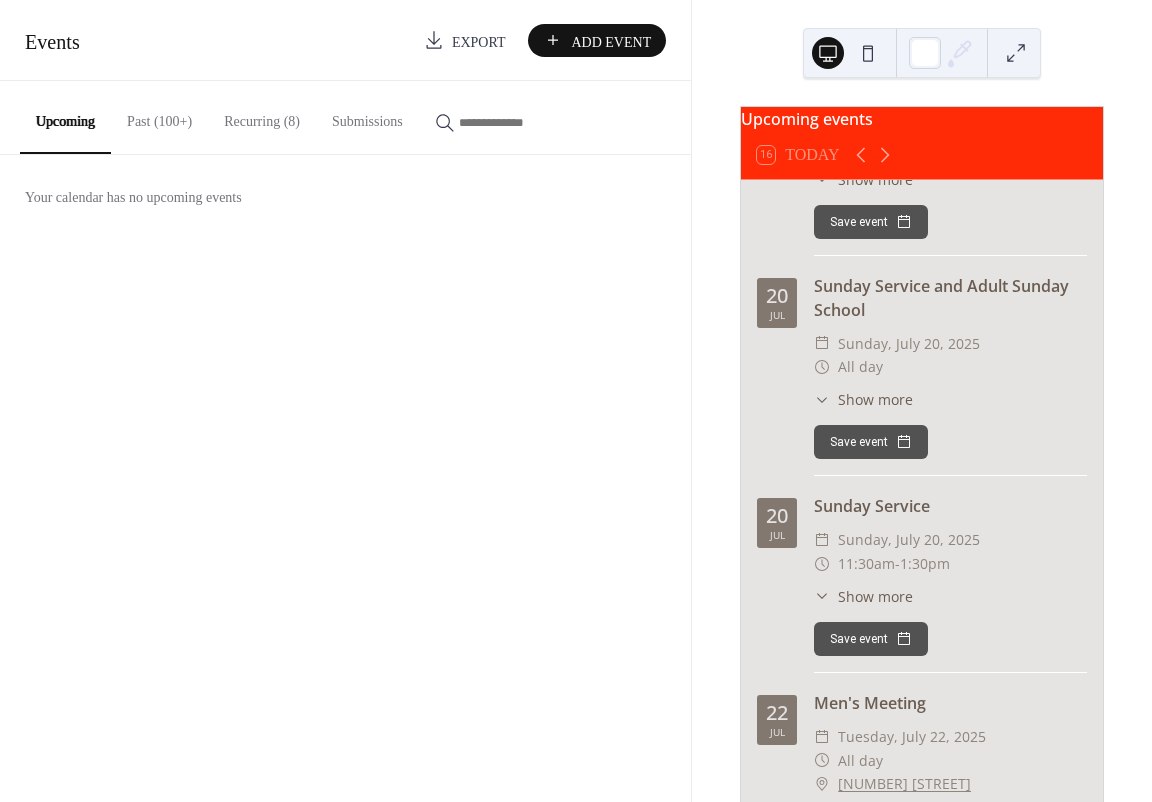 scroll, scrollTop: 0, scrollLeft: 0, axis: both 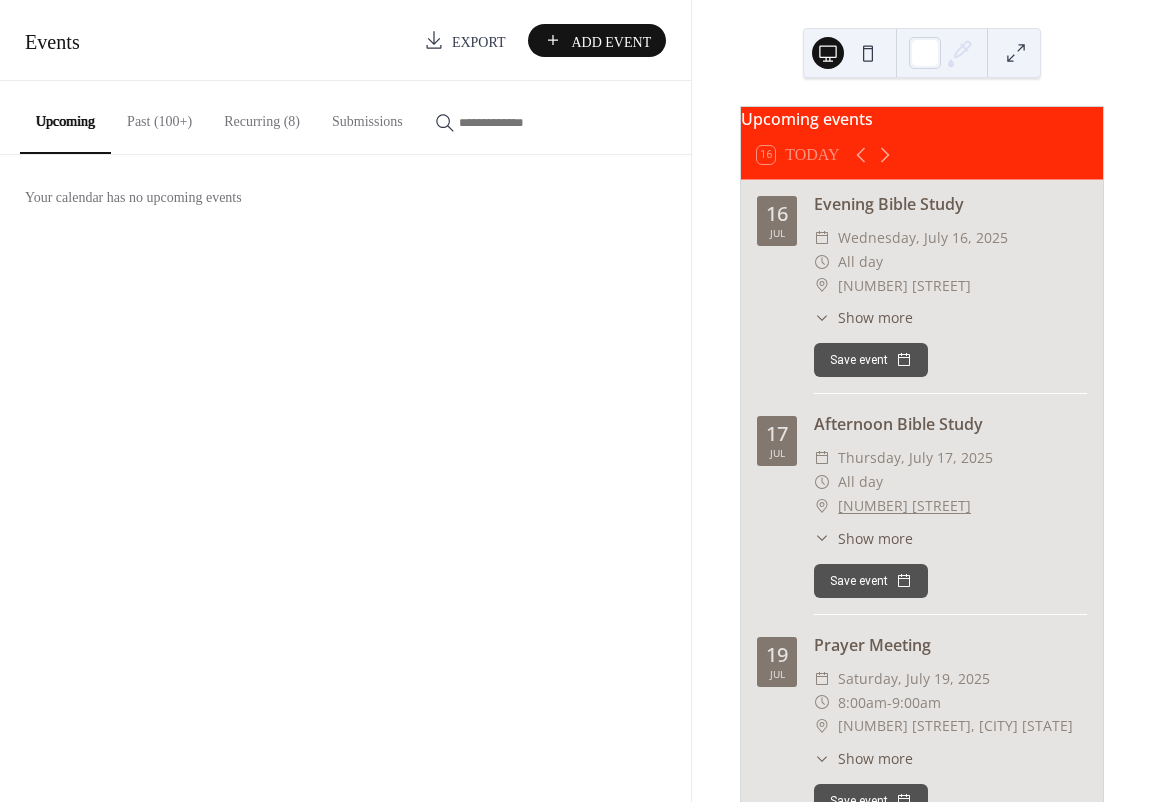 click on "Wednesday, July 16, 2025" at bounding box center (923, 238) 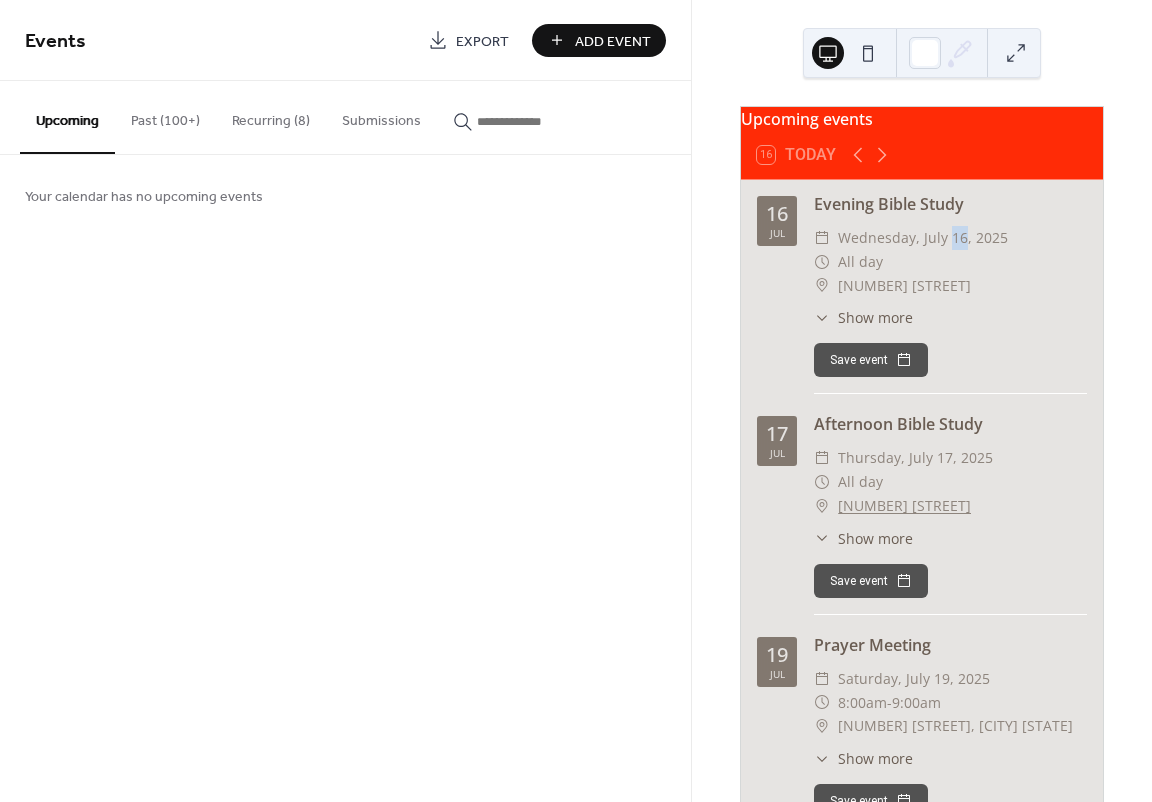 click on "Wednesday, July 16, 2025" at bounding box center (923, 238) 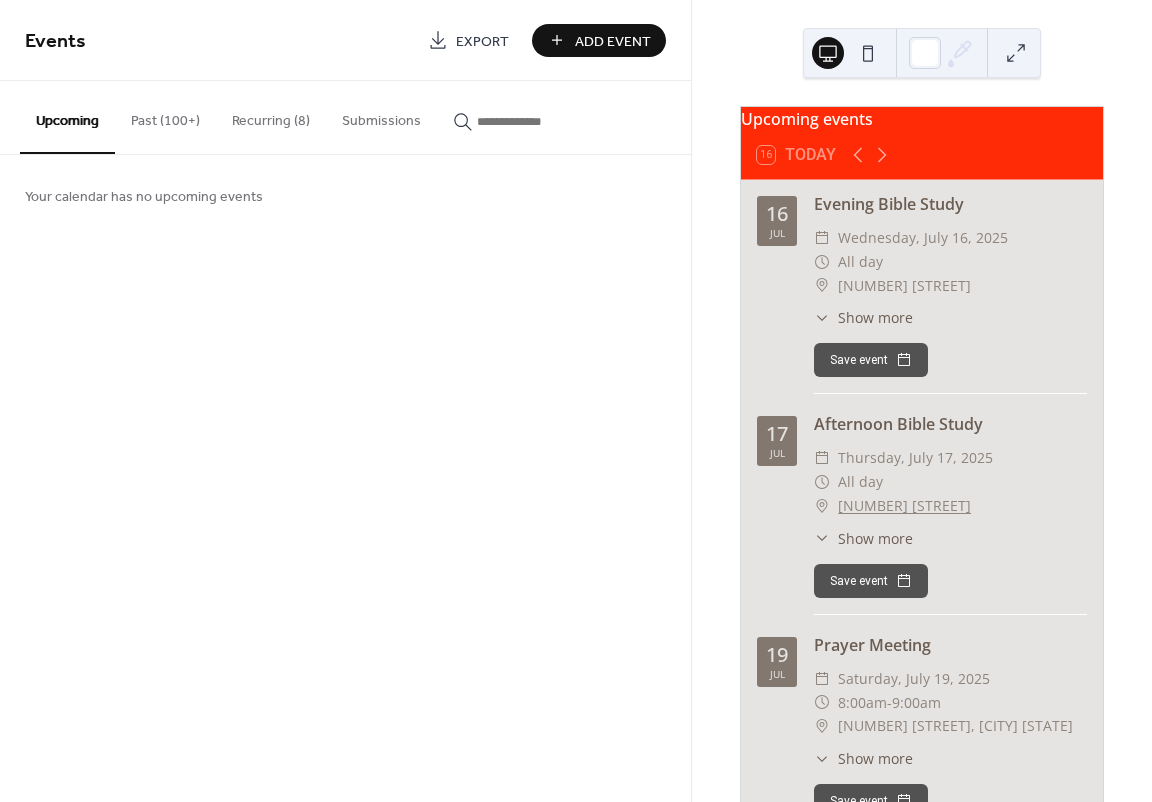 click on "All day" at bounding box center [860, 262] 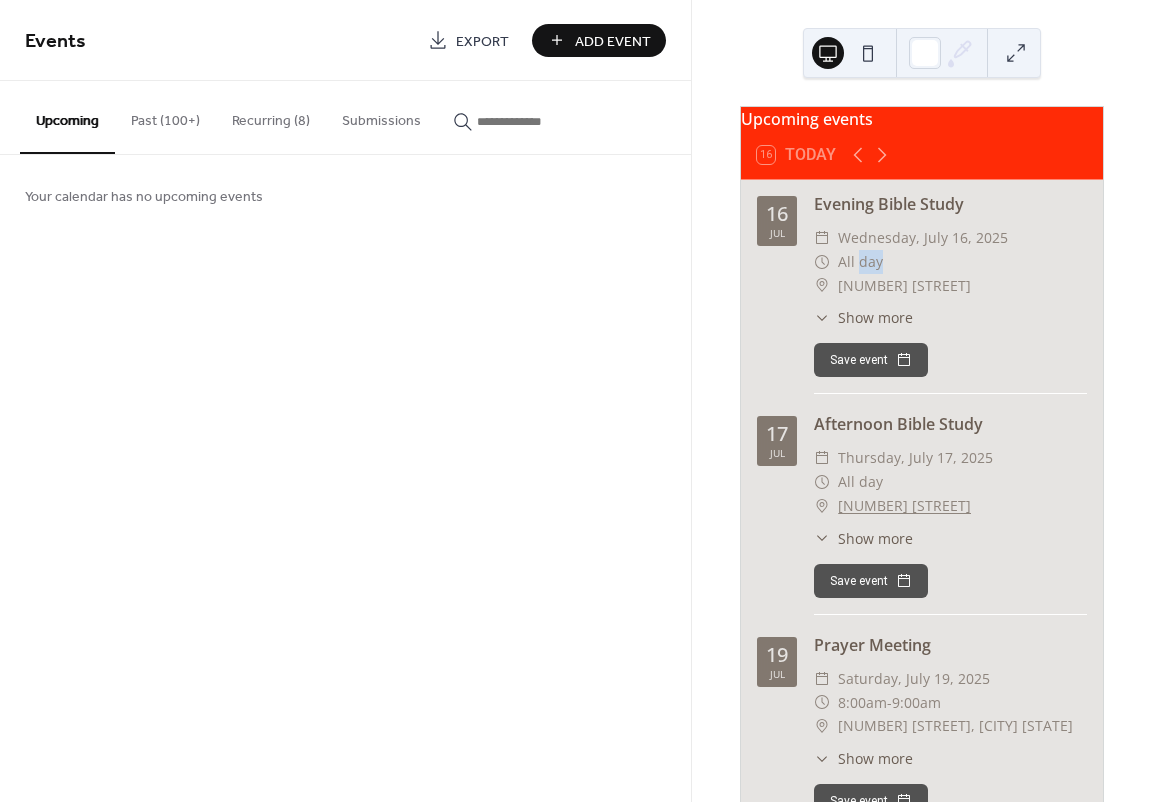 click on "All day" at bounding box center [860, 262] 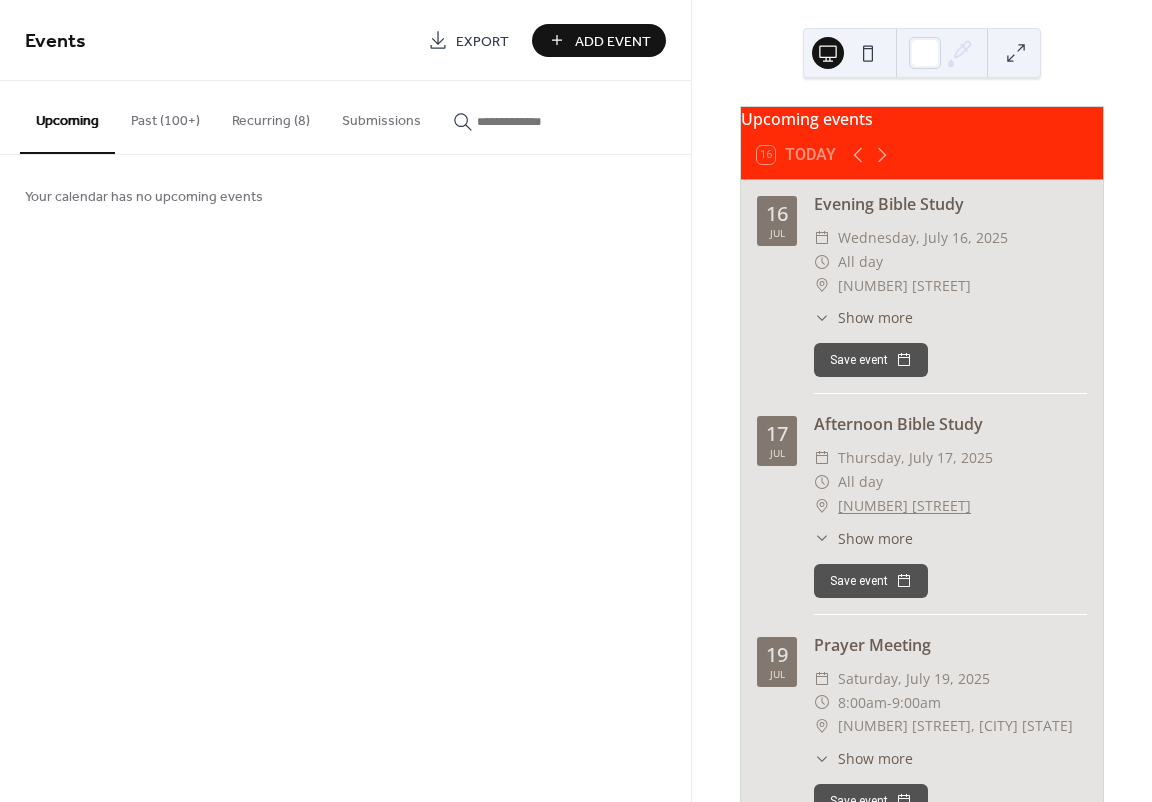 click on "Jul" at bounding box center [777, 233] 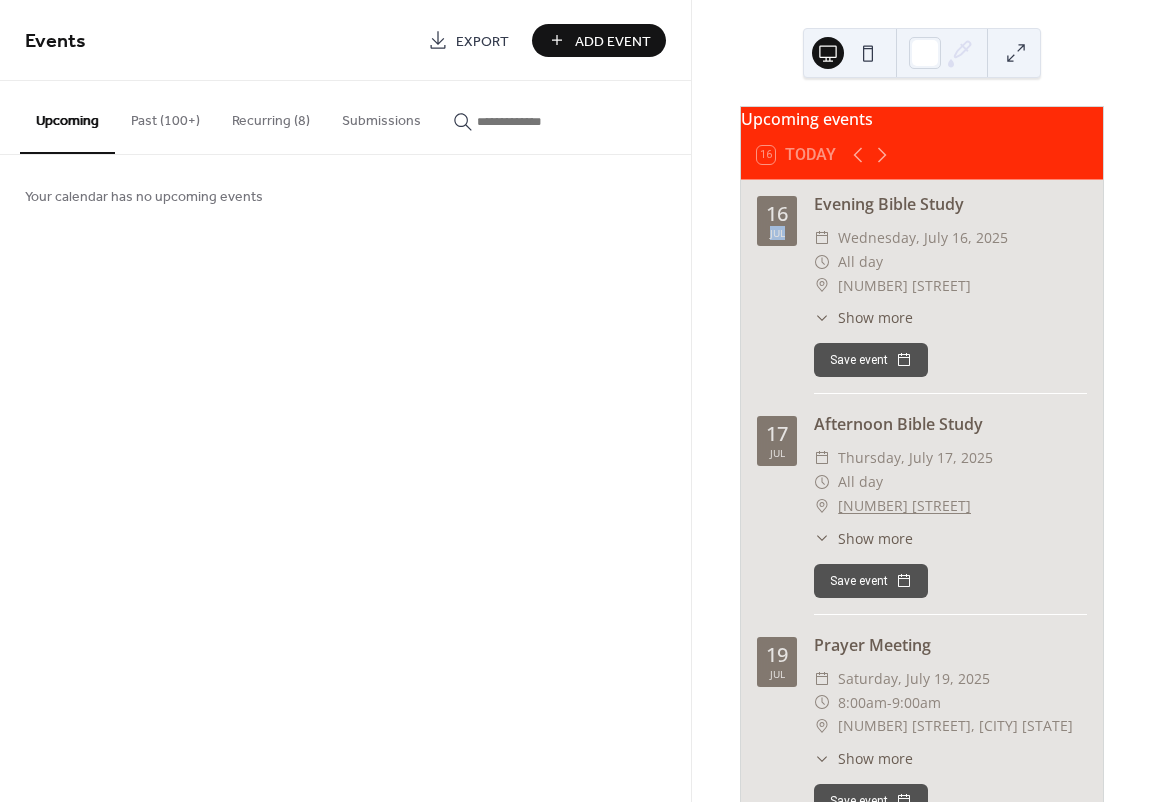 click on "Jul" at bounding box center [777, 233] 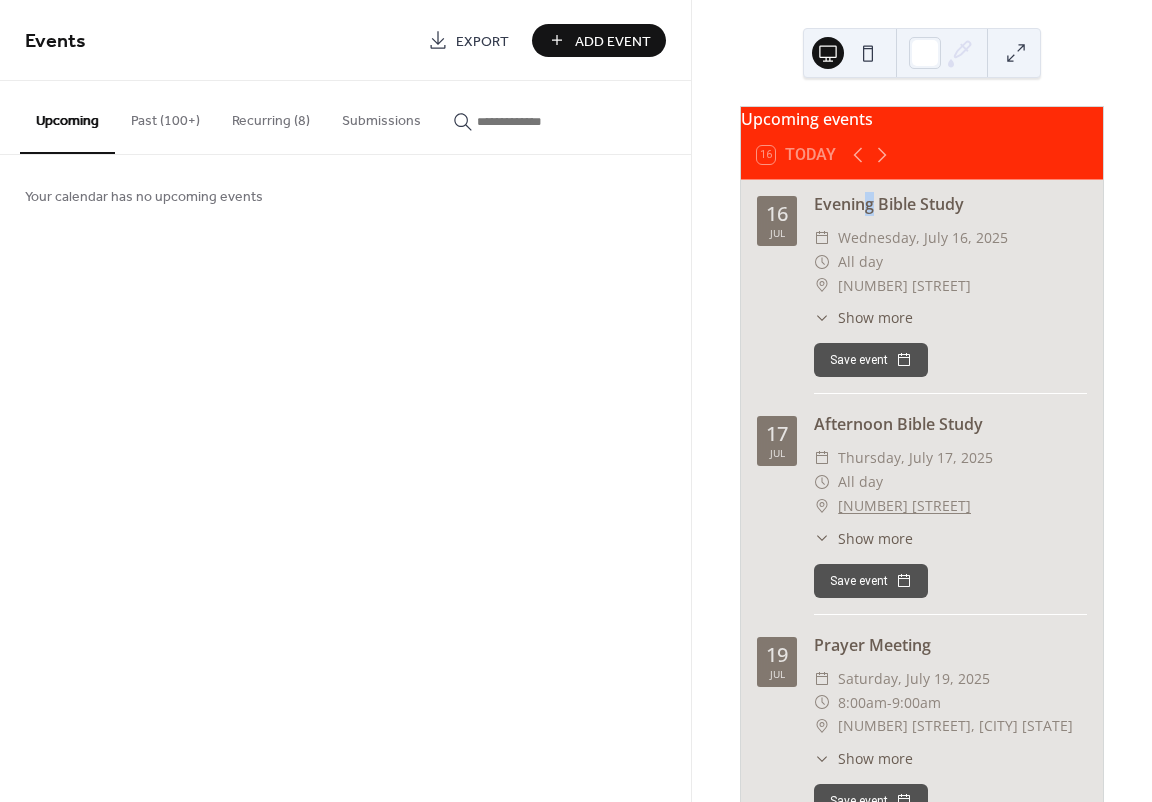 click on "Evening Bible Study  ​ Wednesday, July 16, 2025 ​ All day ​ 822 diamond st ​ Show more Bible study at 6:30p.m (fellowship hall)  Save event" at bounding box center [950, 293] 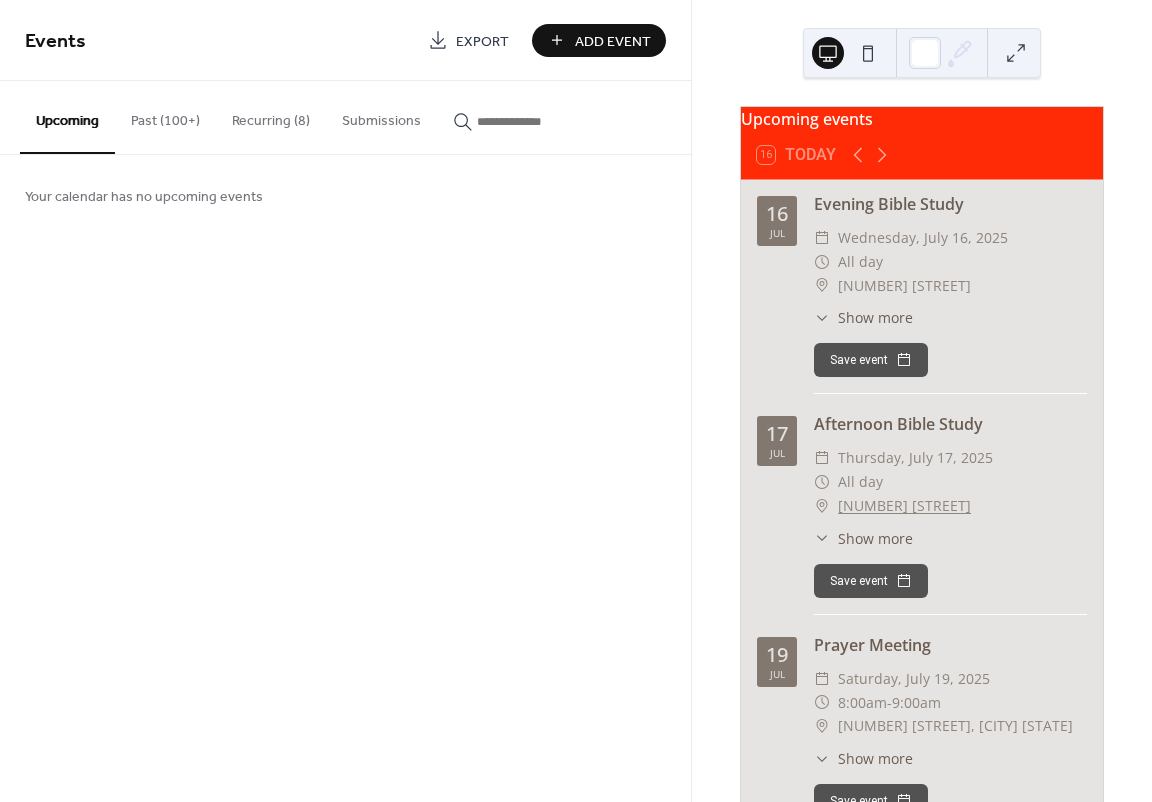 click on "822 diamond st" at bounding box center [904, 286] 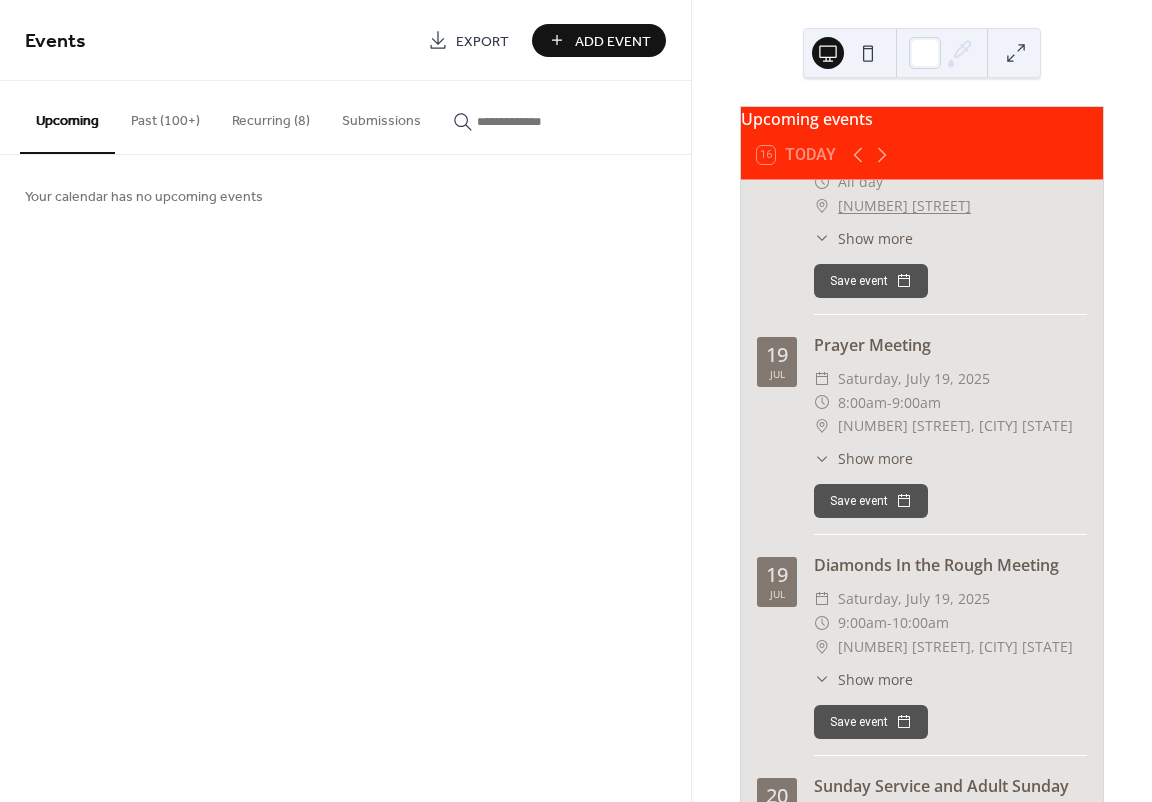 scroll, scrollTop: 0, scrollLeft: 0, axis: both 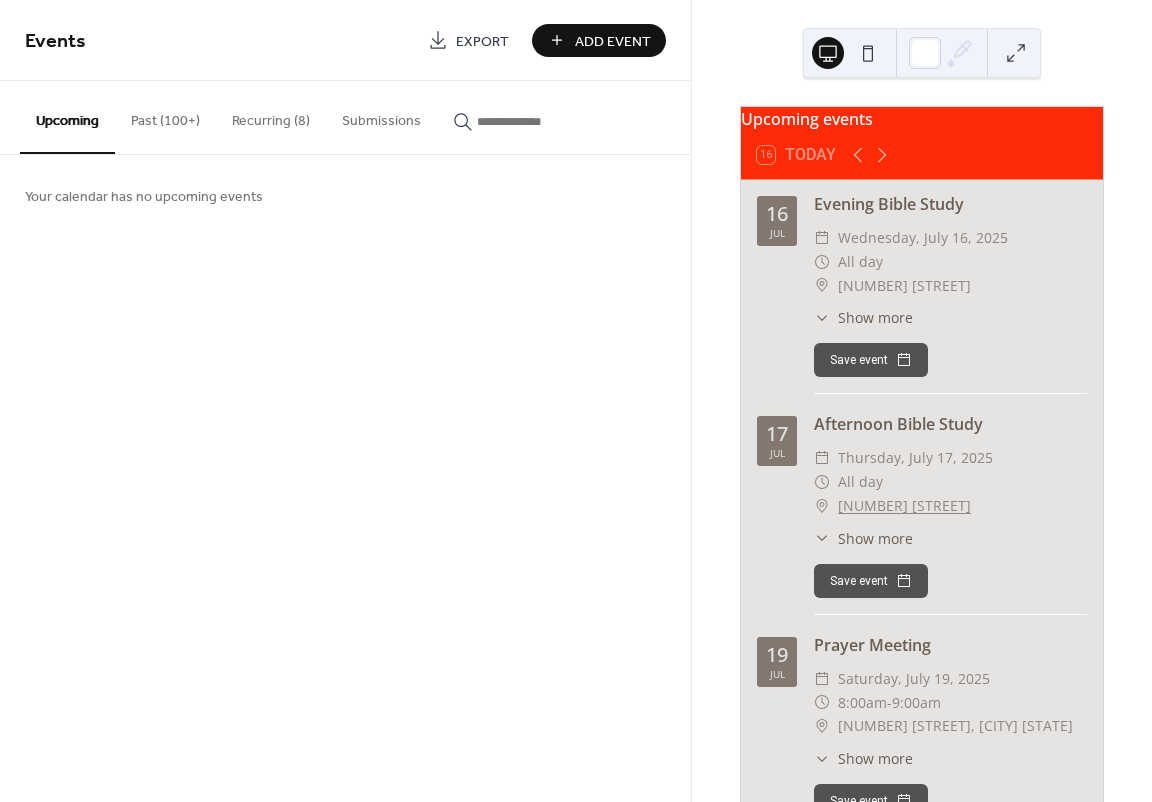 click on "Recurring (8)" at bounding box center (271, 116) 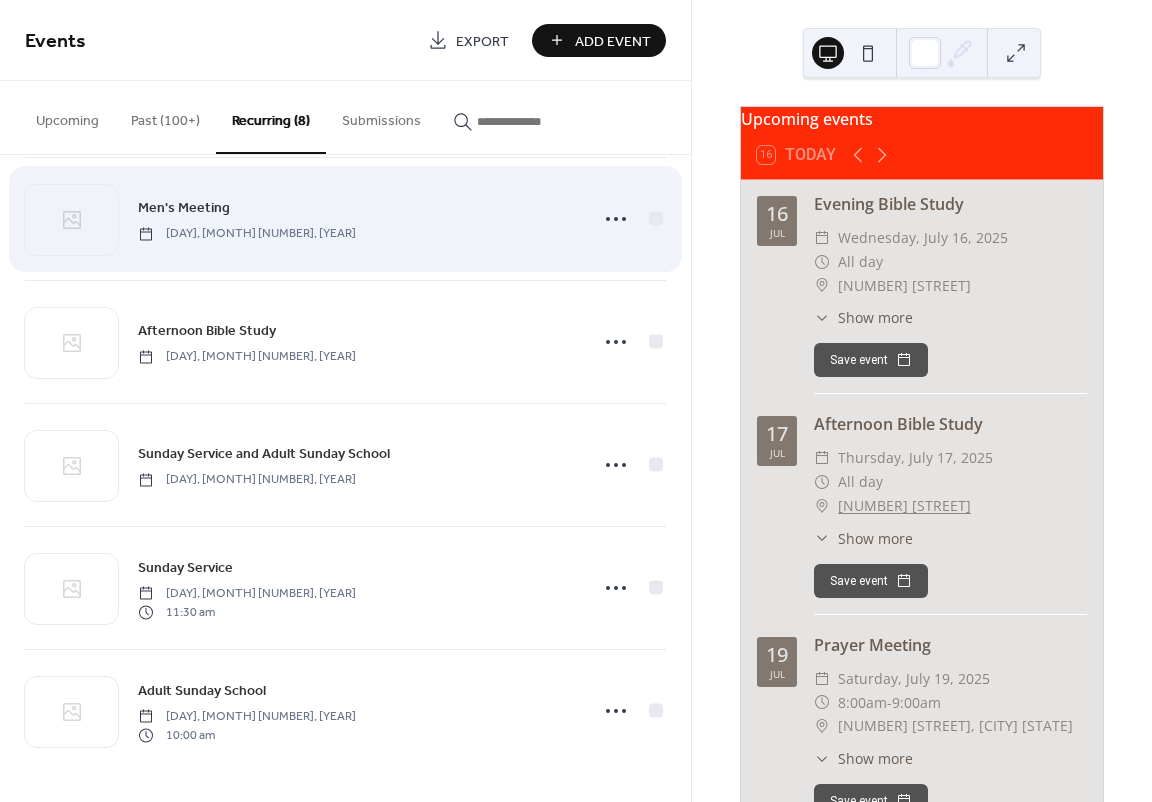 scroll, scrollTop: 0, scrollLeft: 0, axis: both 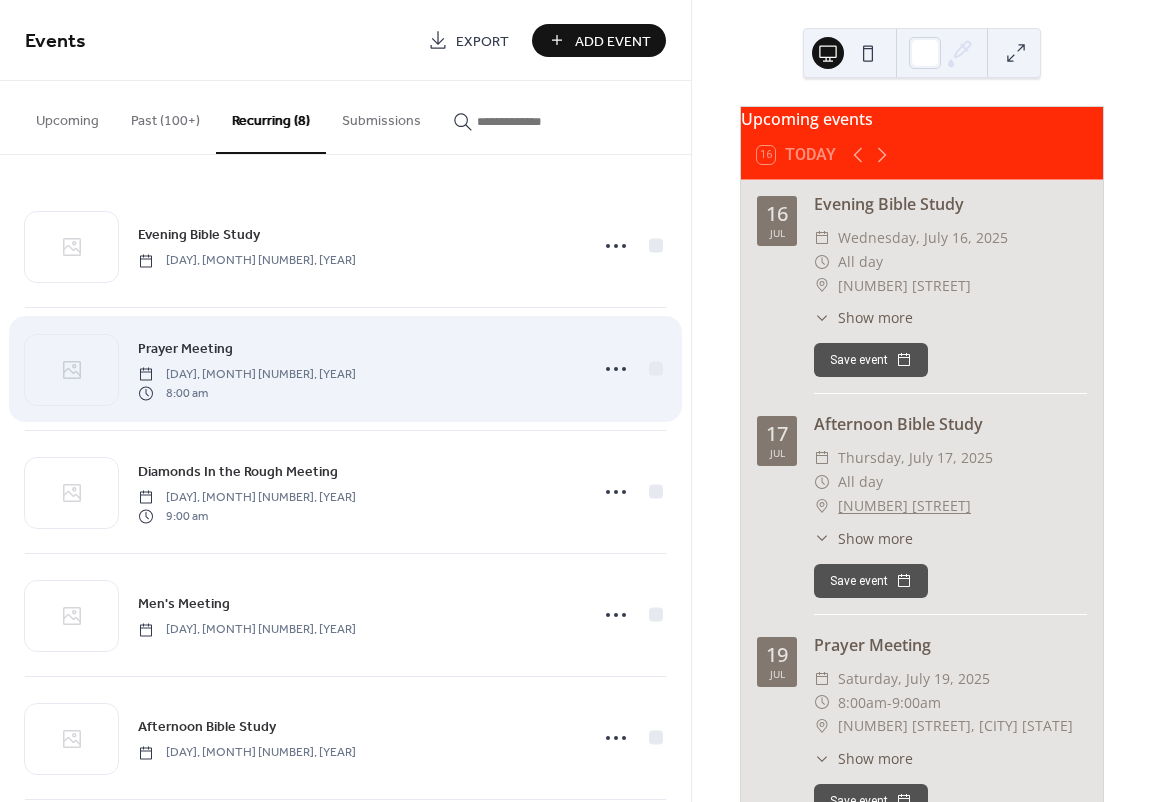 click on "Prayer Meeting Saturday, February 1, 2025 8:00 am" at bounding box center [357, 369] 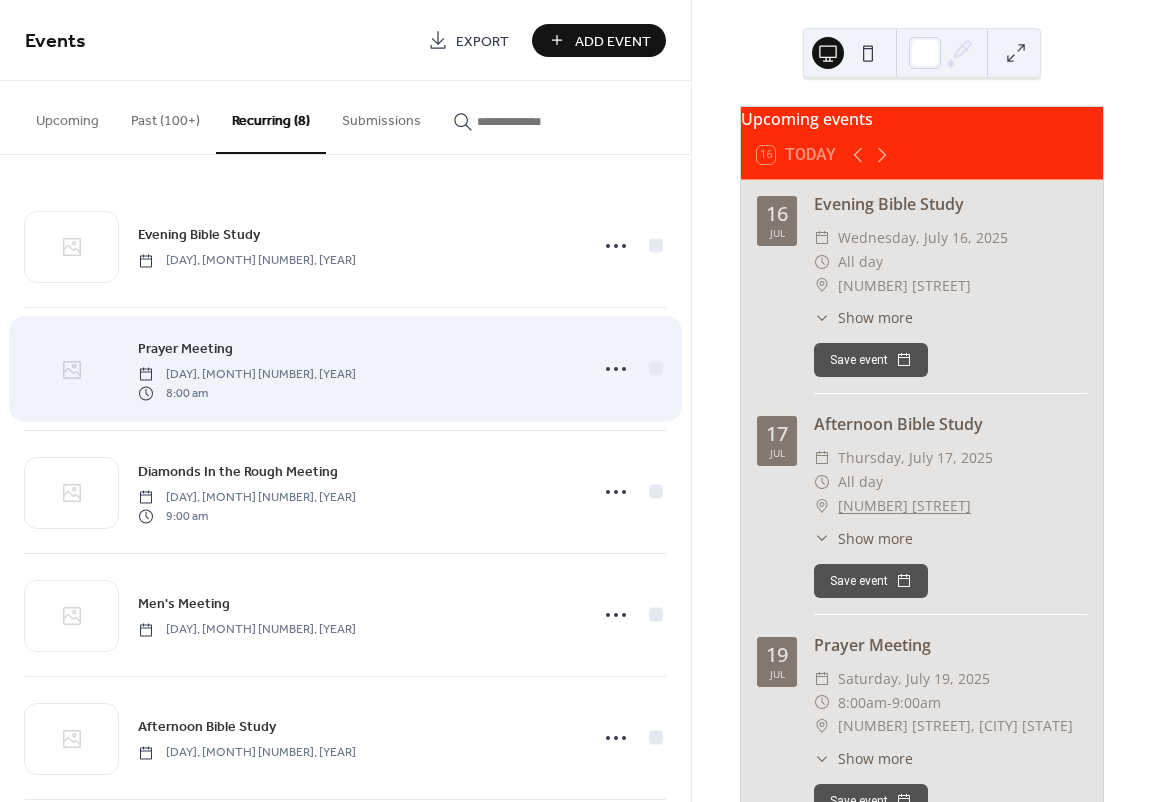 click at bounding box center [71, 370] 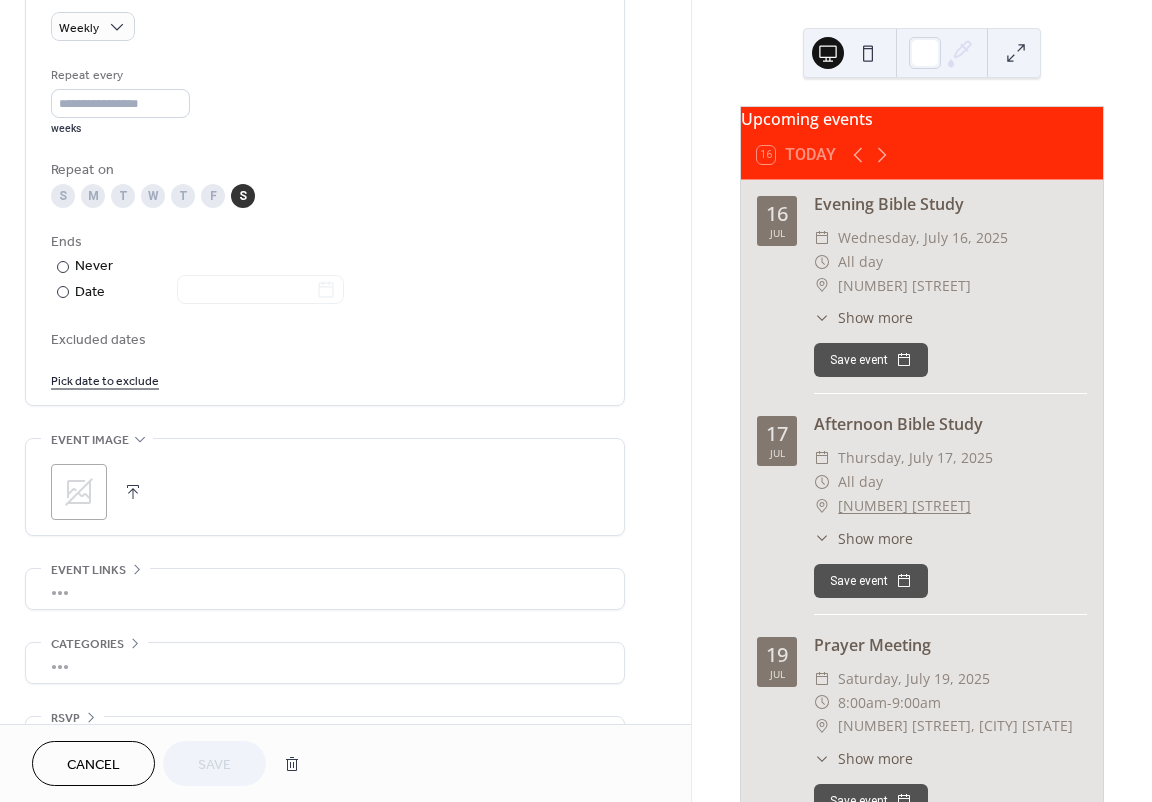 scroll, scrollTop: 954, scrollLeft: 0, axis: vertical 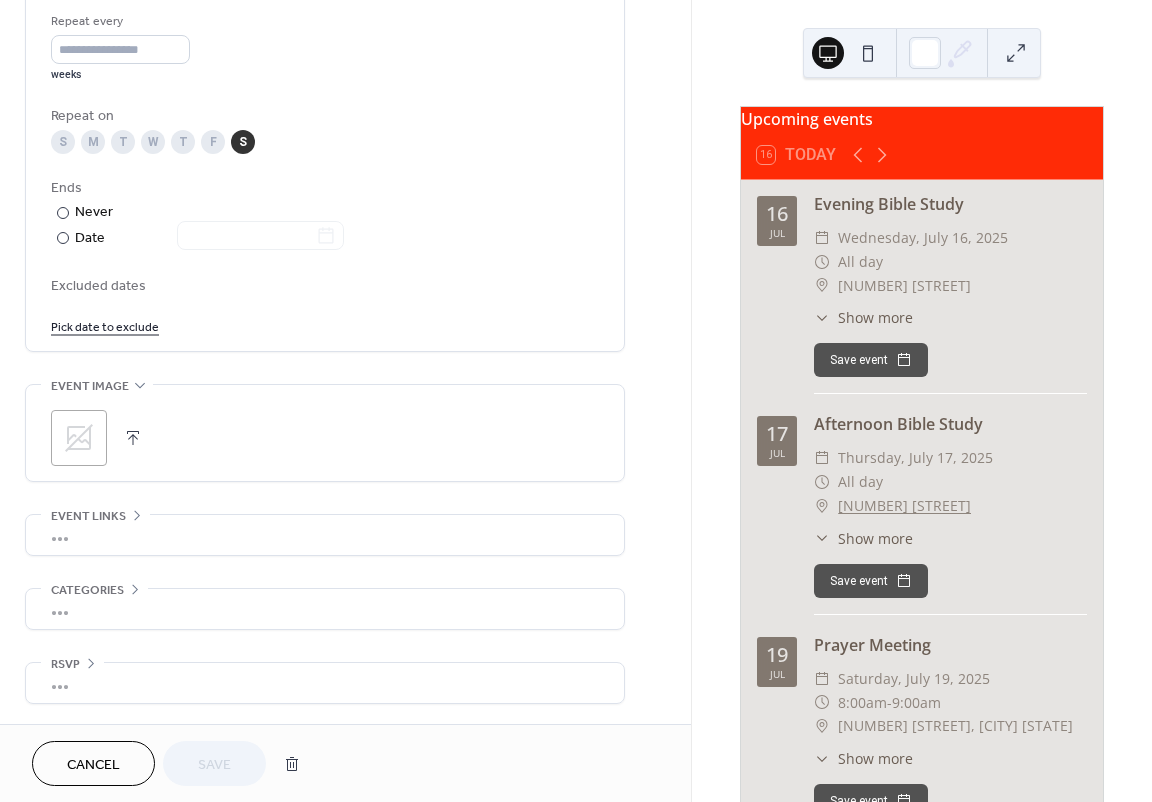 click 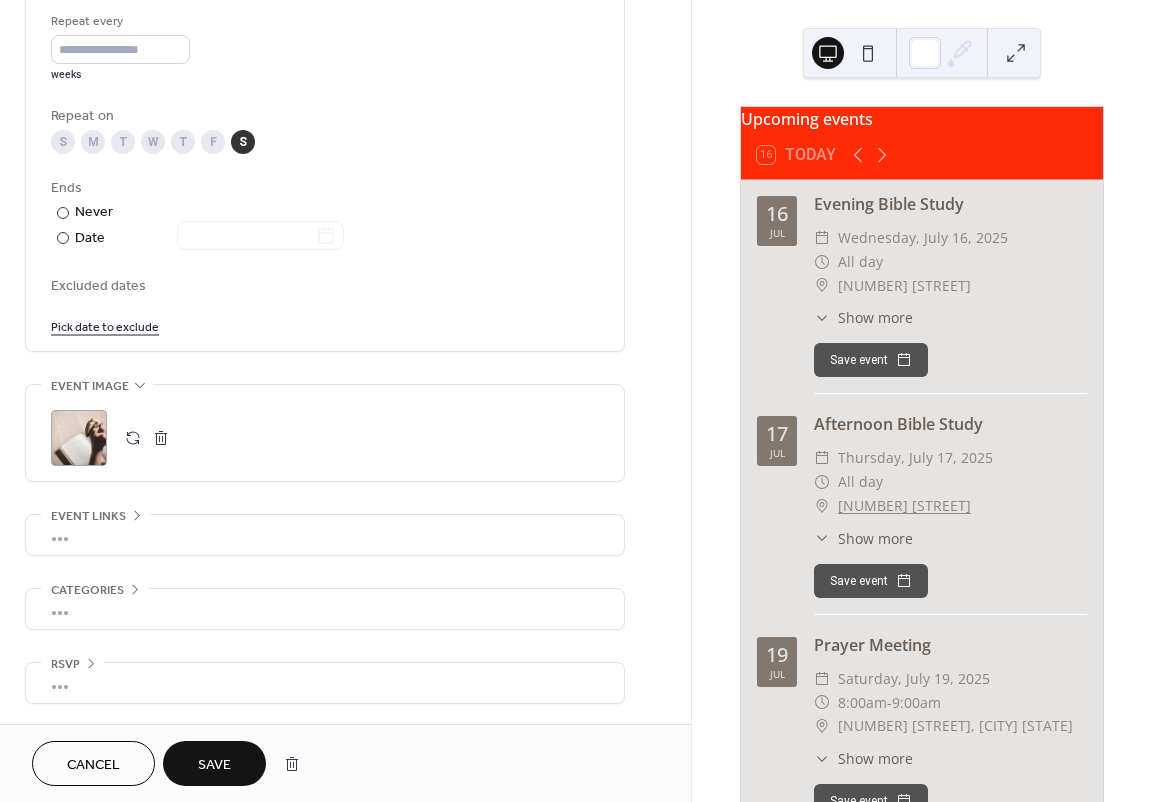 drag, startPoint x: 81, startPoint y: 450, endPoint x: 62, endPoint y: 446, distance: 19.416489 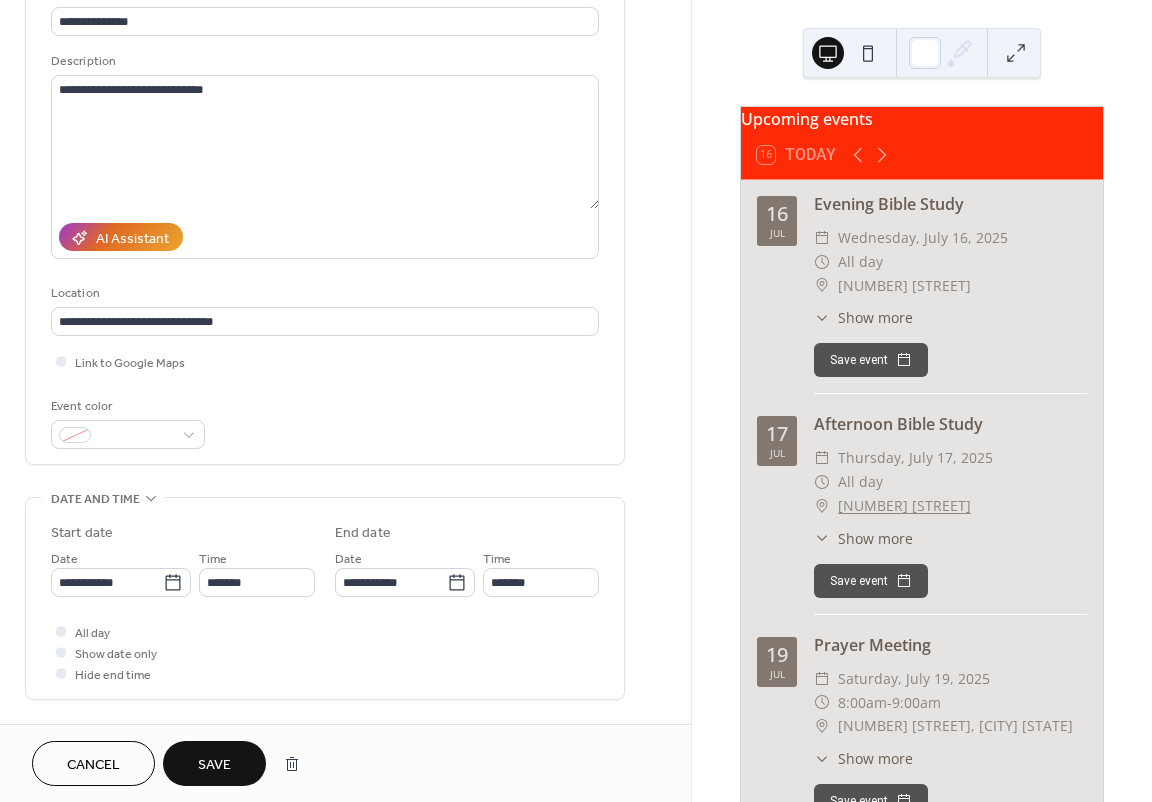 scroll, scrollTop: 0, scrollLeft: 0, axis: both 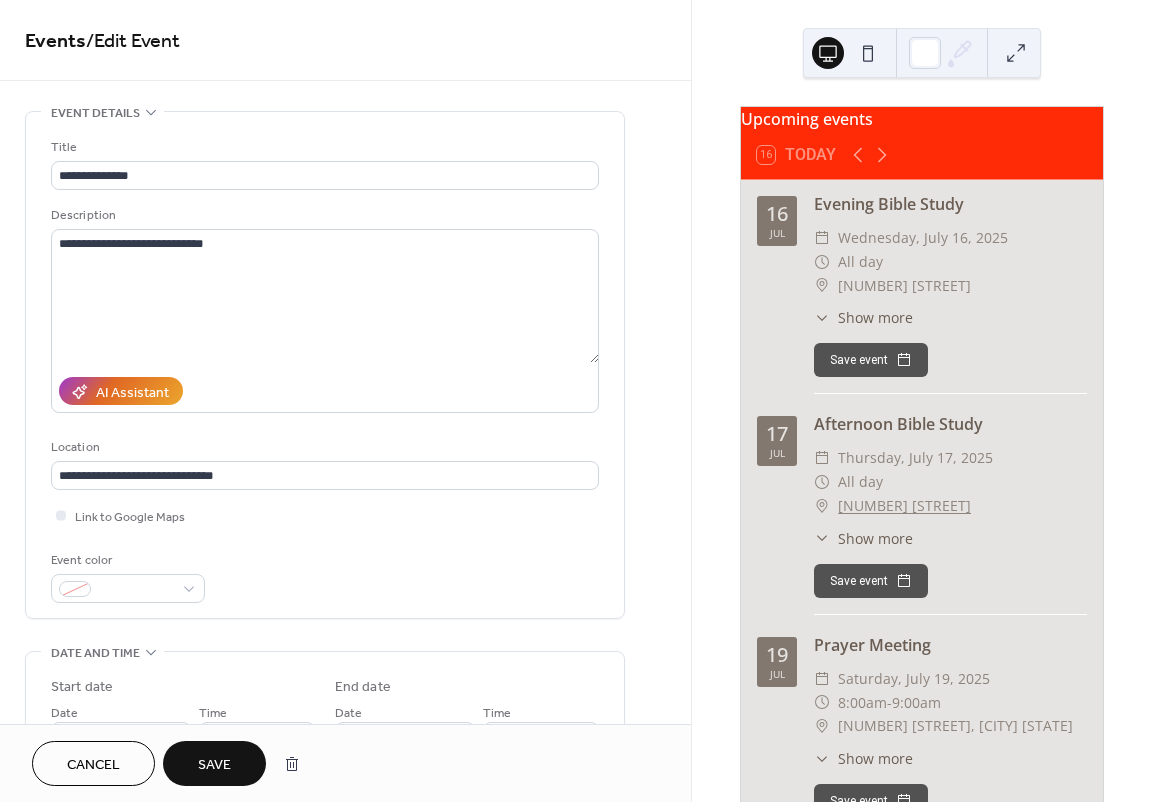 click on "Save" at bounding box center [214, 765] 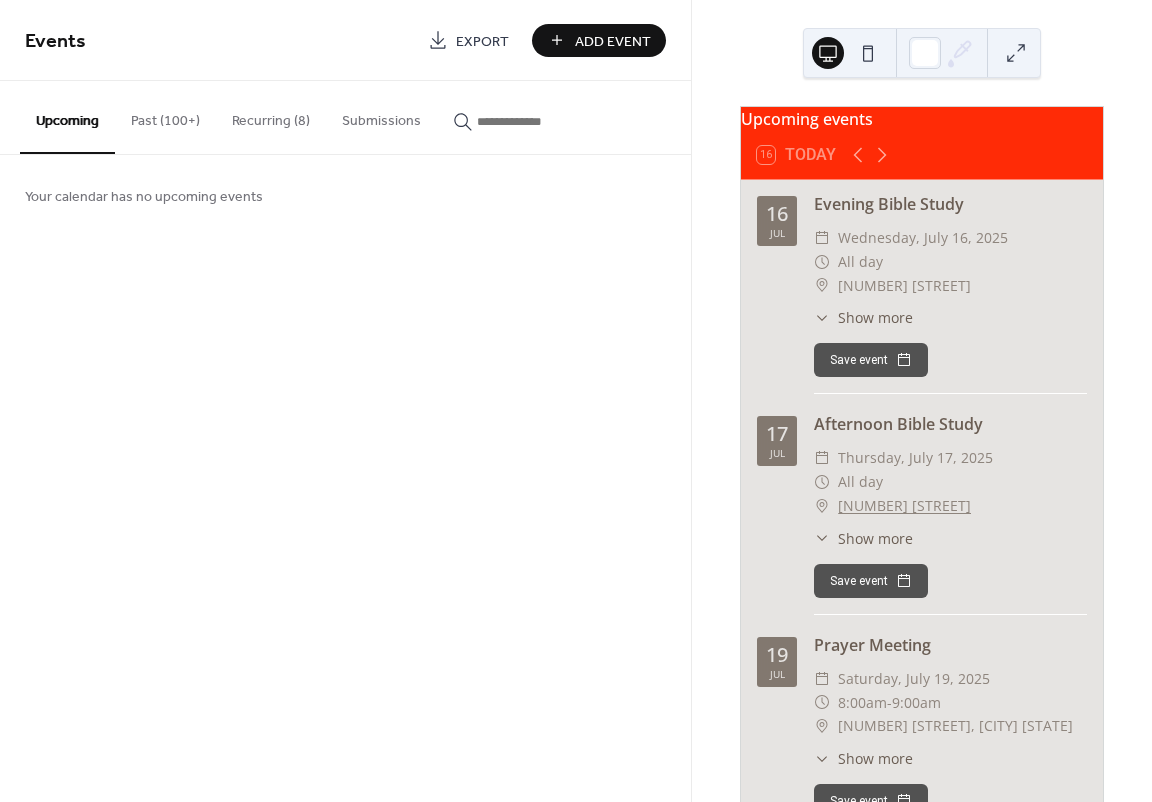 click on "Recurring (8)" at bounding box center (271, 116) 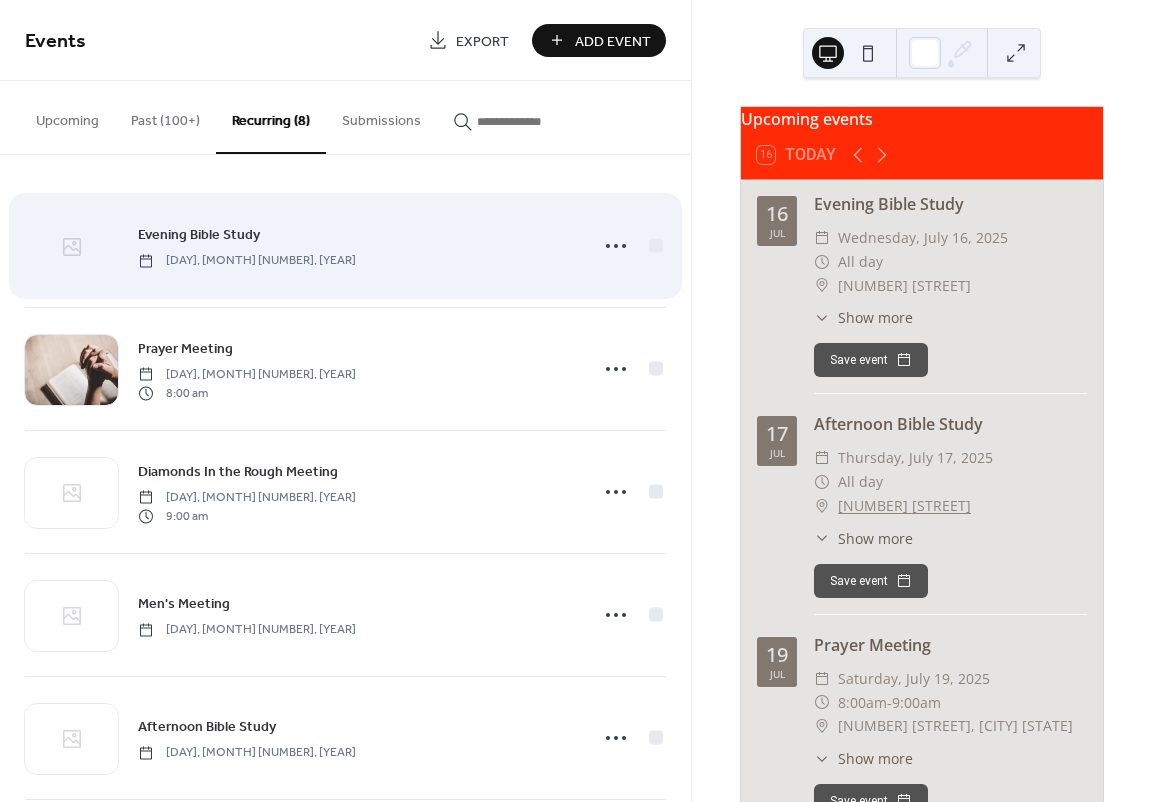 click at bounding box center [71, 247] 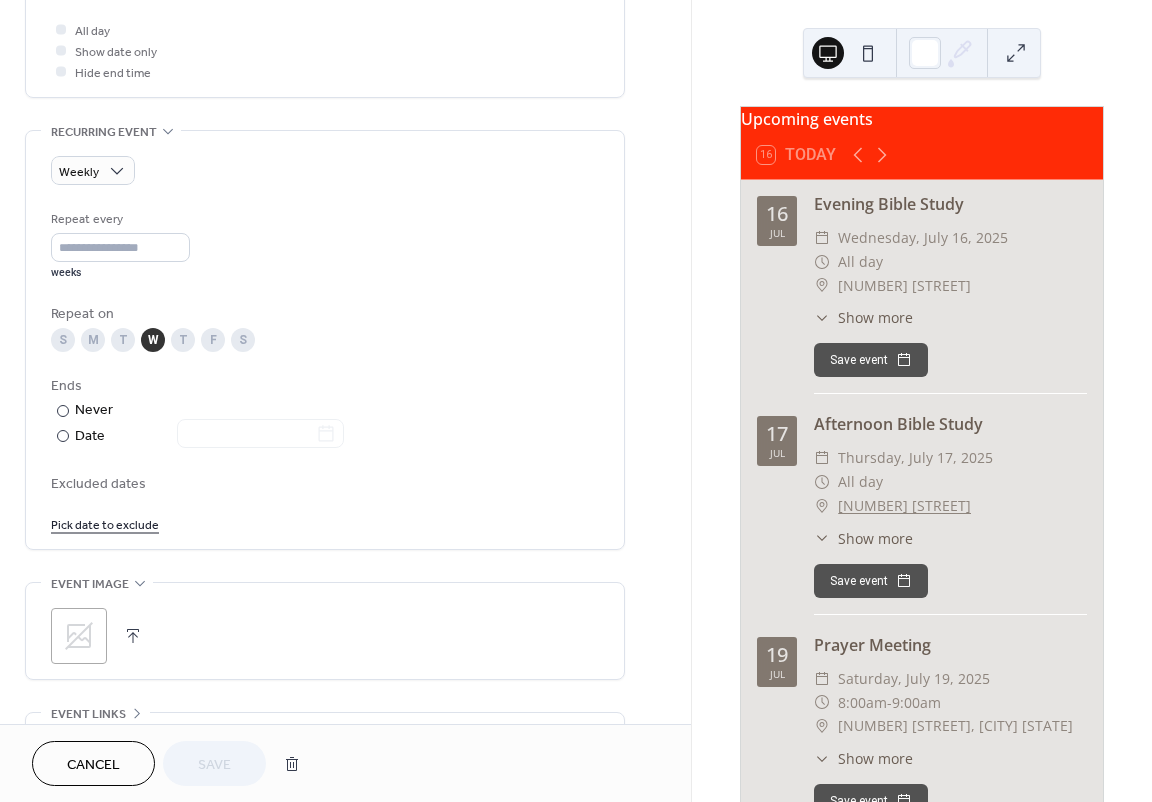 scroll, scrollTop: 900, scrollLeft: 0, axis: vertical 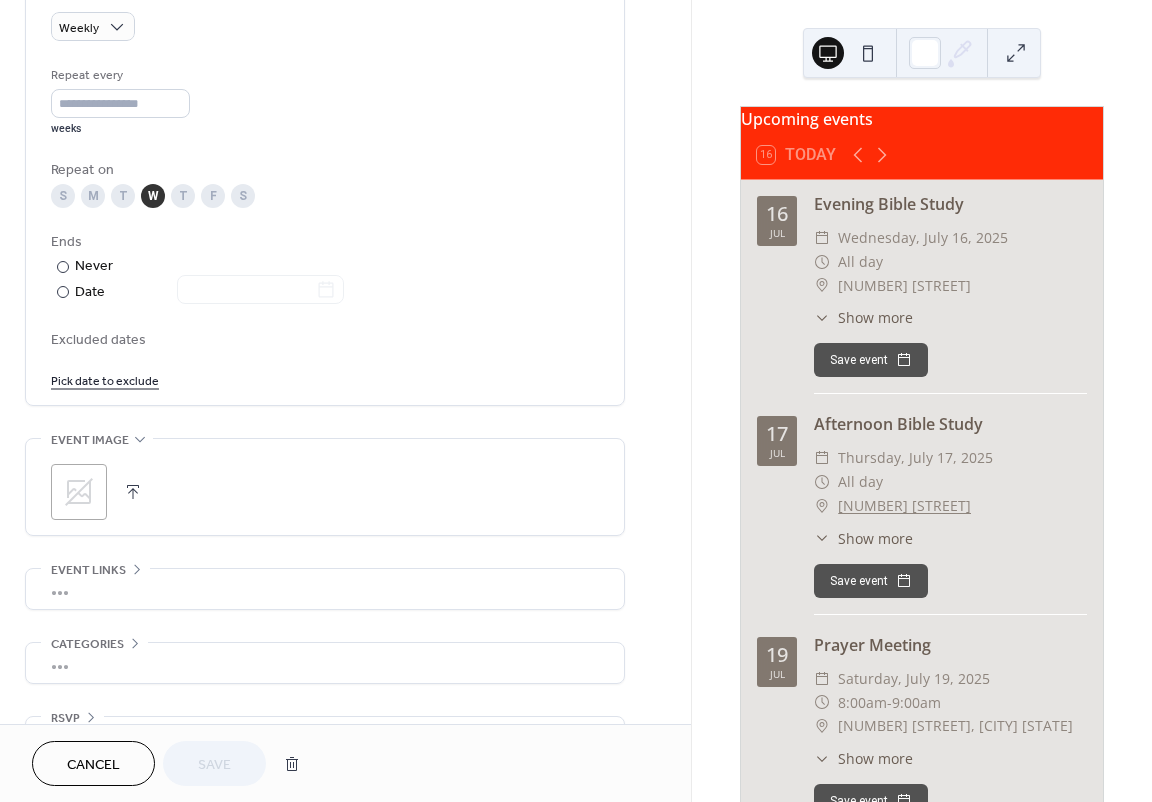 click 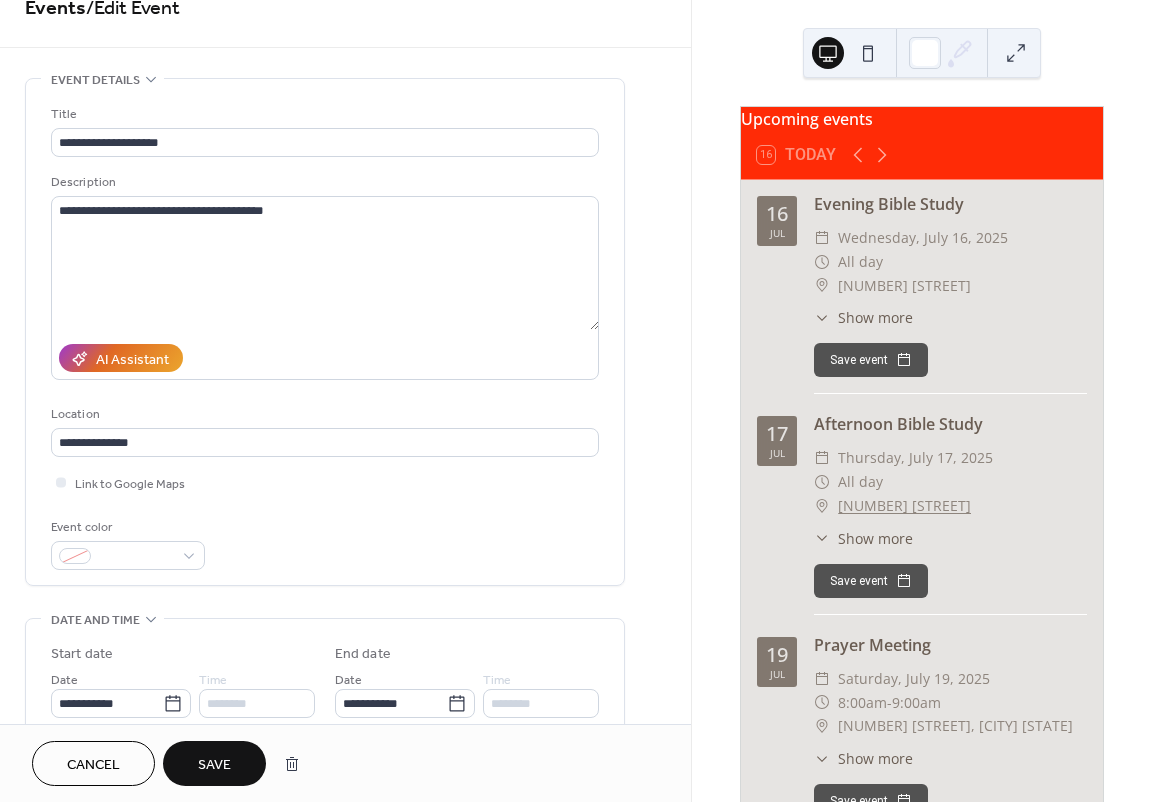 scroll, scrollTop: 0, scrollLeft: 0, axis: both 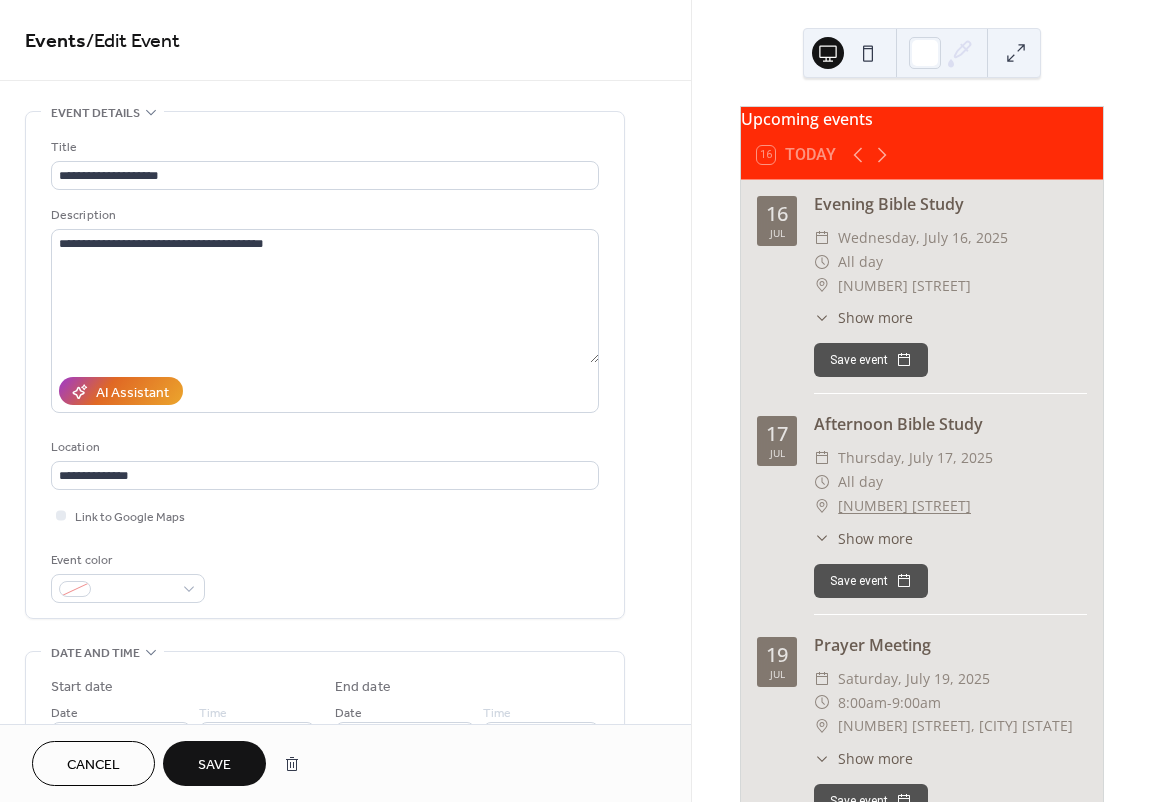 click on "Save" at bounding box center [214, 763] 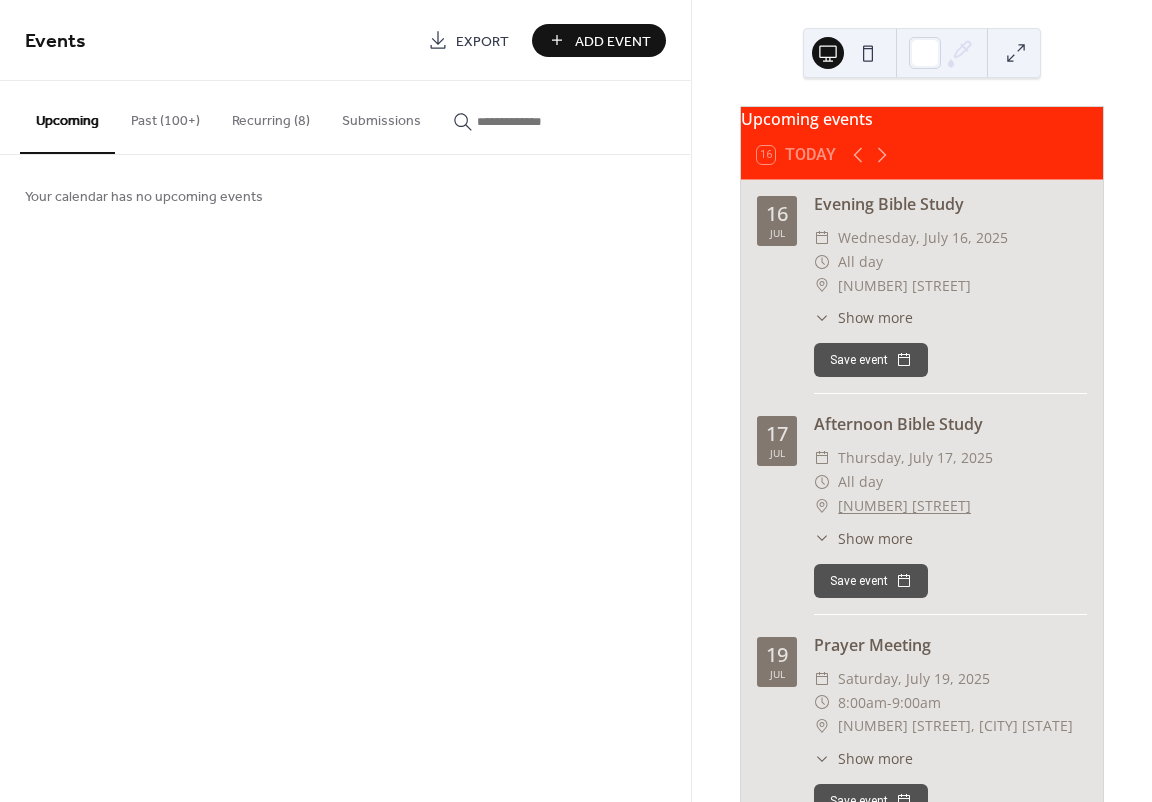 click on "Recurring (8)" at bounding box center [271, 116] 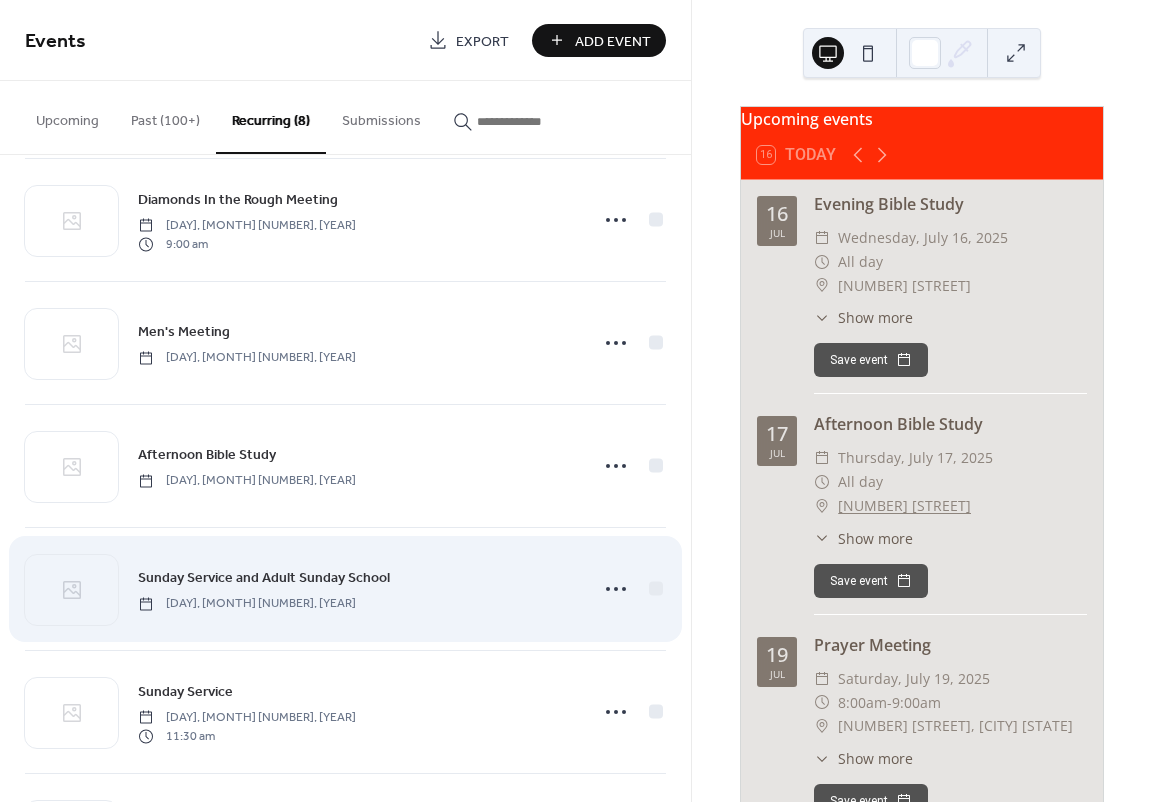 scroll, scrollTop: 300, scrollLeft: 0, axis: vertical 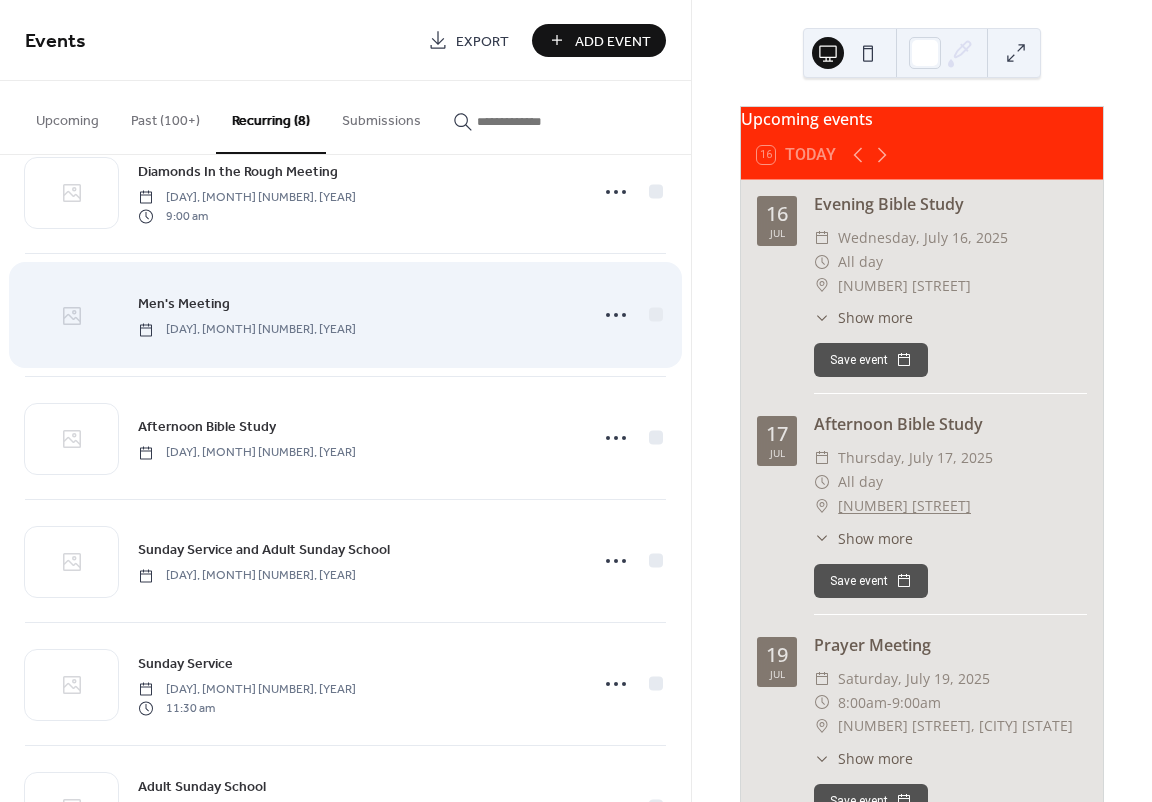 click at bounding box center (71, 316) 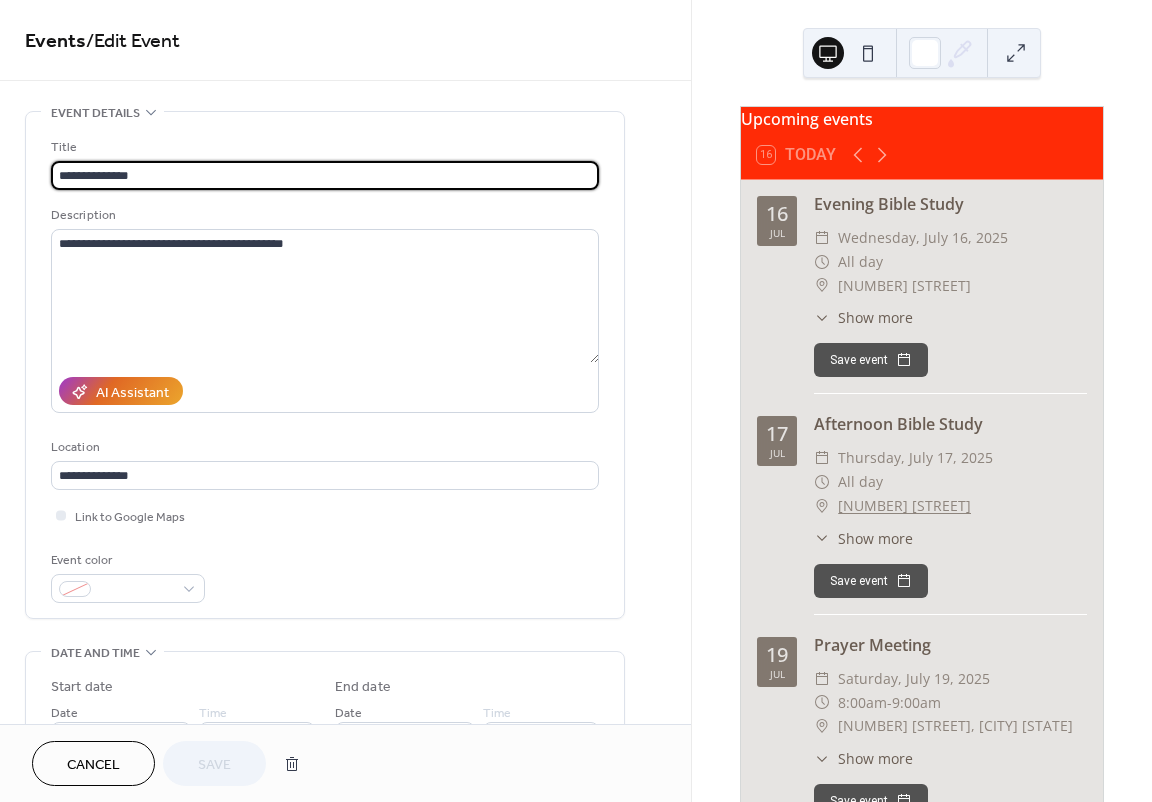 scroll, scrollTop: 954, scrollLeft: 0, axis: vertical 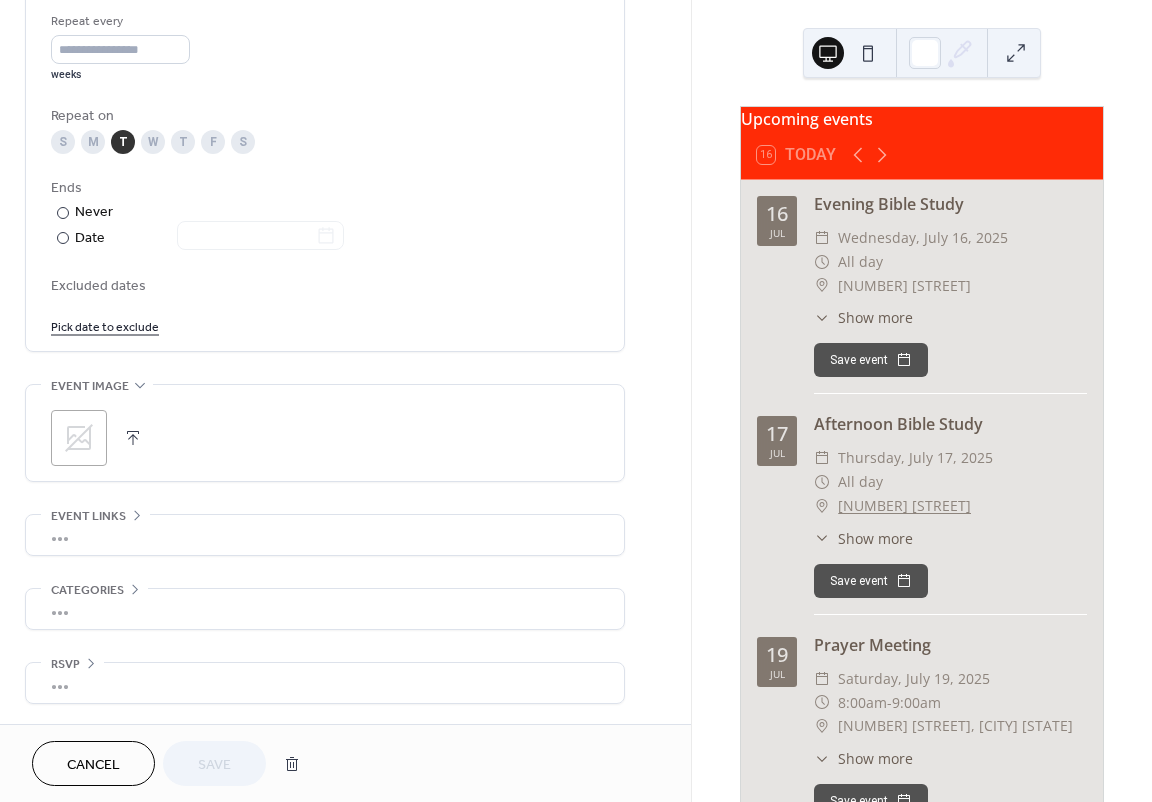 click on ";" at bounding box center (79, 438) 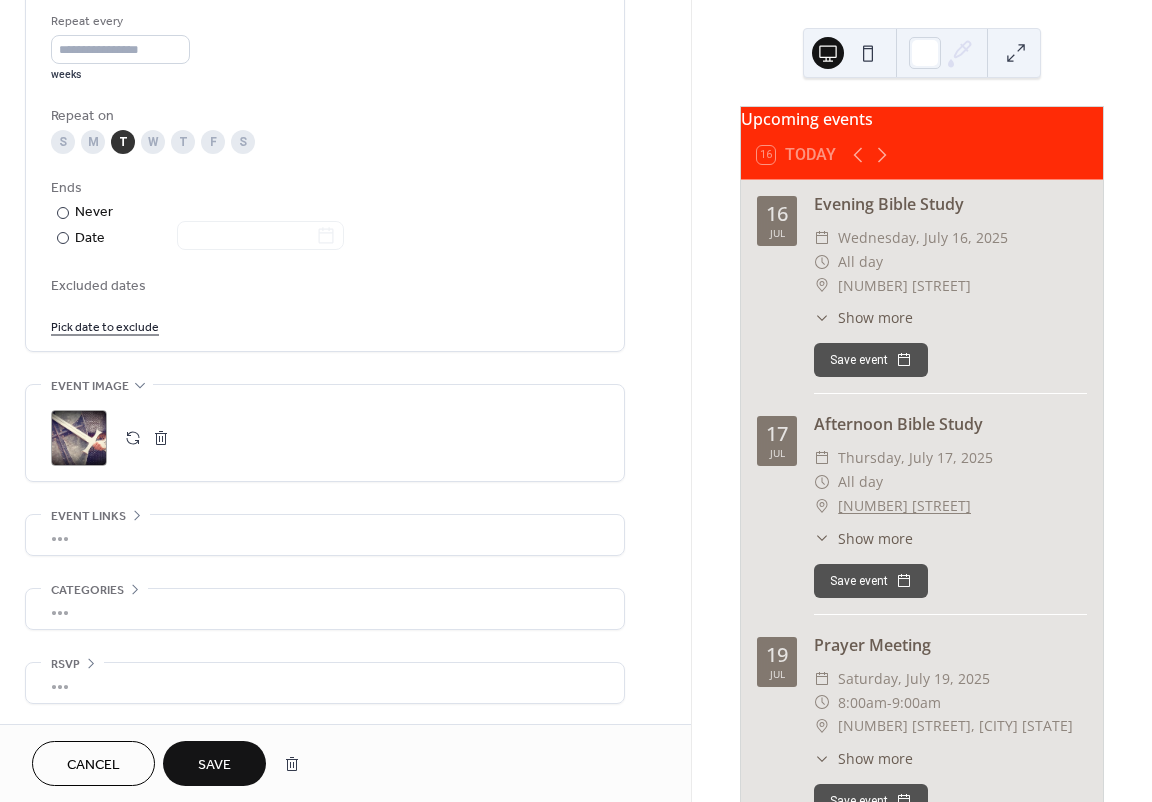 click on "Save" at bounding box center (214, 763) 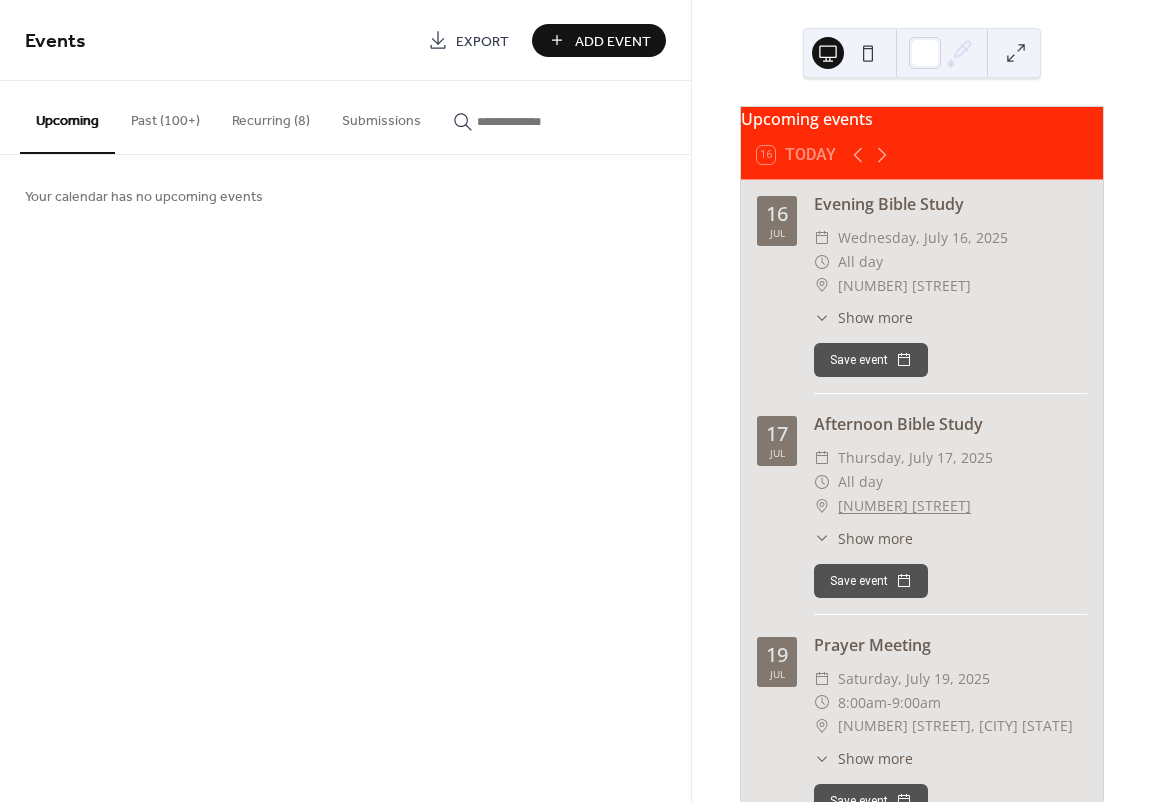 click on "Recurring (8)" at bounding box center [271, 116] 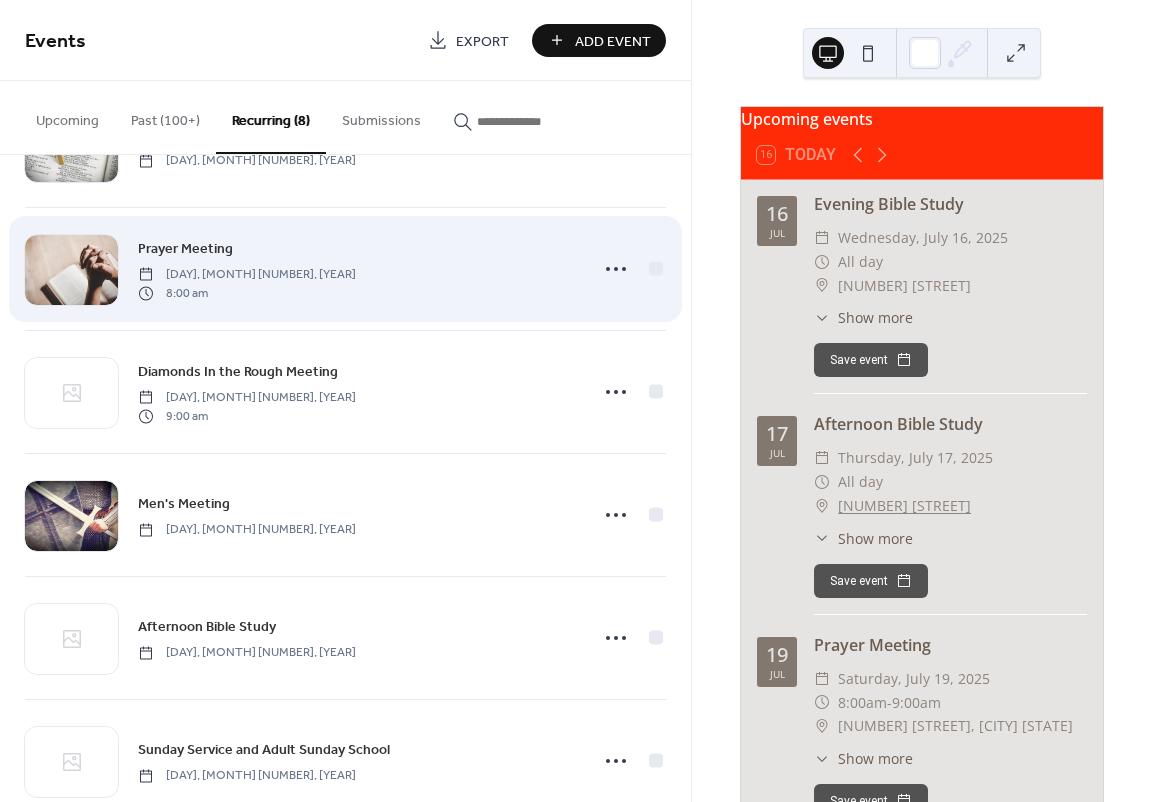 scroll, scrollTop: 0, scrollLeft: 0, axis: both 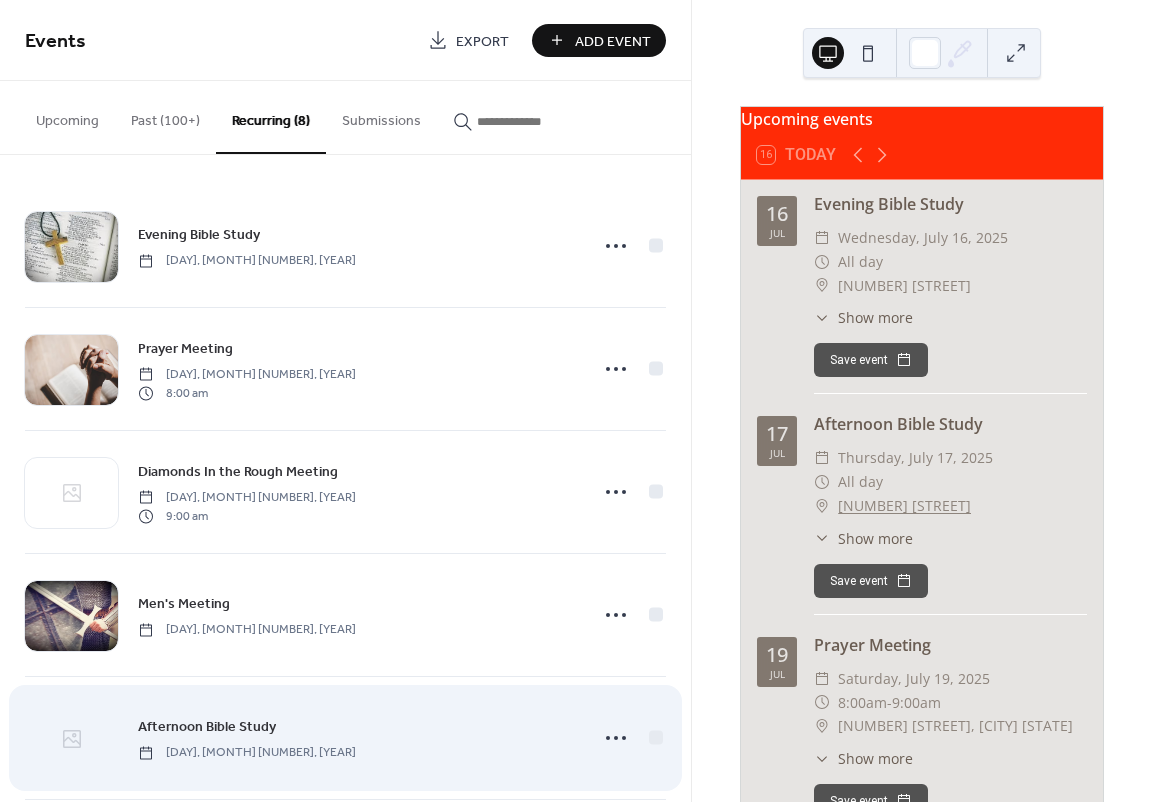 click 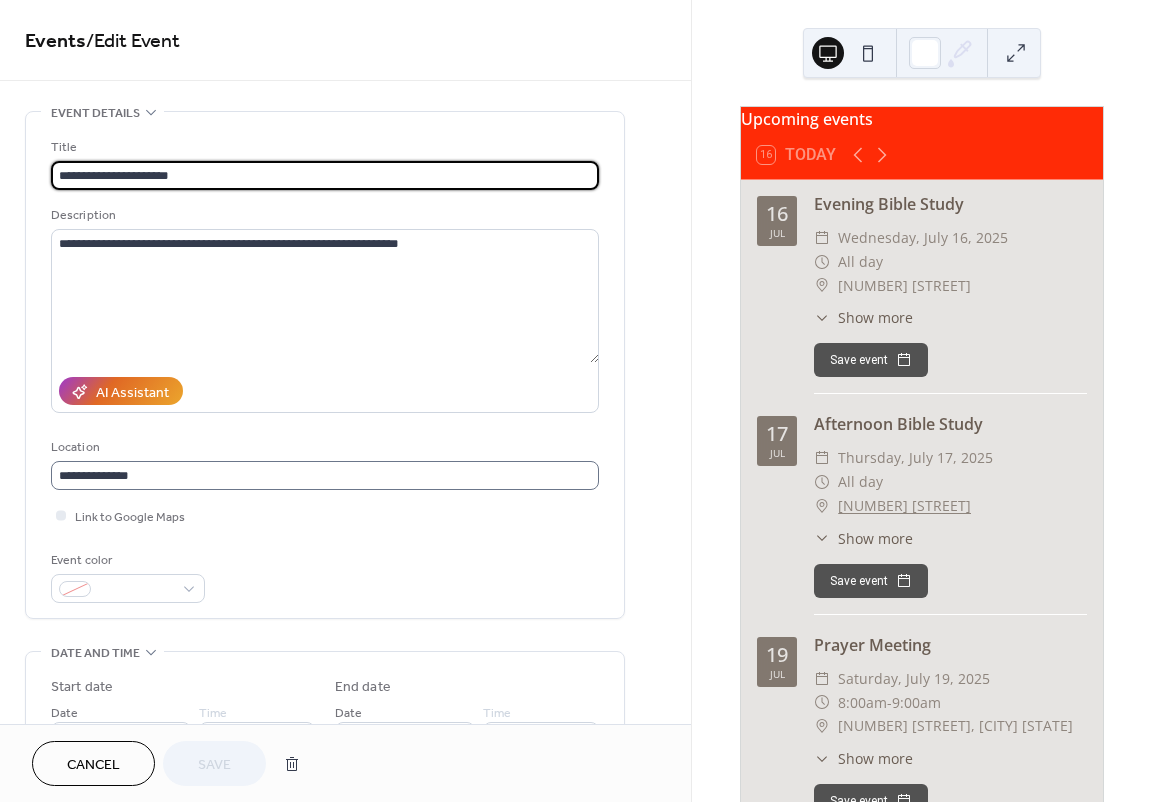 scroll, scrollTop: 1, scrollLeft: 0, axis: vertical 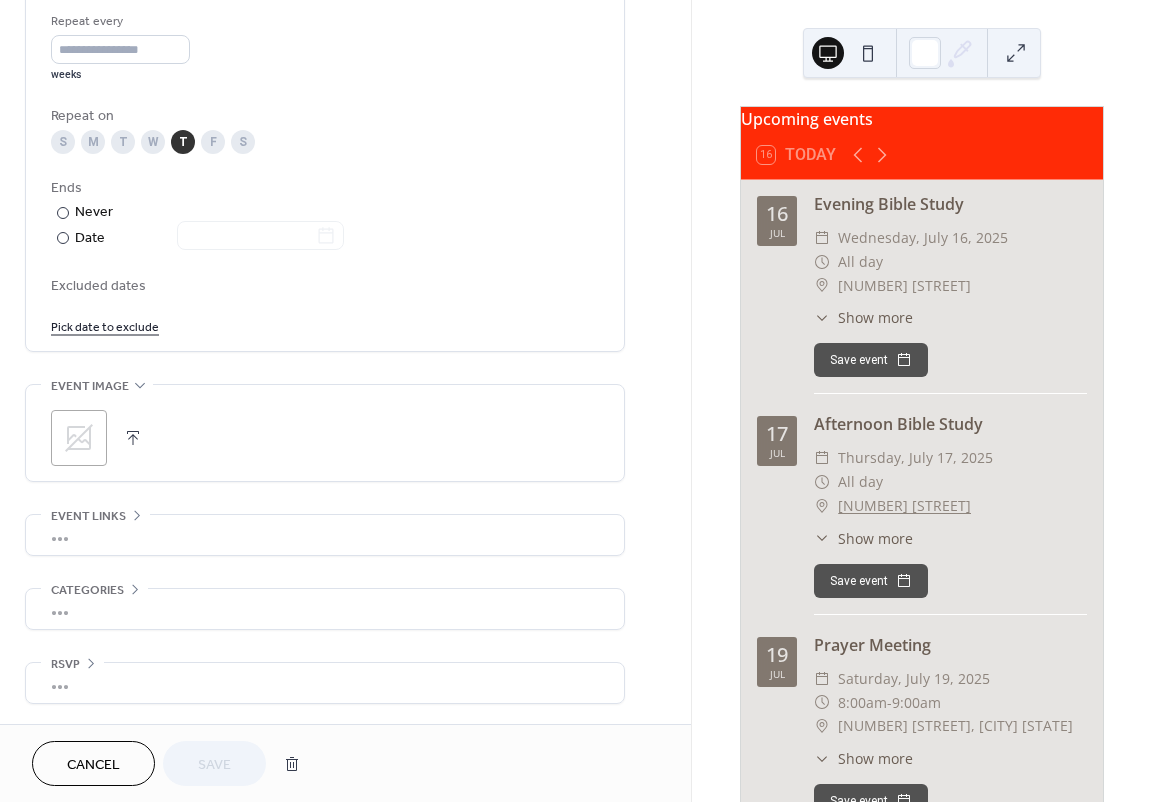click 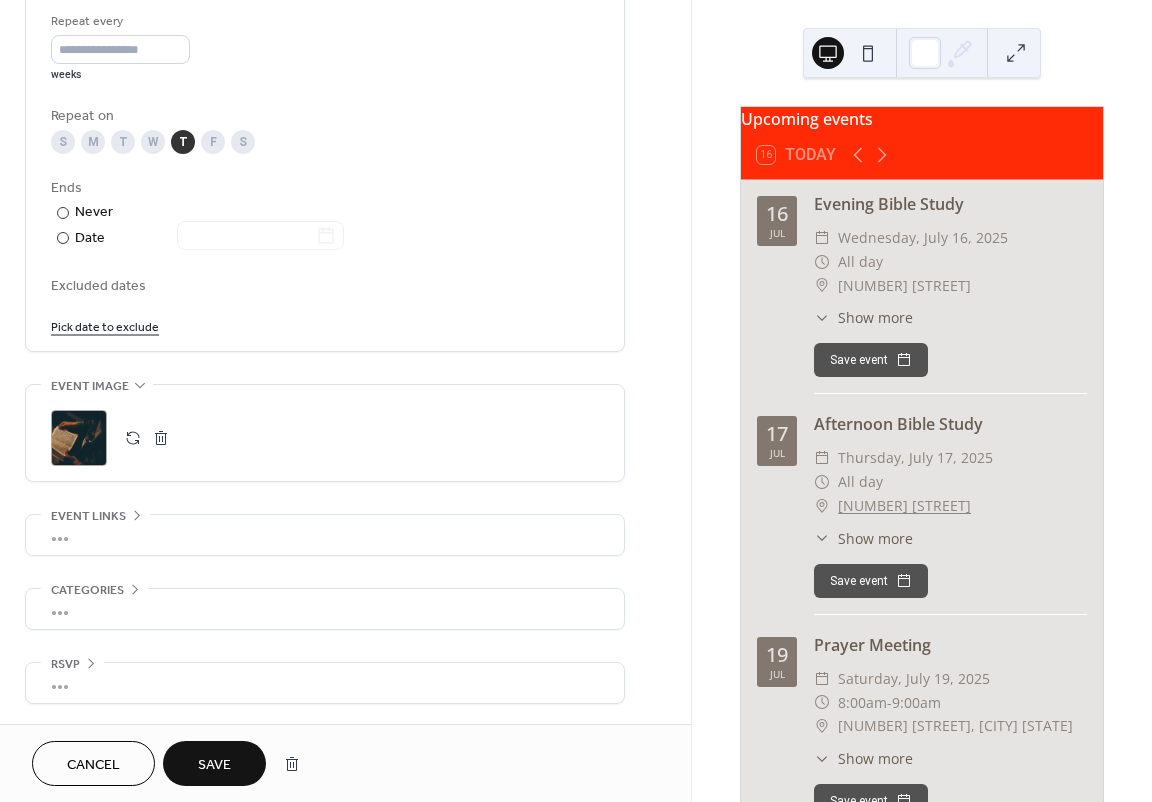 click on "Save" at bounding box center (214, 765) 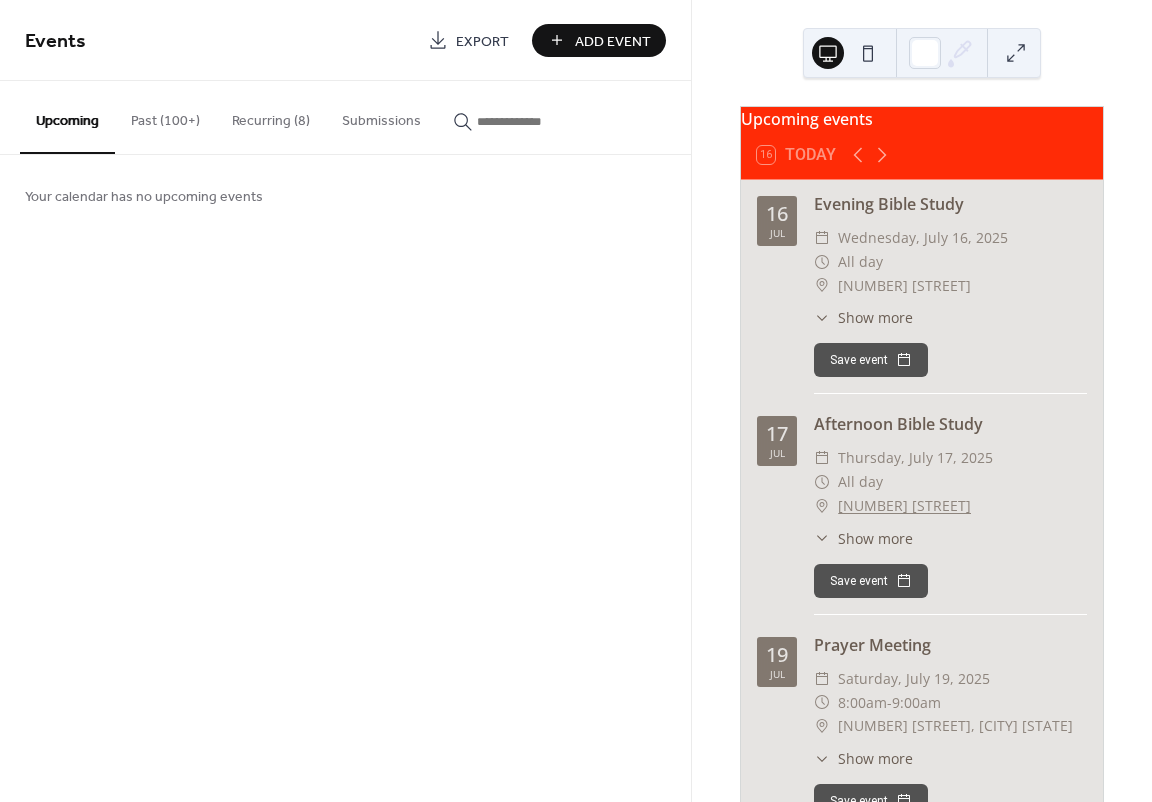 click on "Recurring (8)" at bounding box center (271, 116) 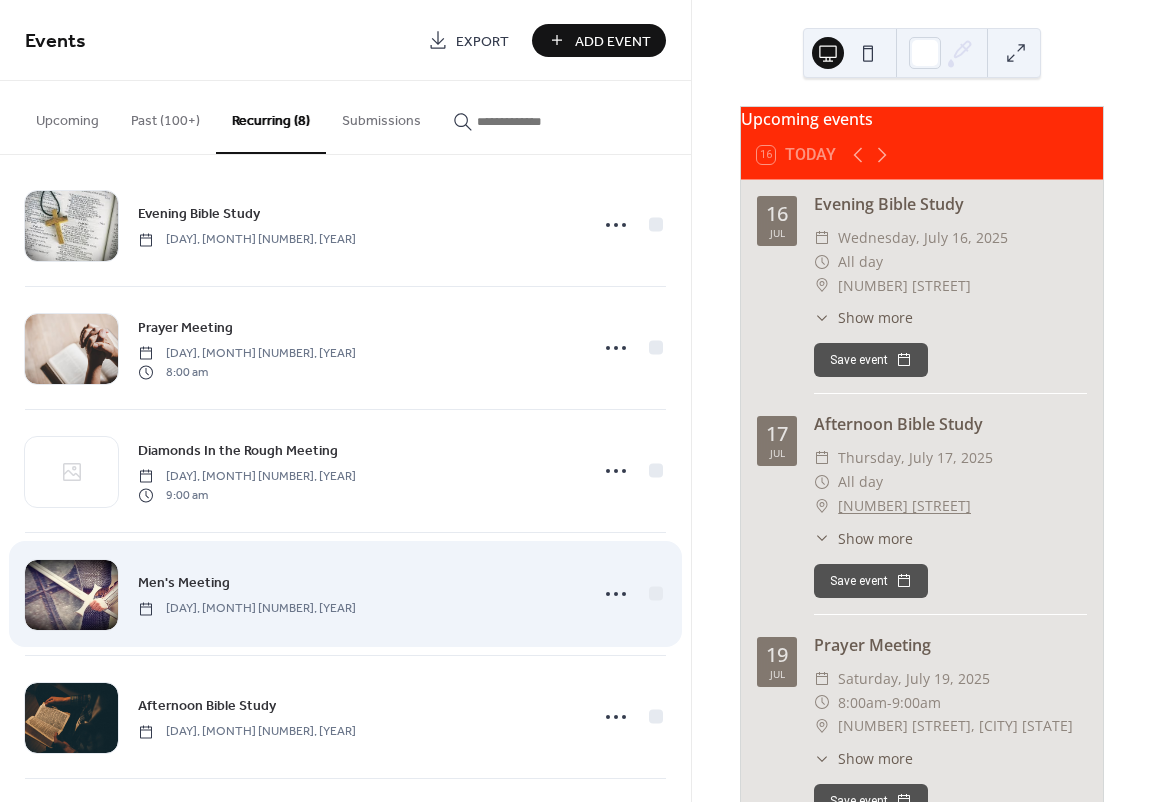 scroll, scrollTop: 0, scrollLeft: 0, axis: both 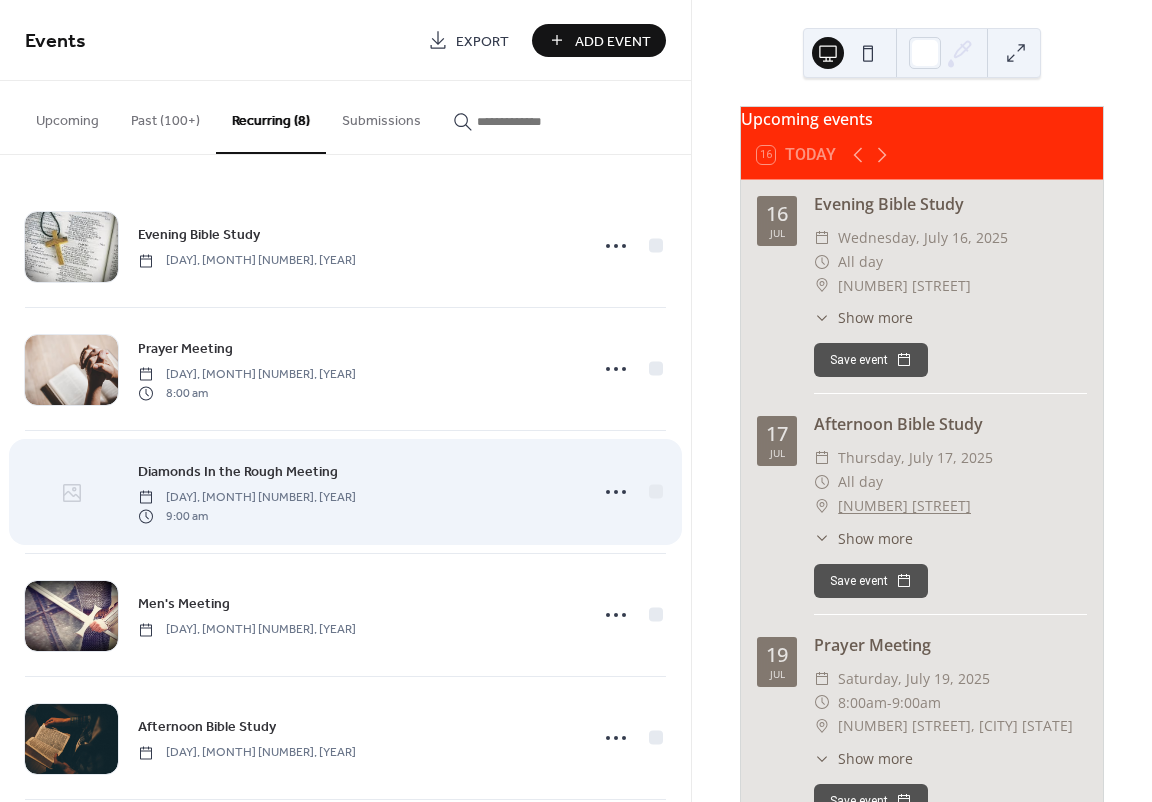 click at bounding box center (71, 493) 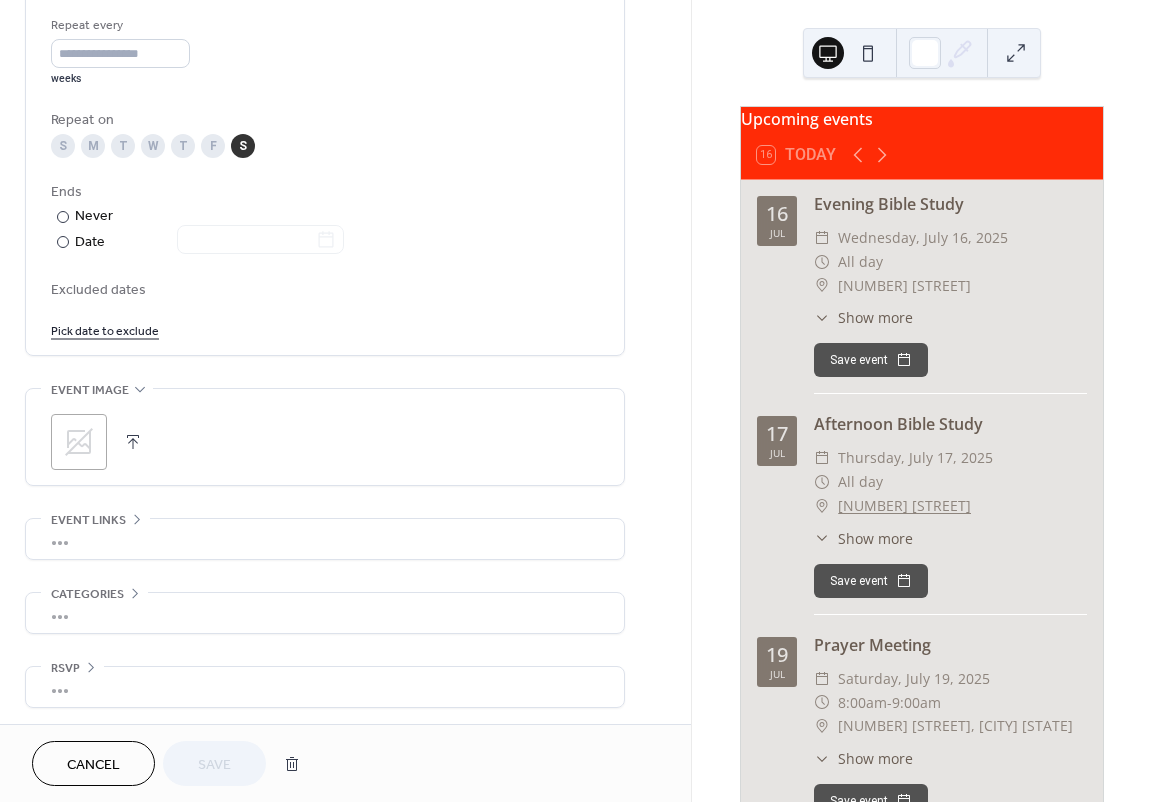 scroll, scrollTop: 954, scrollLeft: 0, axis: vertical 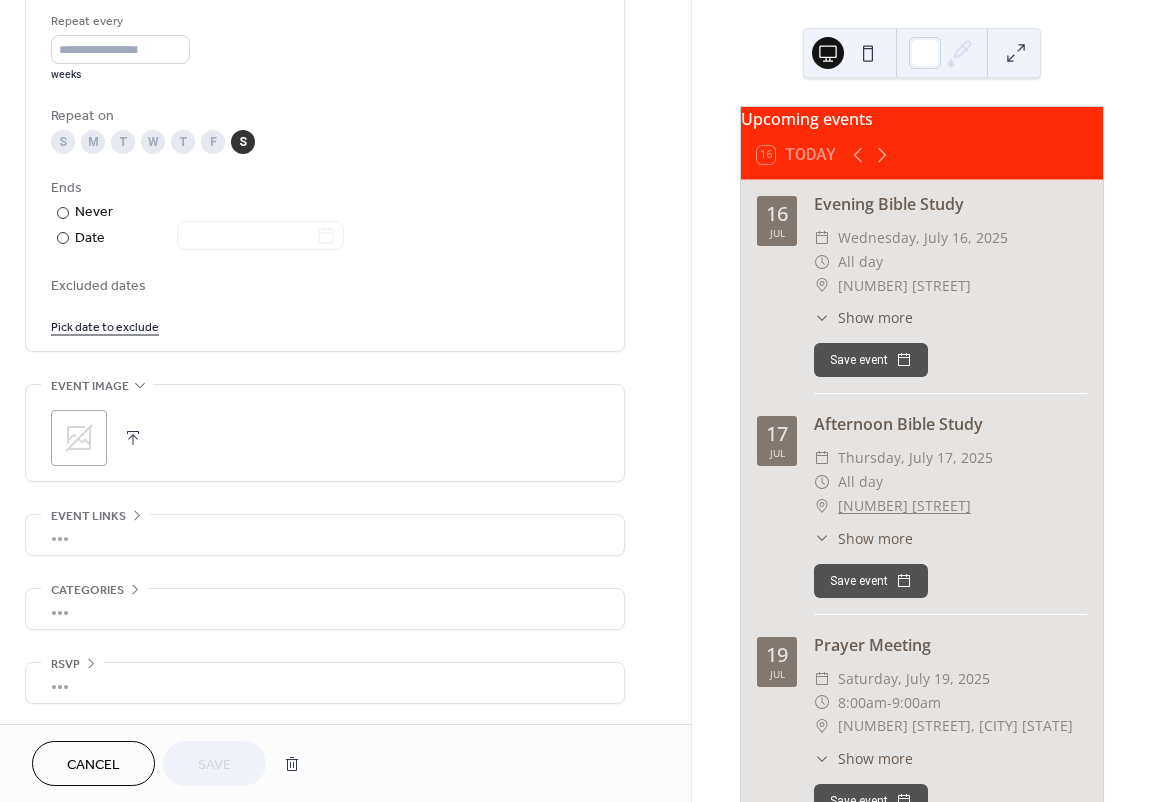 click 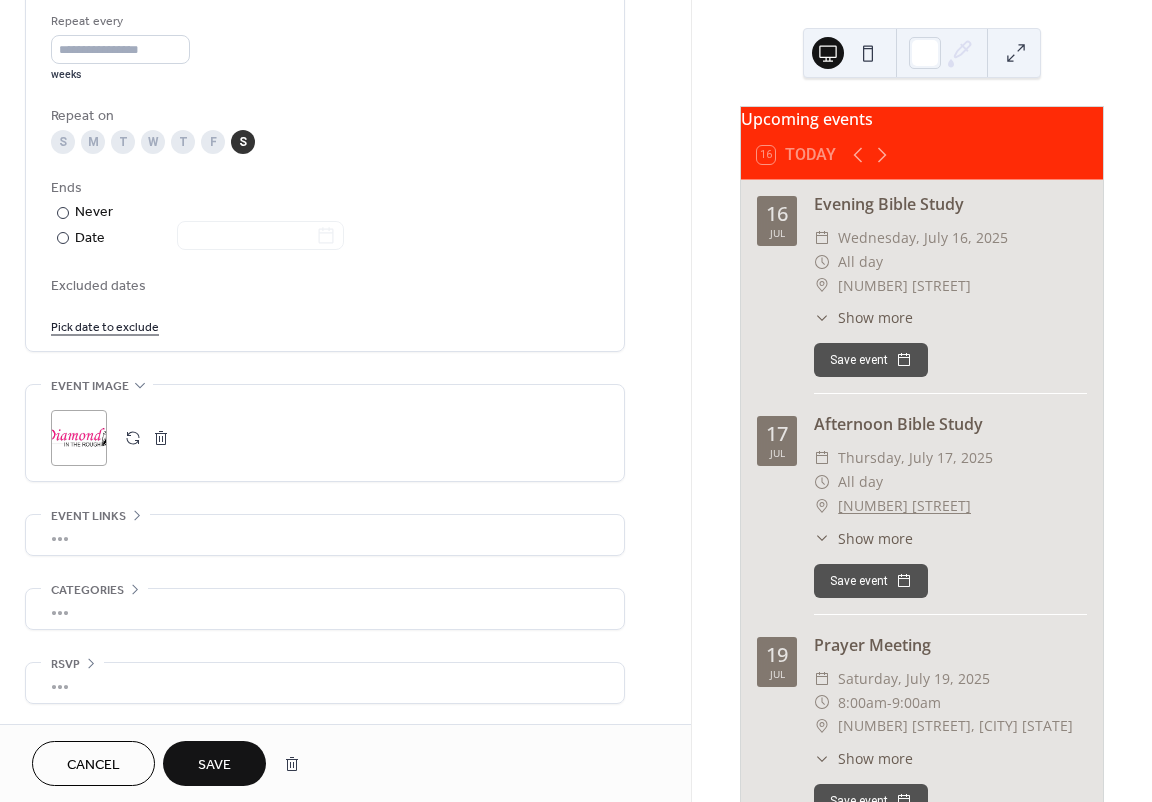 click on ";" at bounding box center (79, 438) 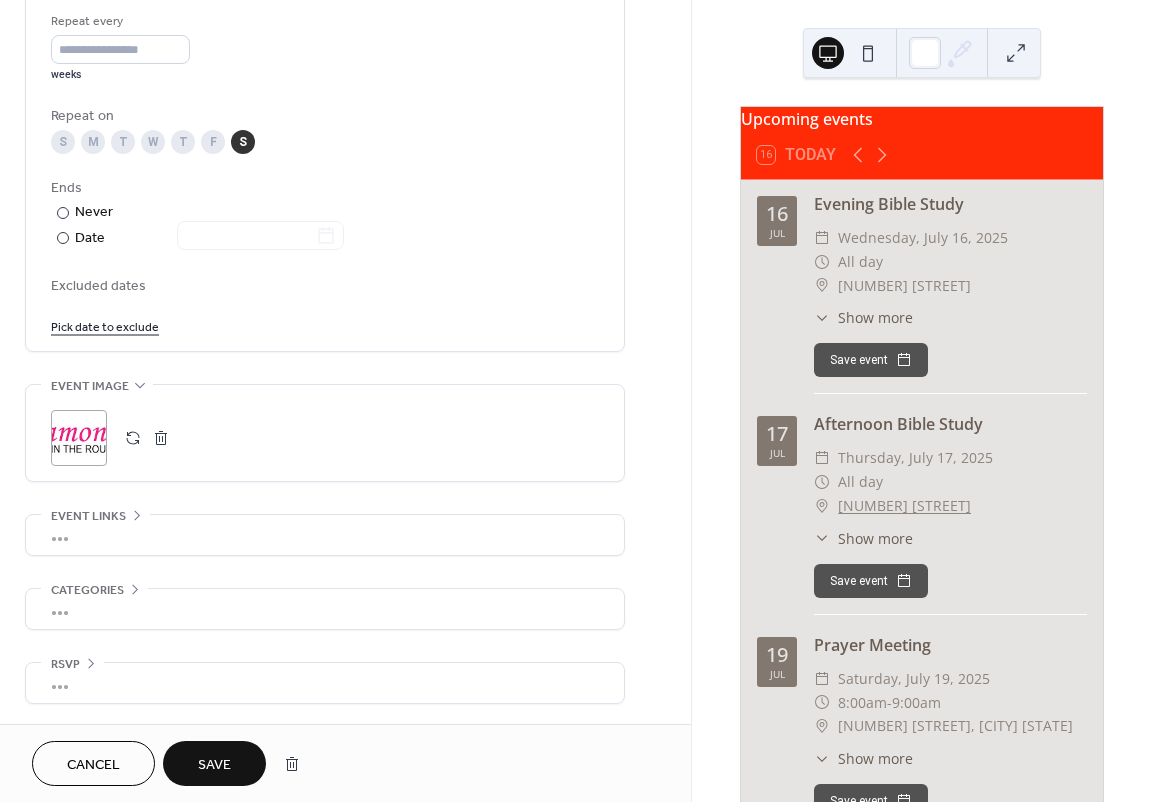 click on ";" at bounding box center [79, 438] 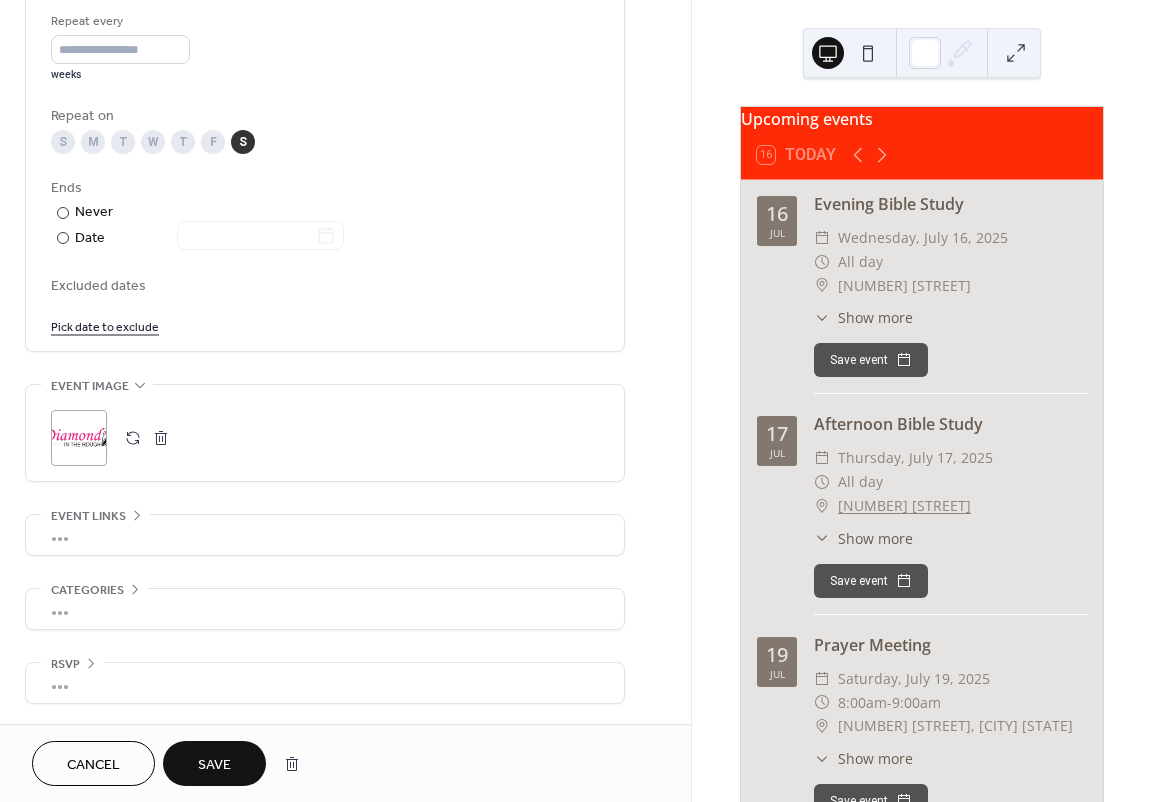 click on "Save" at bounding box center (214, 763) 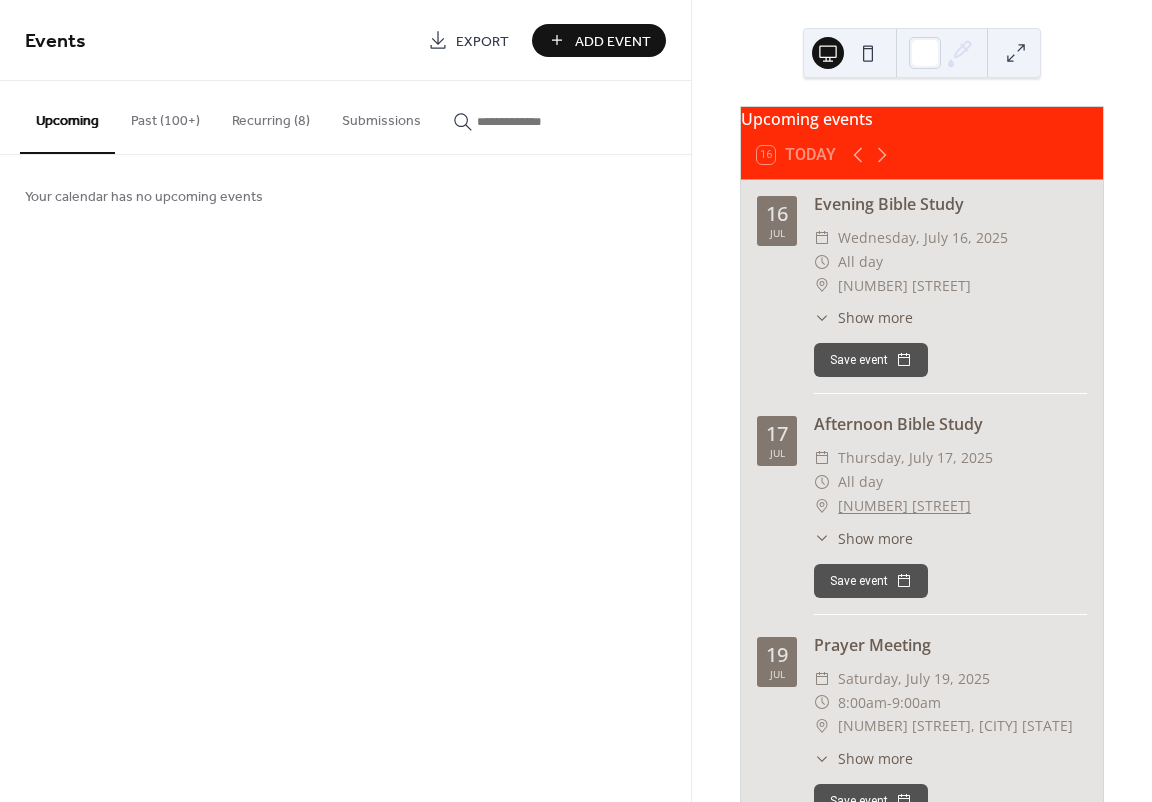 click on "Recurring (8)" at bounding box center [271, 116] 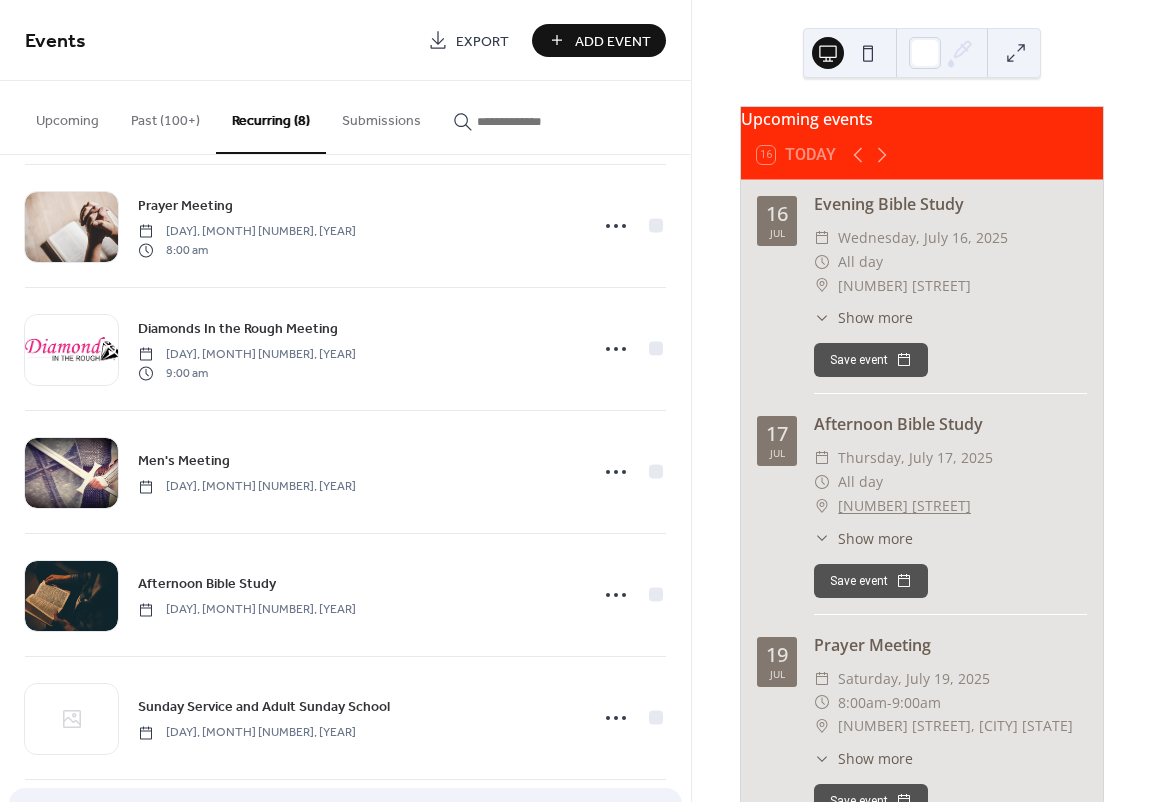 scroll, scrollTop: 396, scrollLeft: 0, axis: vertical 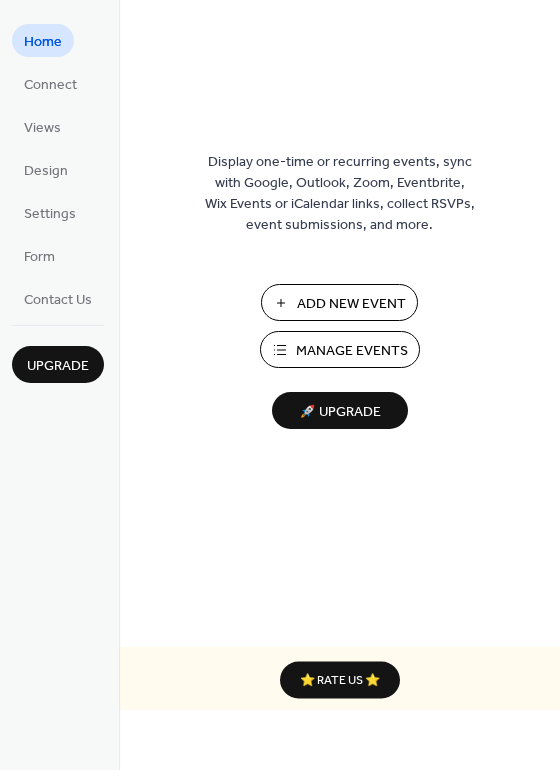 click on "Manage Events" at bounding box center [352, 351] 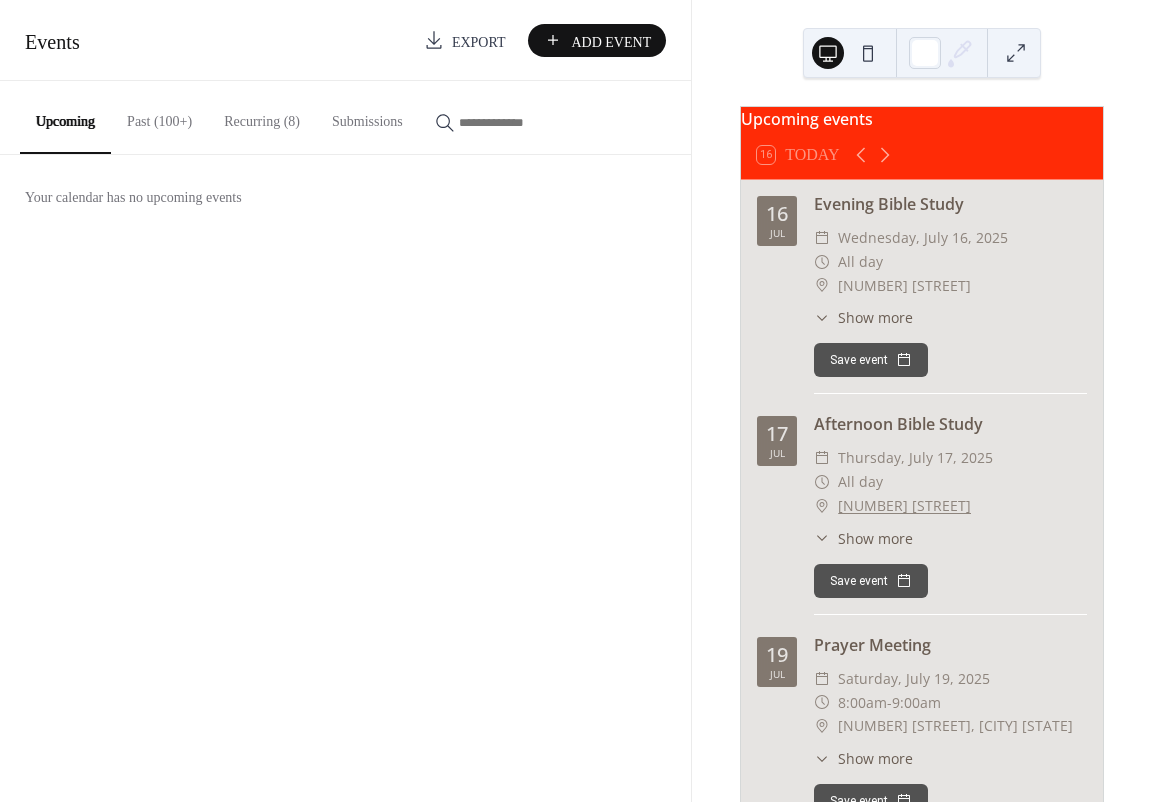 scroll, scrollTop: 0, scrollLeft: 0, axis: both 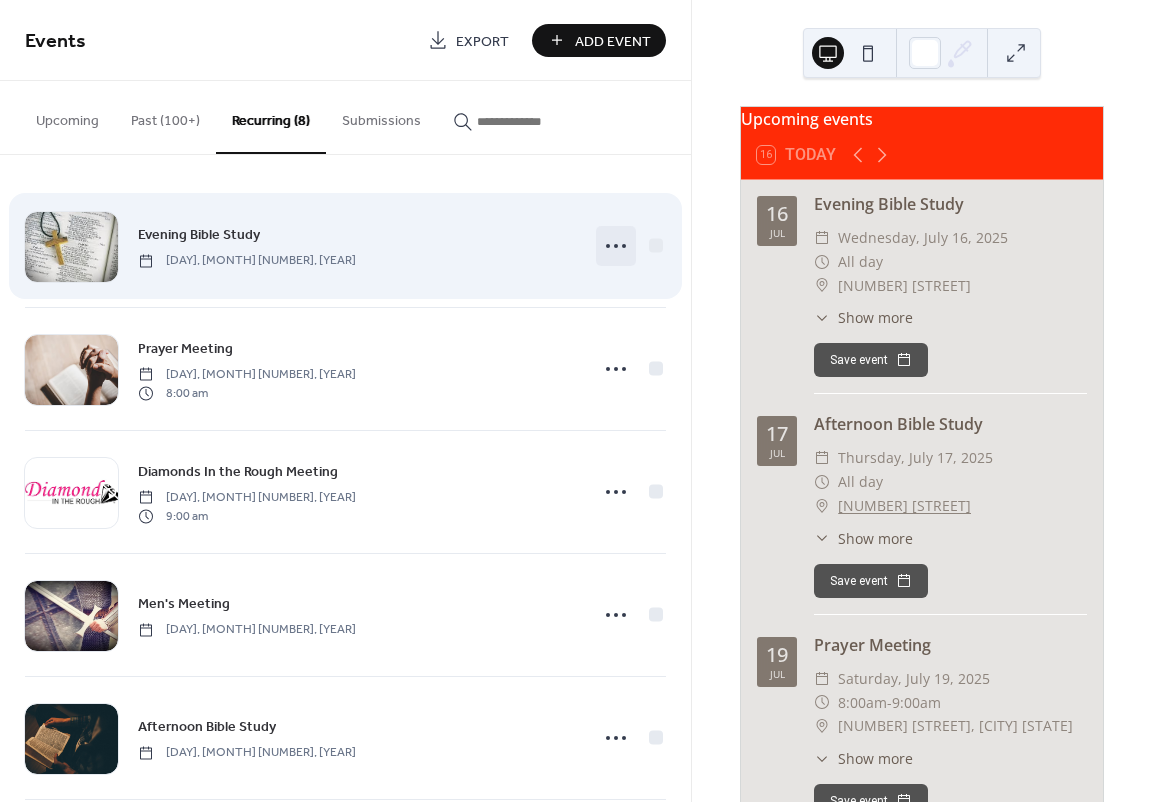 click 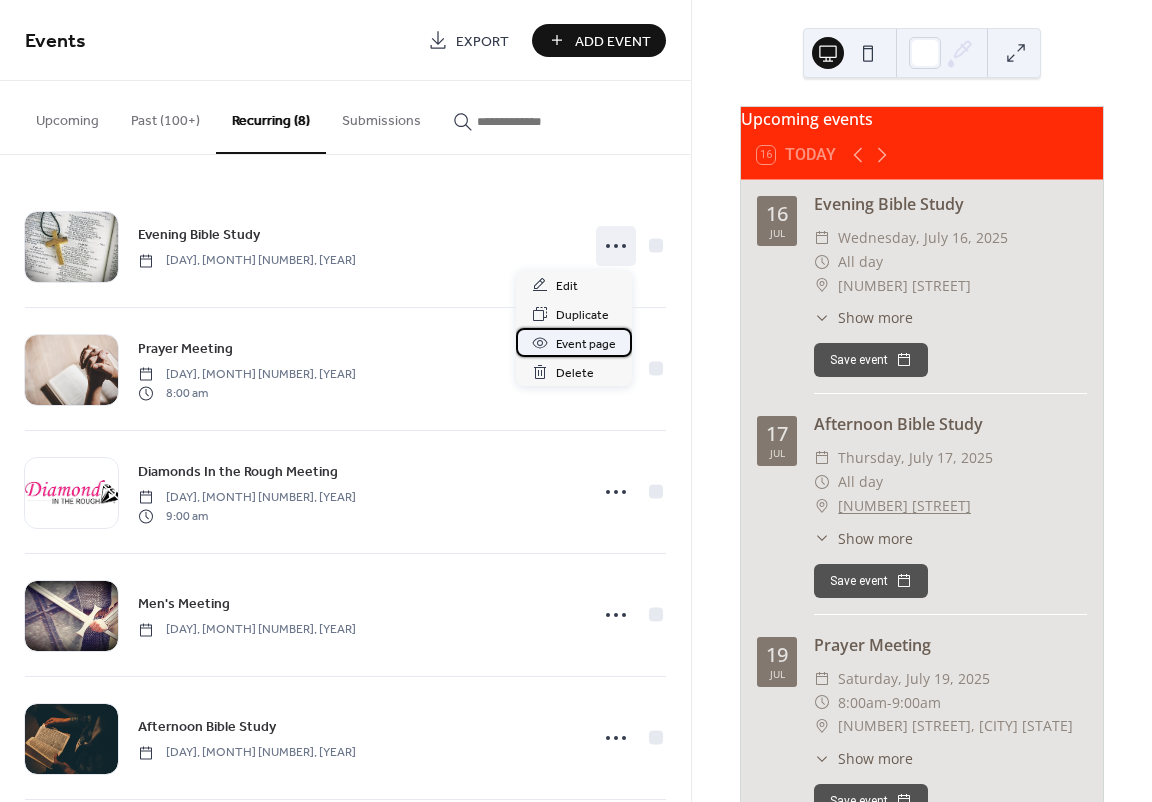 click on "Event page" at bounding box center (586, 344) 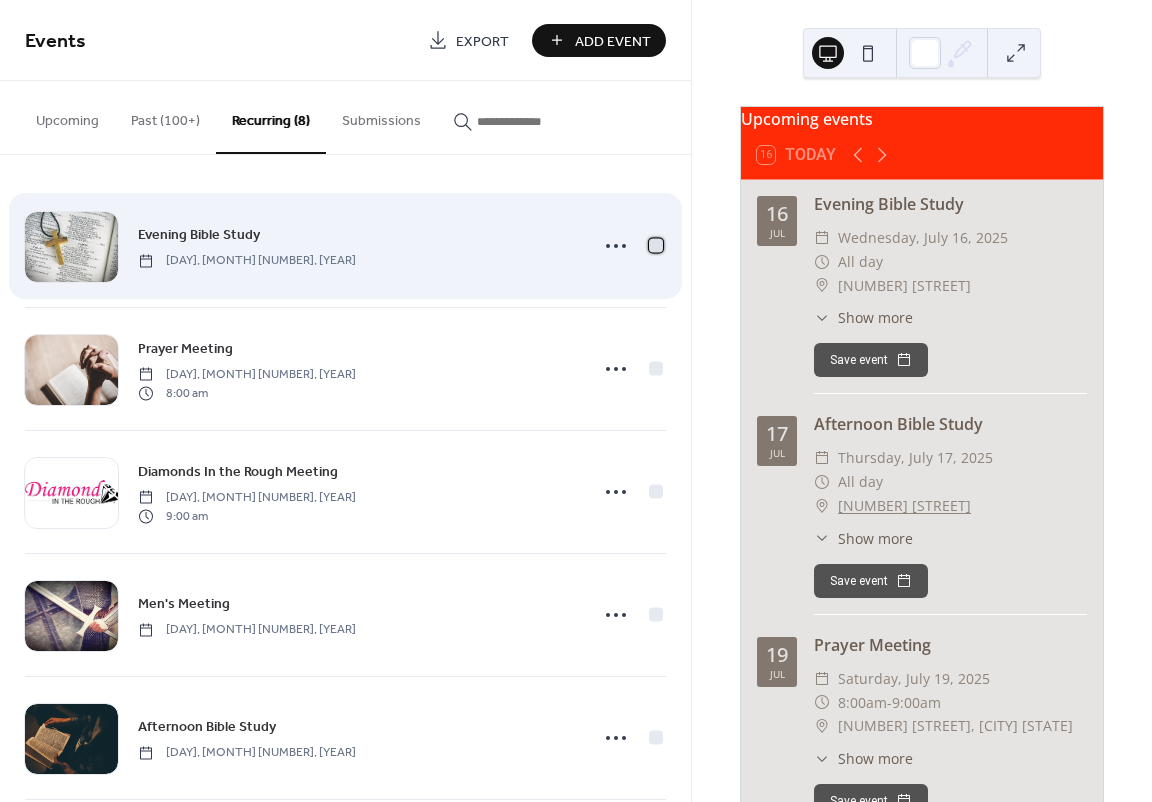 click at bounding box center (656, 245) 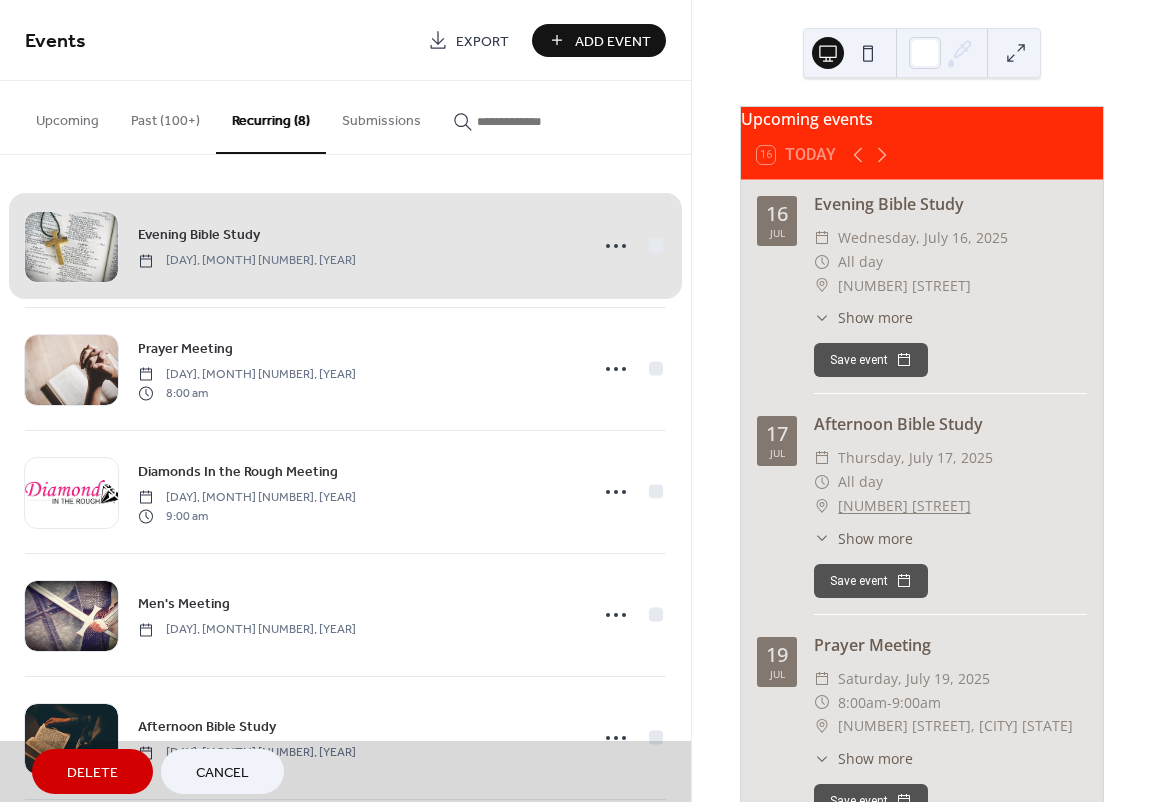 click on "Evening Bible Study  Wednesday, January 1, 2025" at bounding box center (345, 246) 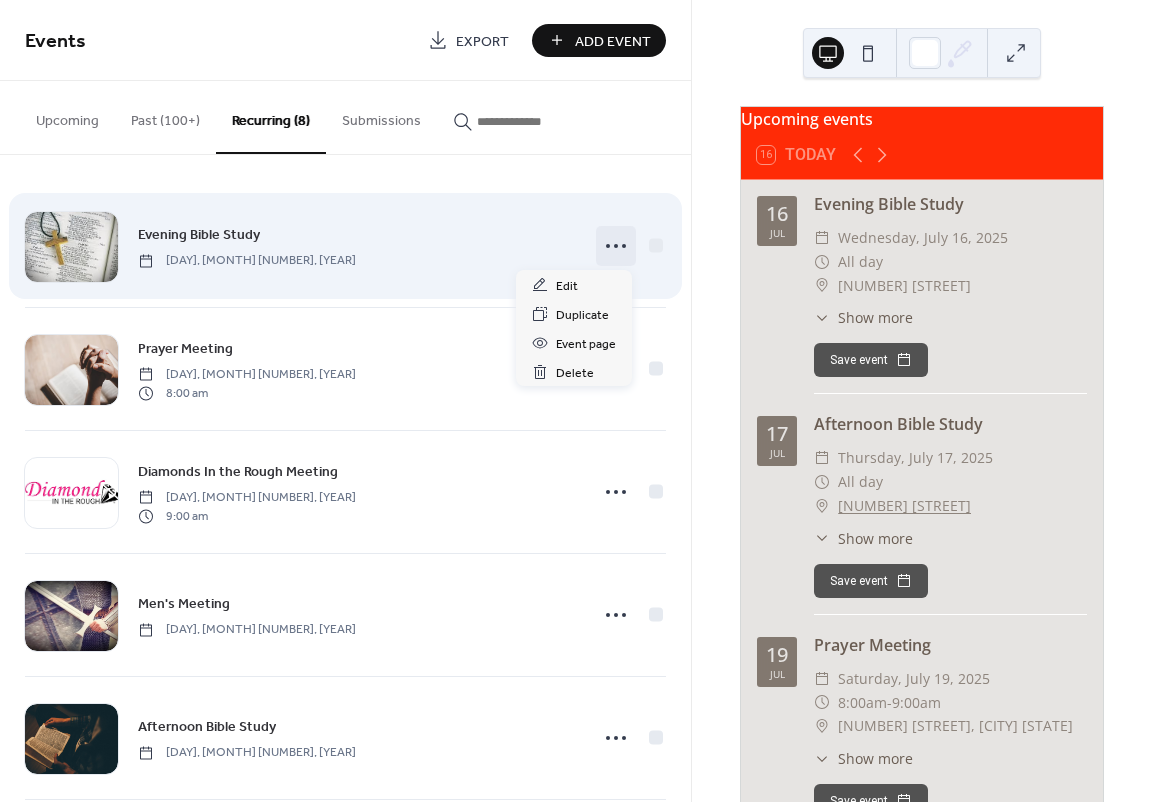 click 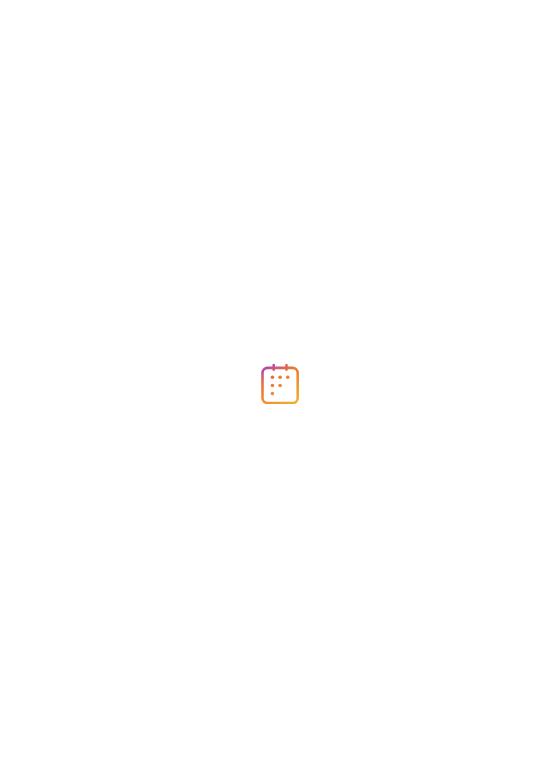 scroll, scrollTop: 0, scrollLeft: 0, axis: both 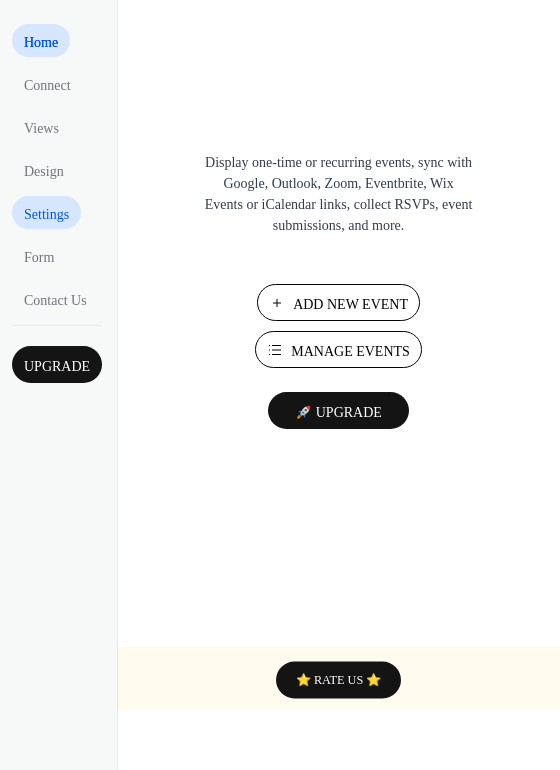 click on "Settings" at bounding box center [46, 214] 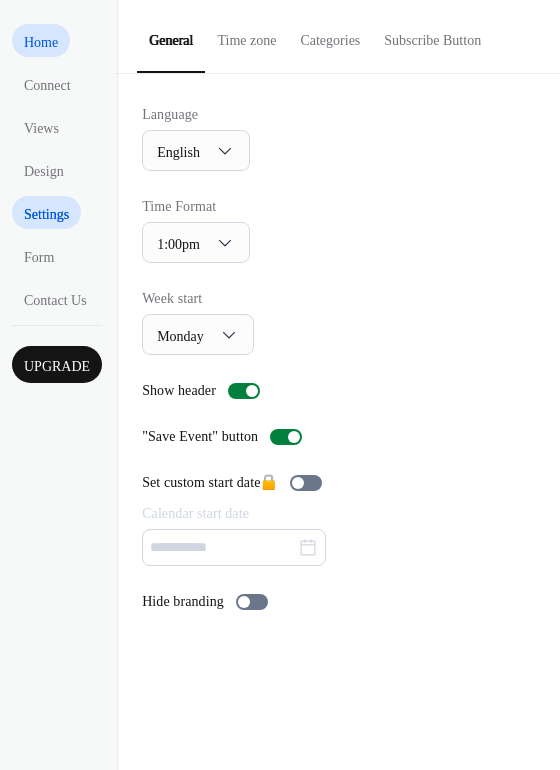 click on "Home" at bounding box center (41, 42) 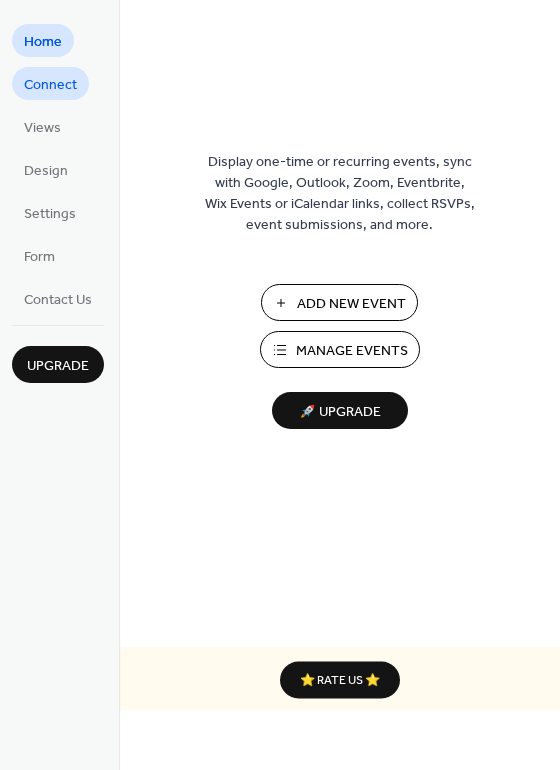 click on "Connect" at bounding box center [50, 85] 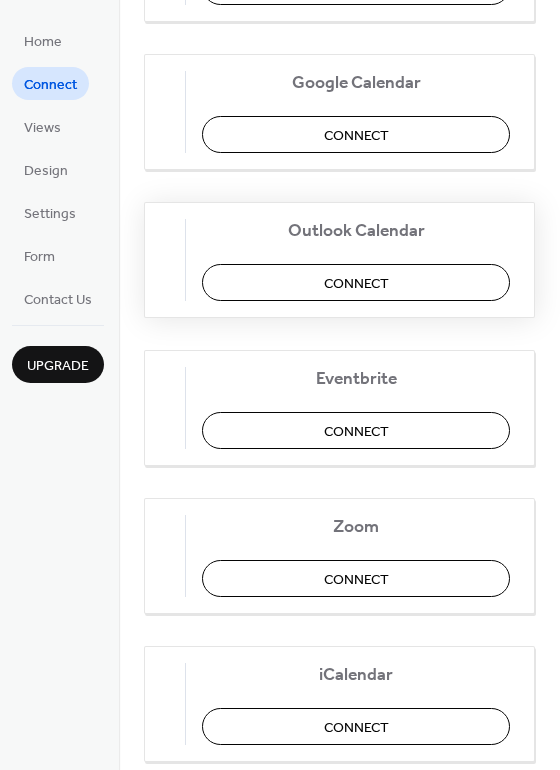 scroll, scrollTop: 323, scrollLeft: 0, axis: vertical 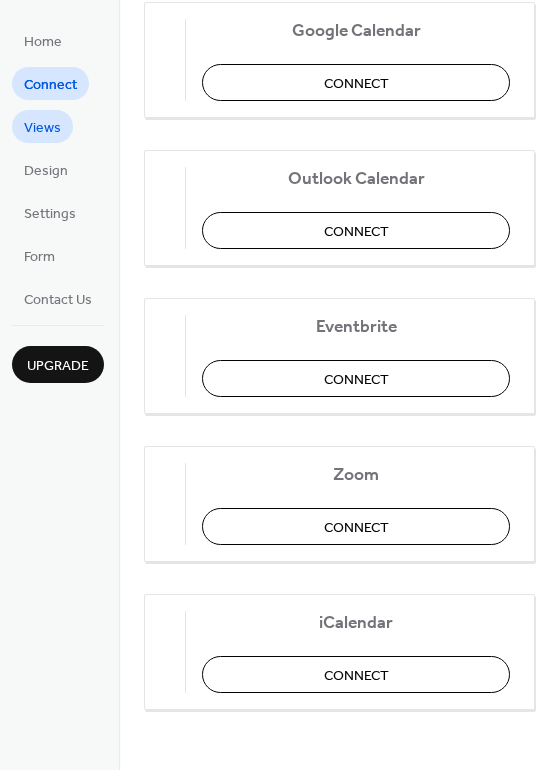 click on "Views" at bounding box center (42, 128) 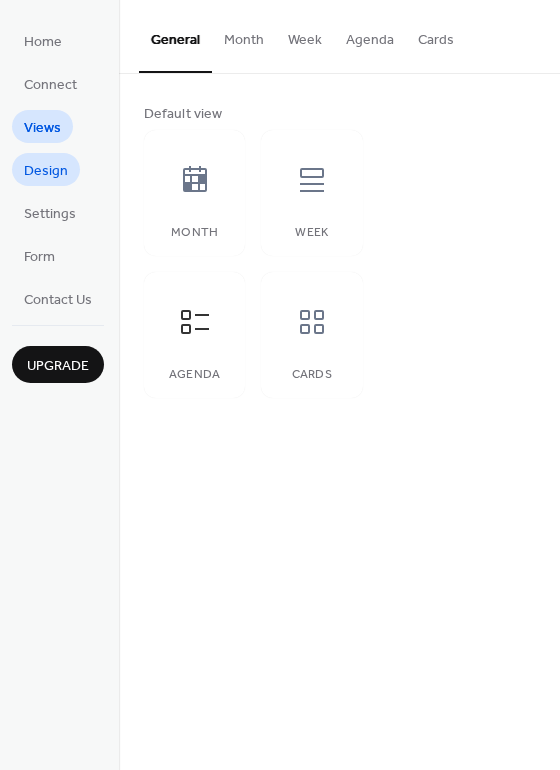 click on "Design" at bounding box center (46, 171) 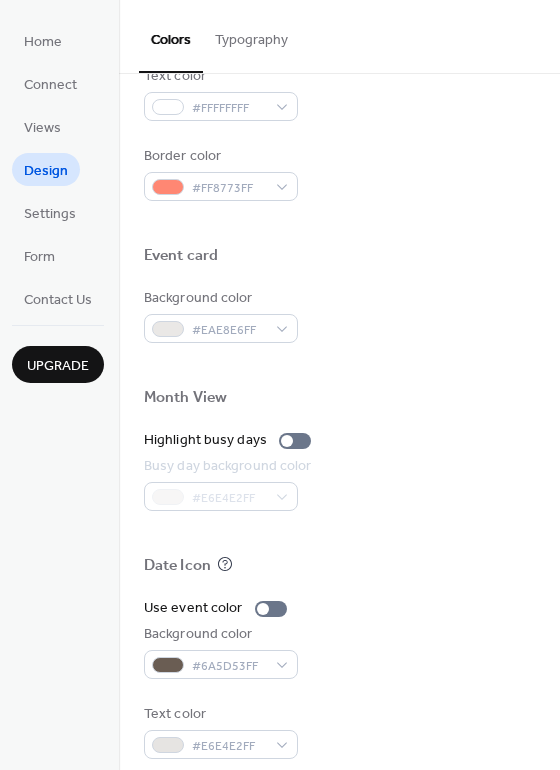 scroll, scrollTop: 856, scrollLeft: 0, axis: vertical 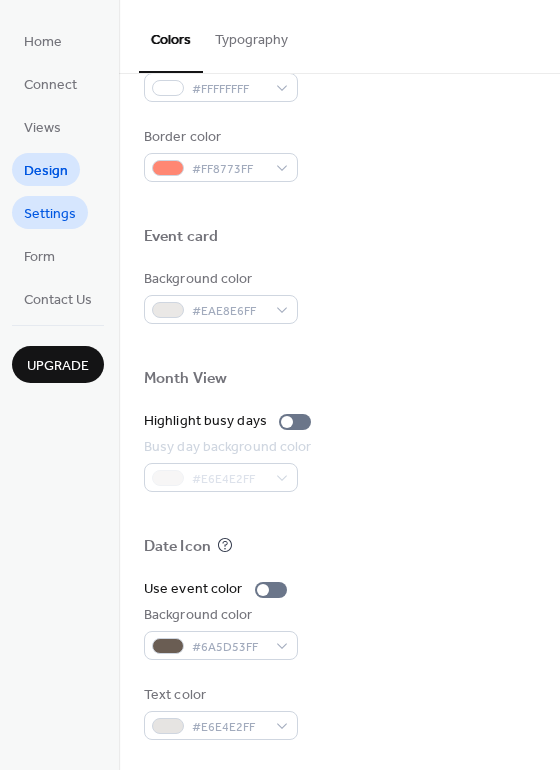click on "Settings" at bounding box center (50, 214) 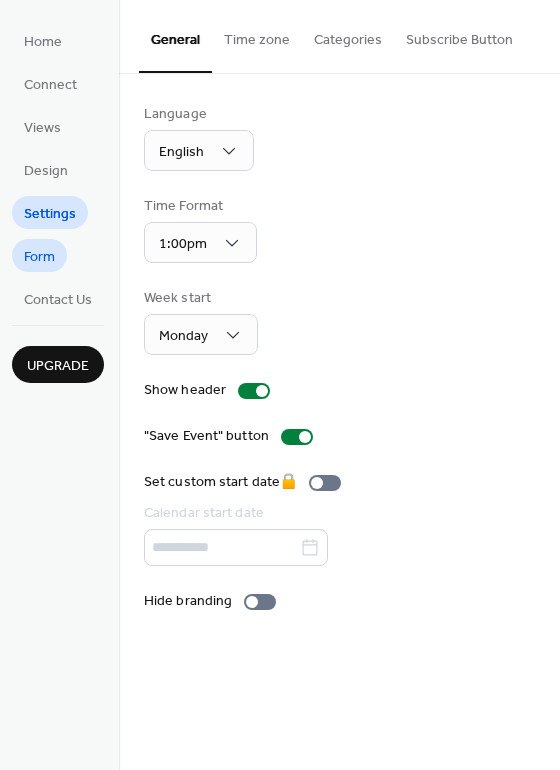 click on "Form" at bounding box center (39, 257) 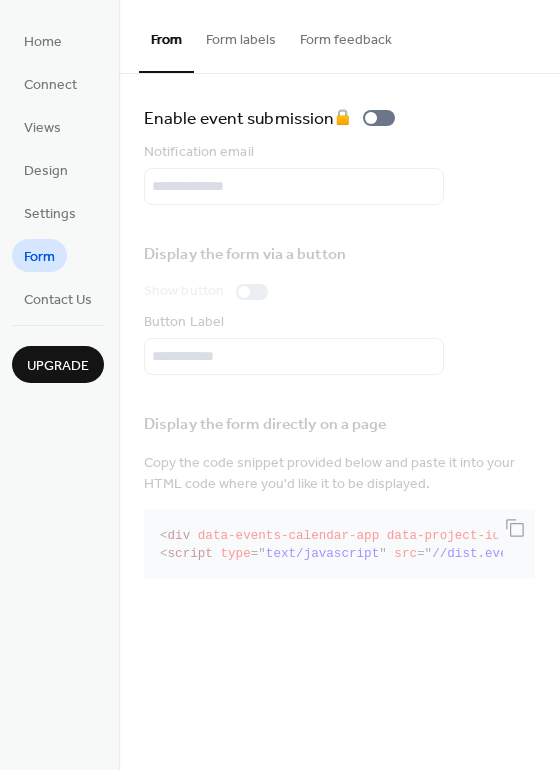 click on "Form labels" at bounding box center [241, 35] 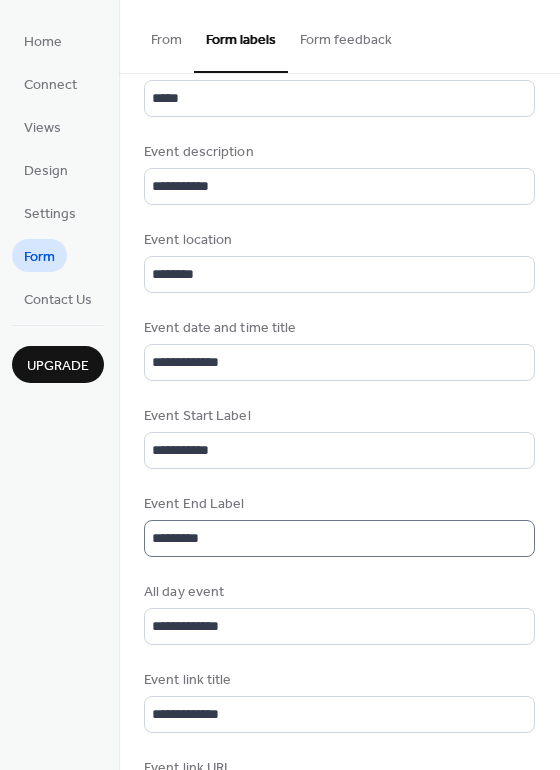 scroll, scrollTop: 600, scrollLeft: 0, axis: vertical 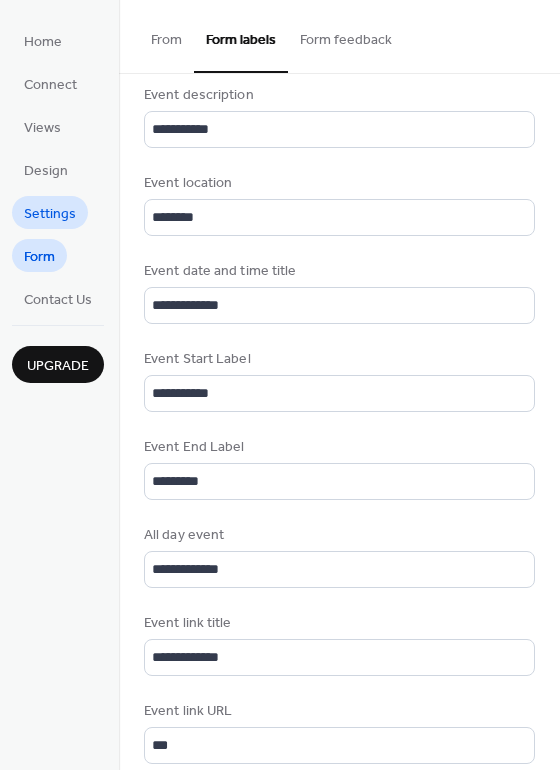 click on "Settings" at bounding box center (50, 214) 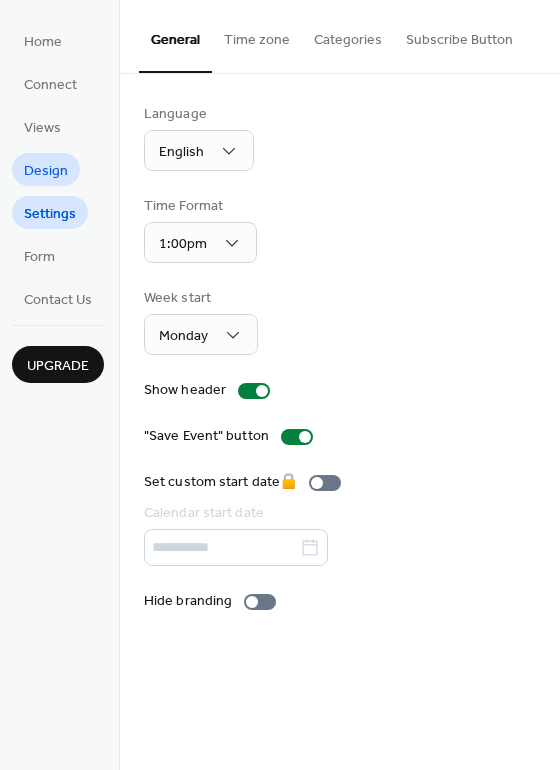 click on "Design" at bounding box center [46, 171] 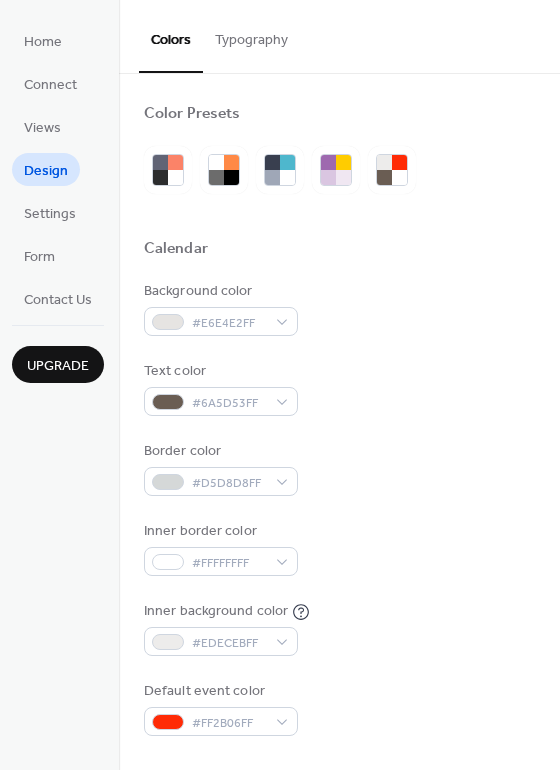 click on "Typography" at bounding box center [251, 35] 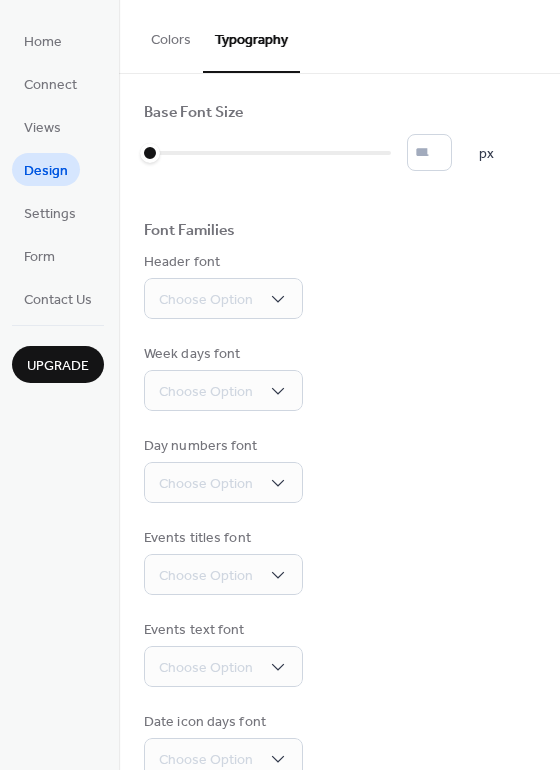 scroll, scrollTop: 0, scrollLeft: 0, axis: both 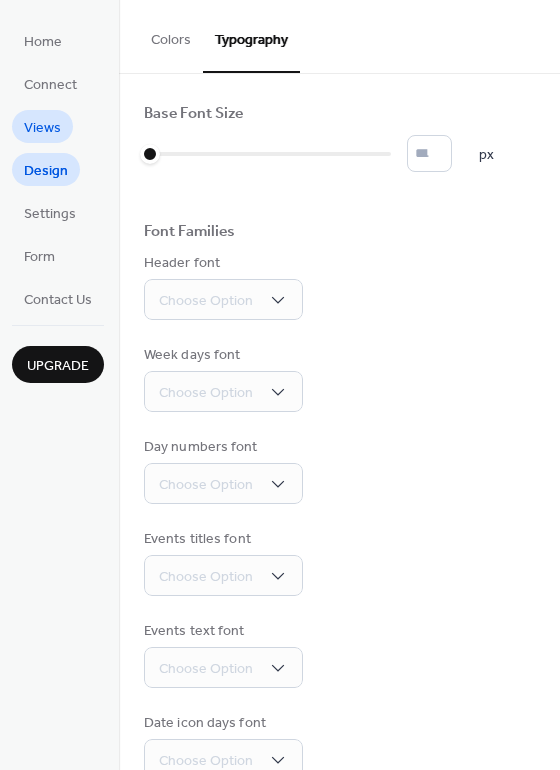 click on "Views" at bounding box center [42, 128] 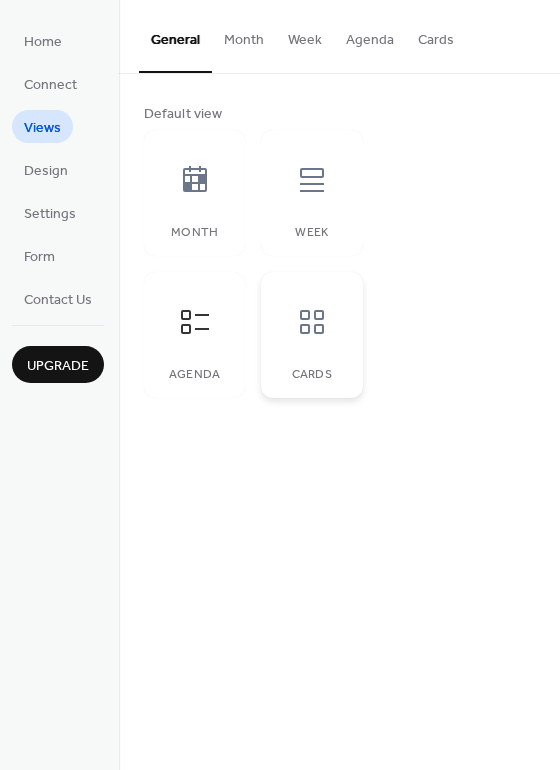 click at bounding box center [312, 322] 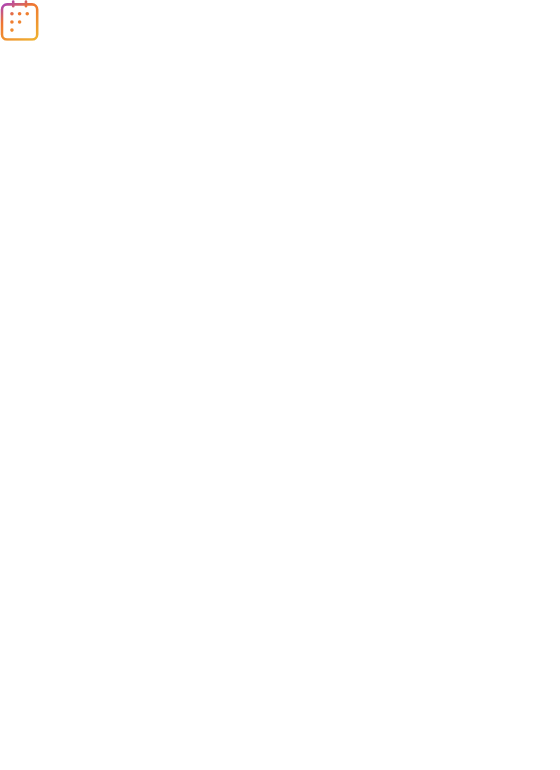 scroll, scrollTop: 0, scrollLeft: 0, axis: both 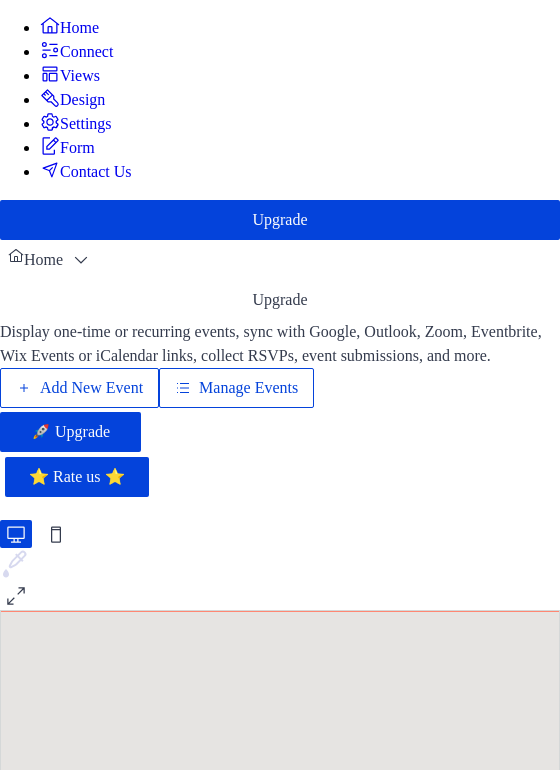 click on "Manage Events" at bounding box center [248, 388] 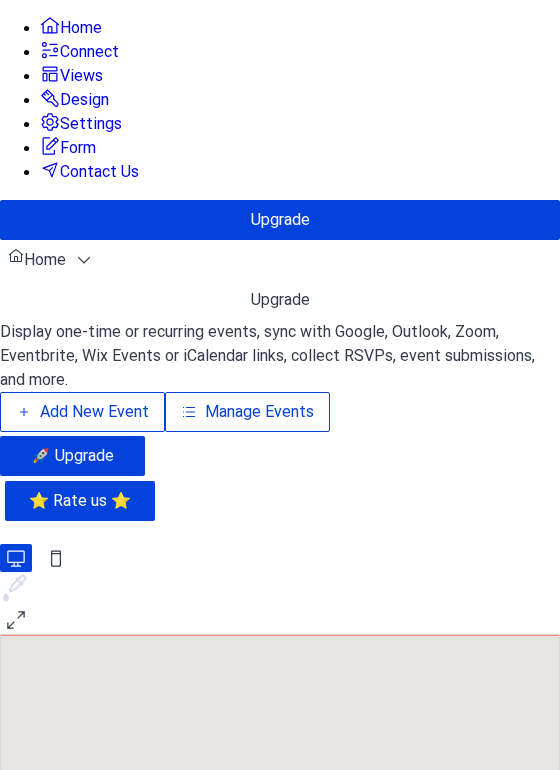 click on "Views" at bounding box center (81, 76) 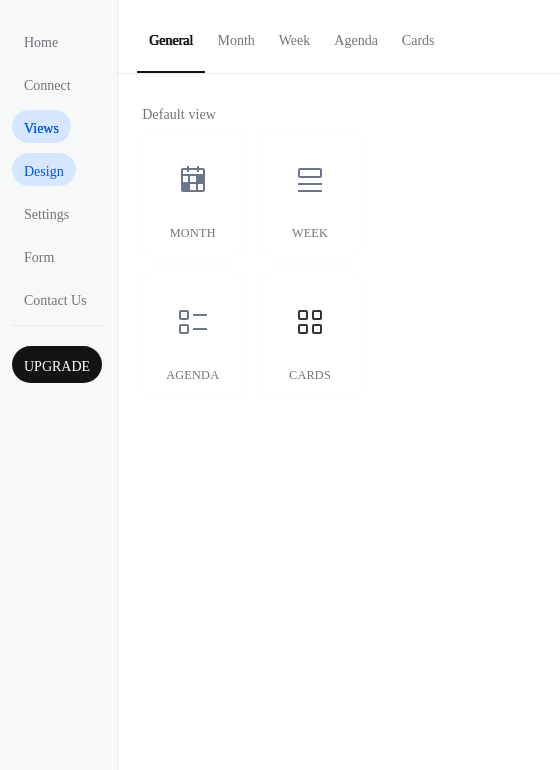 click on "Design" at bounding box center [44, 171] 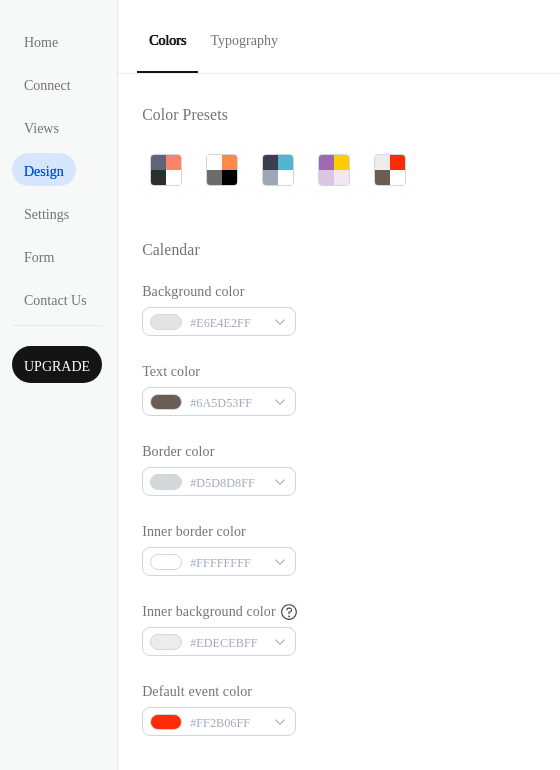 click on "Design" at bounding box center [44, 171] 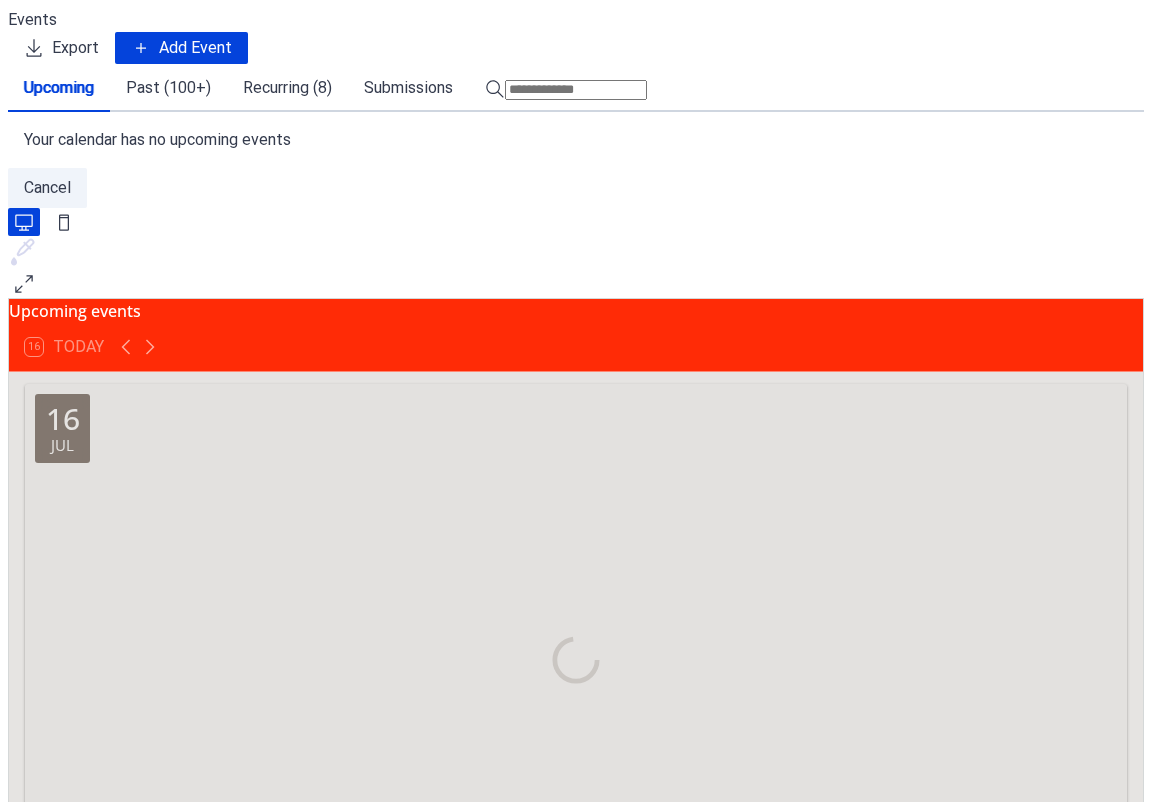 scroll, scrollTop: 0, scrollLeft: 0, axis: both 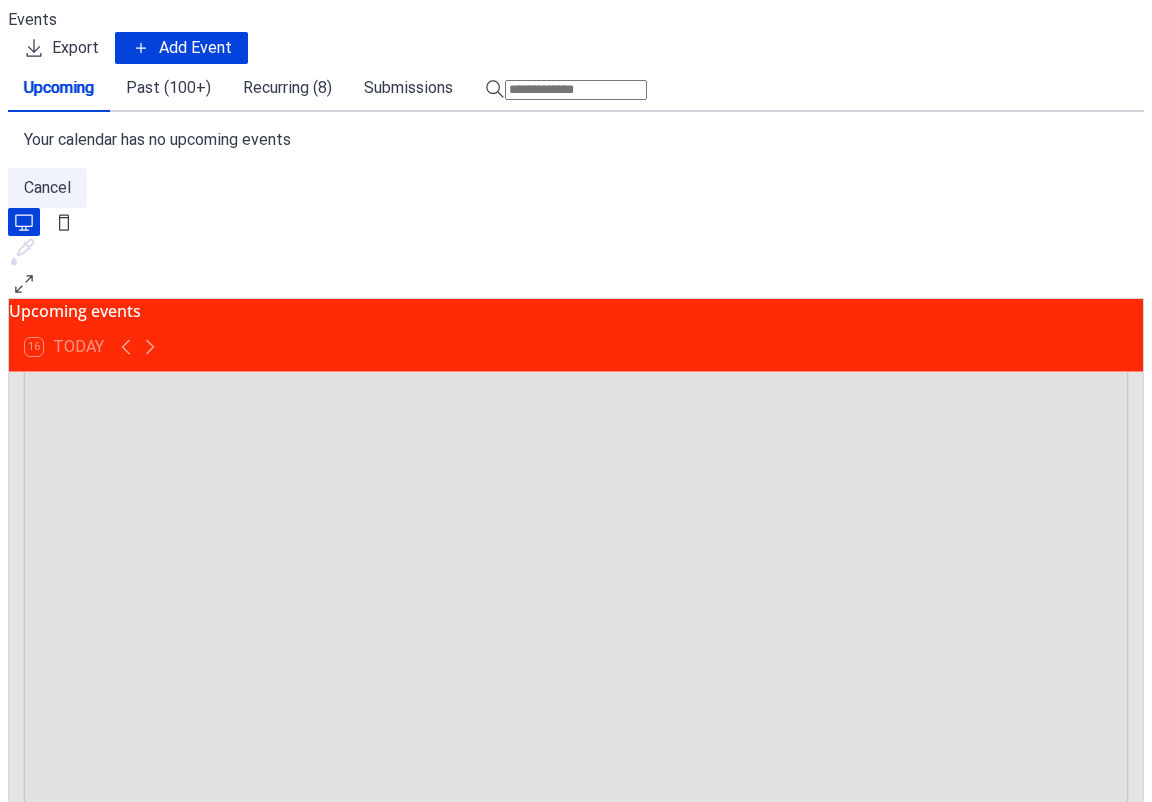click on "​ [DAY], [MONTH] [NUMBER], [YEAR]" at bounding box center (576, 901) 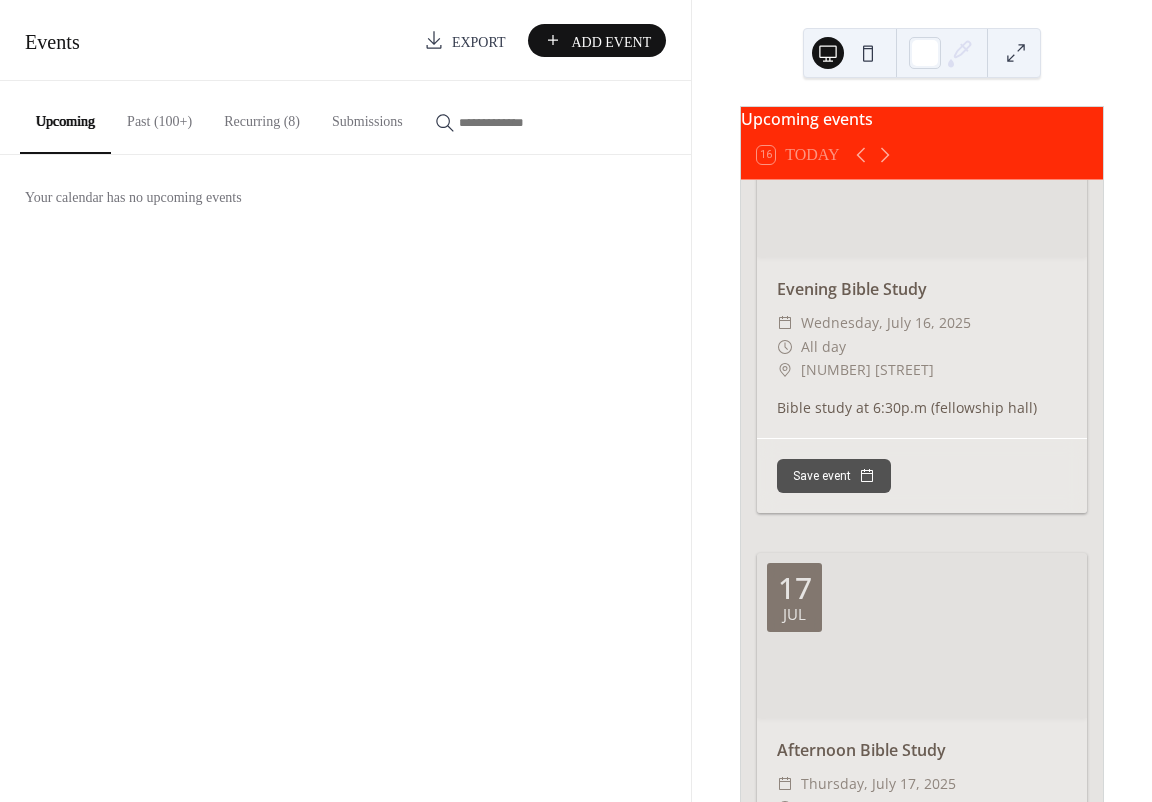 drag, startPoint x: 1000, startPoint y: 337, endPoint x: 1033, endPoint y: 389, distance: 61.587337 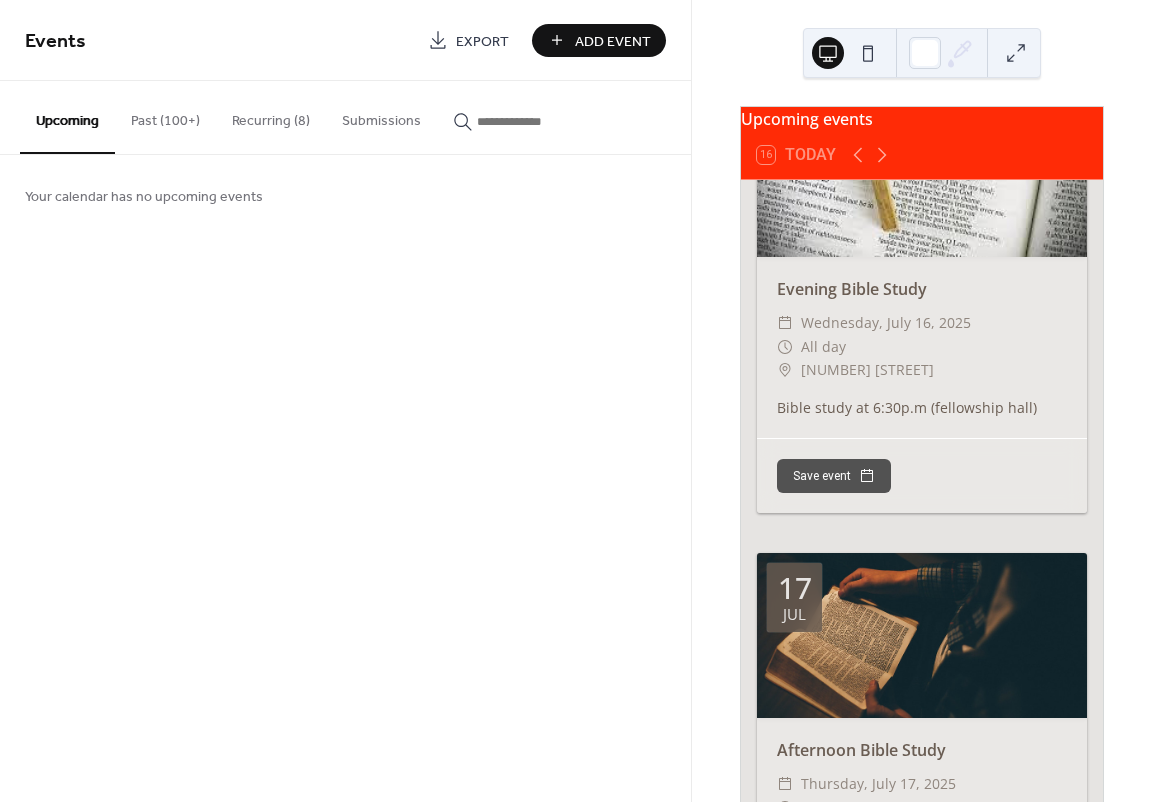 click at bounding box center (1016, 53) 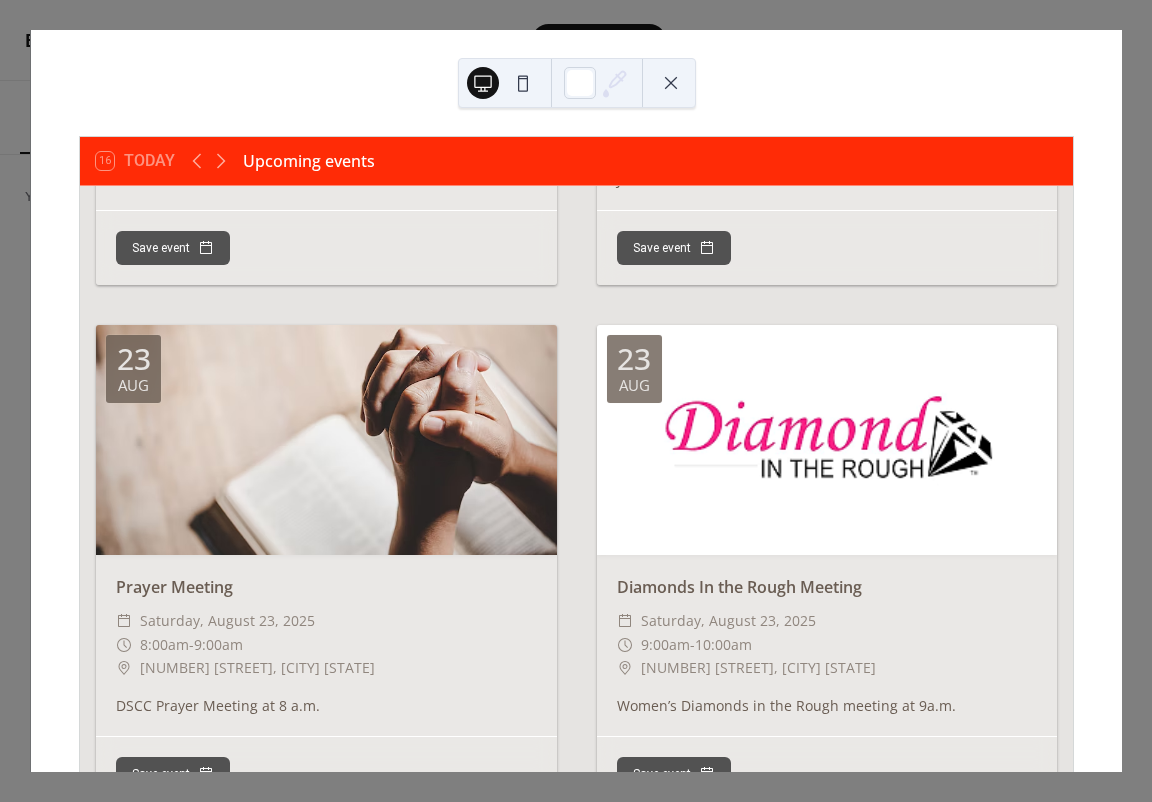 scroll, scrollTop: 10900, scrollLeft: 0, axis: vertical 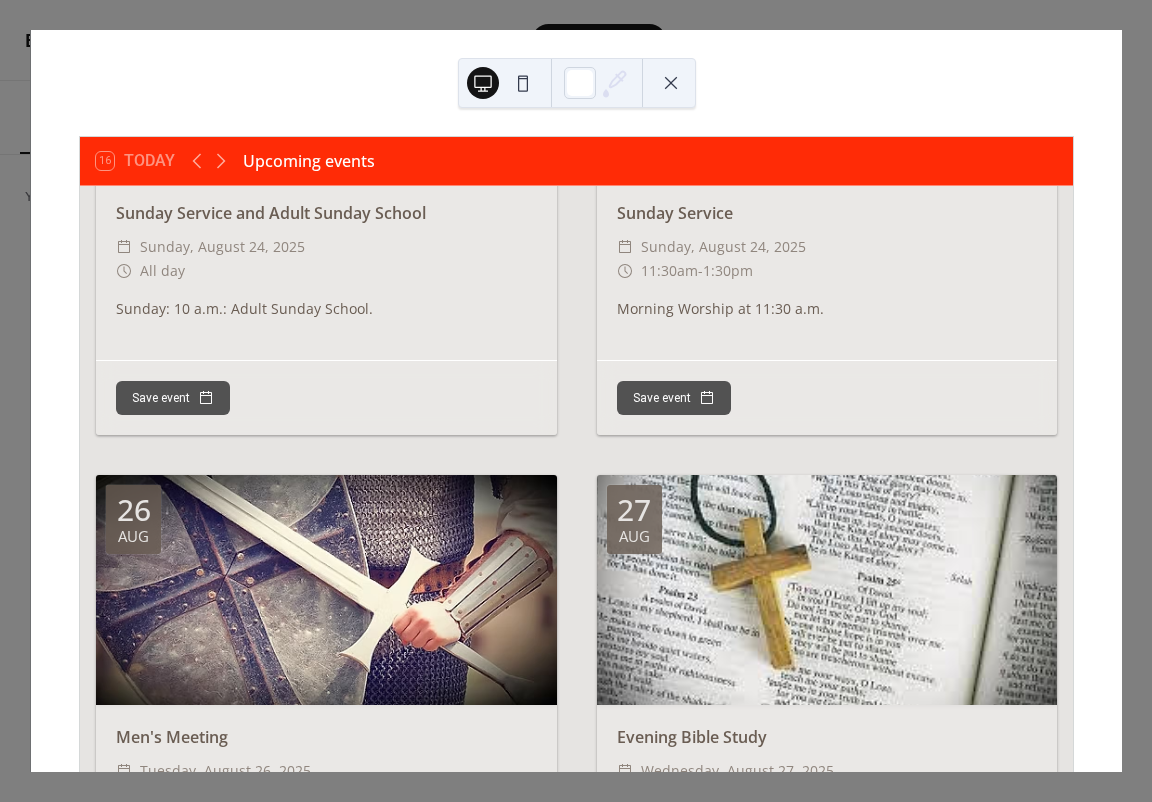 click at bounding box center (671, 83) 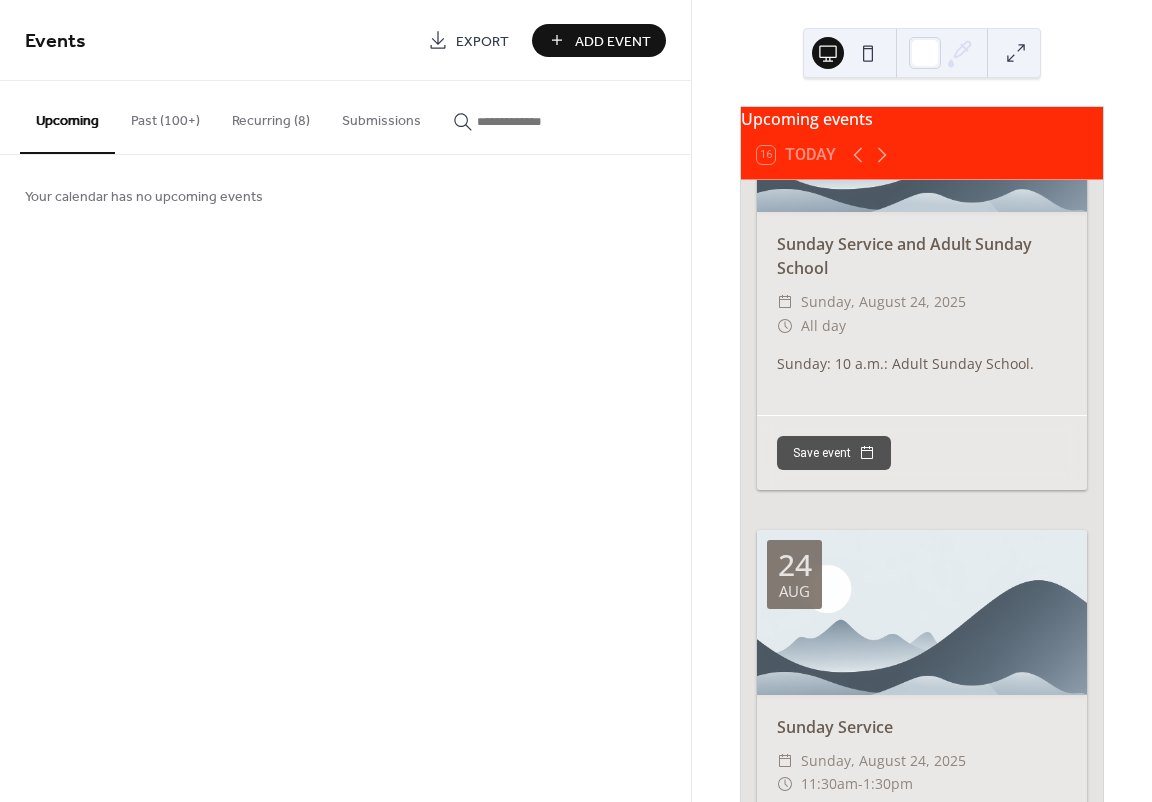 scroll, scrollTop: 18918, scrollLeft: 0, axis: vertical 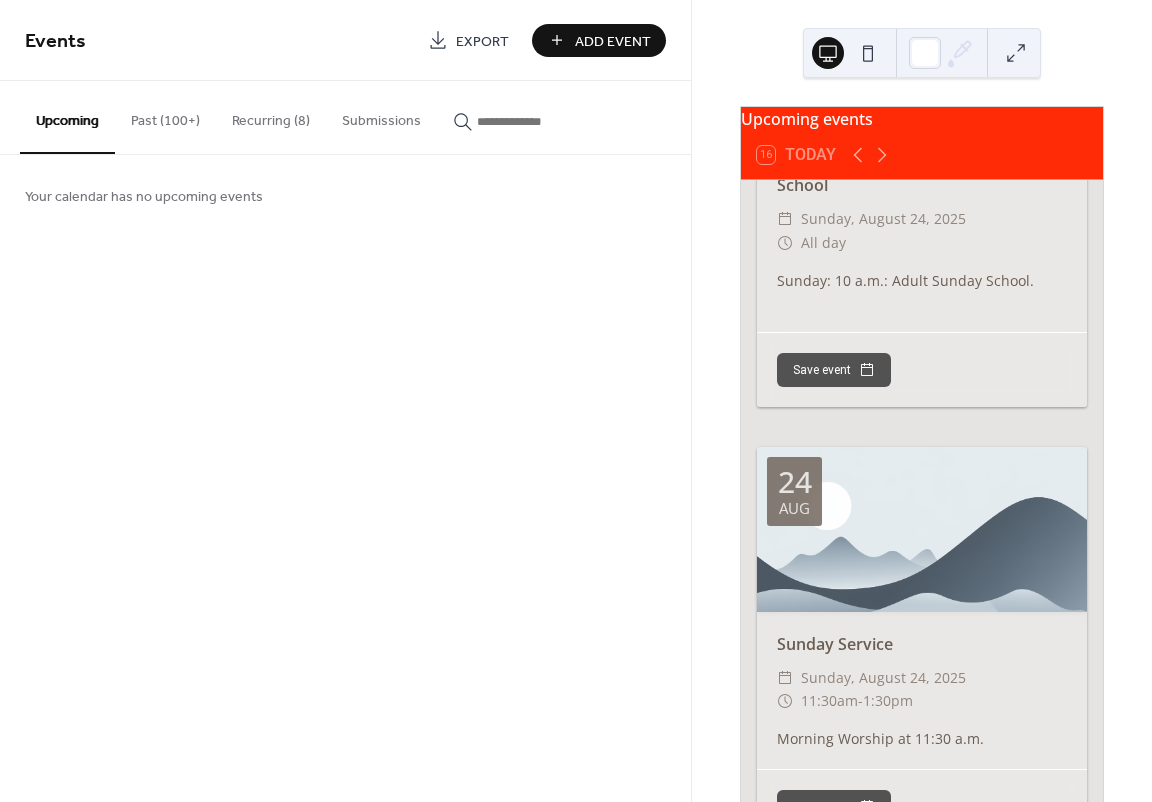 click on "Recurring (8)" at bounding box center [271, 116] 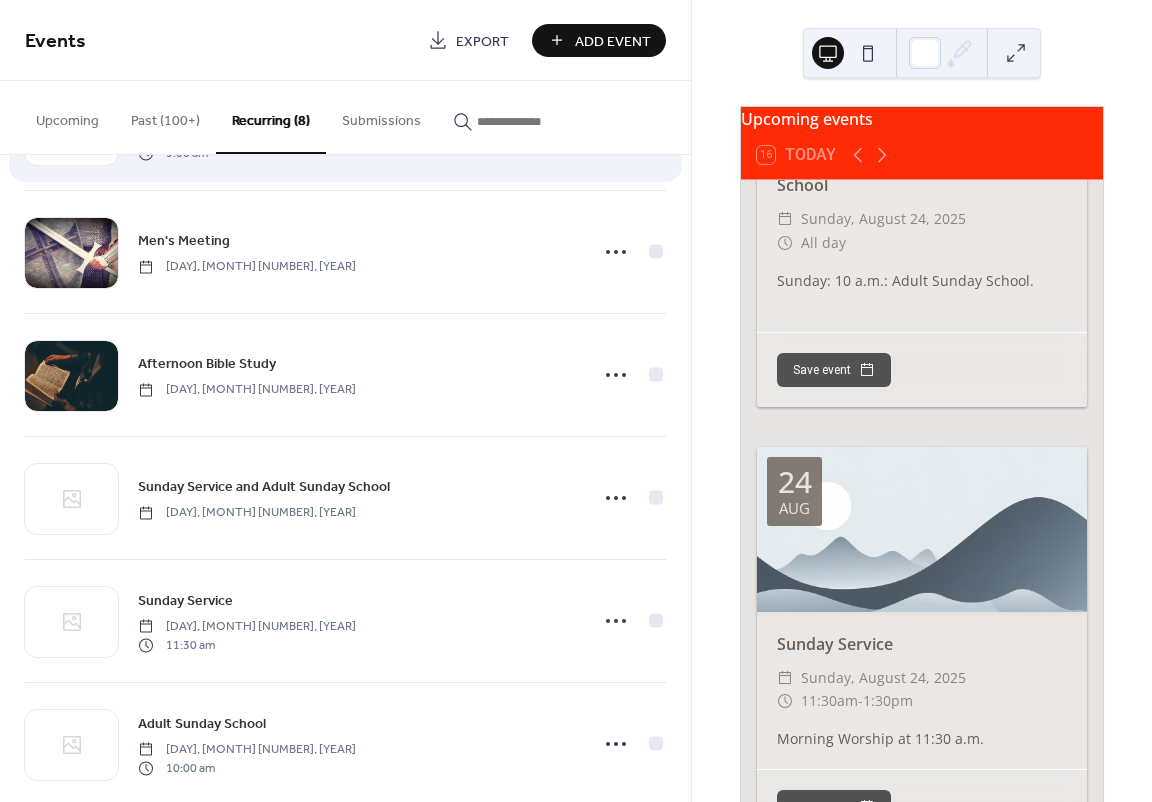scroll, scrollTop: 396, scrollLeft: 0, axis: vertical 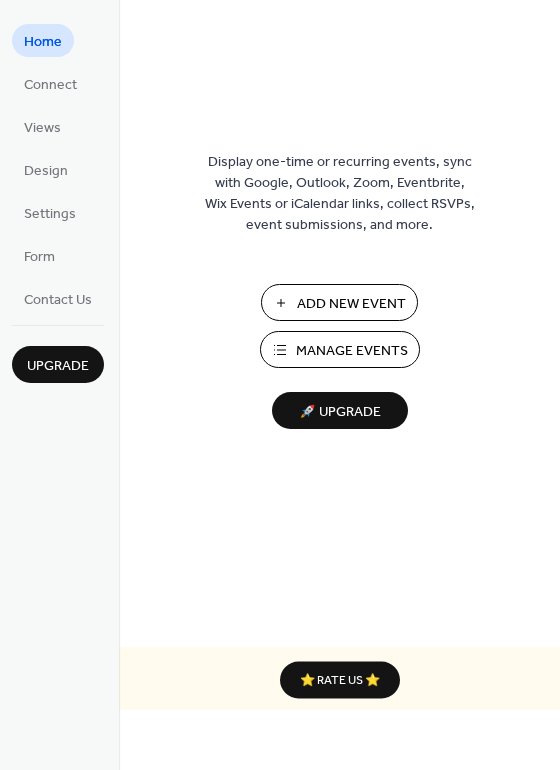 click on "Manage Events" at bounding box center (352, 351) 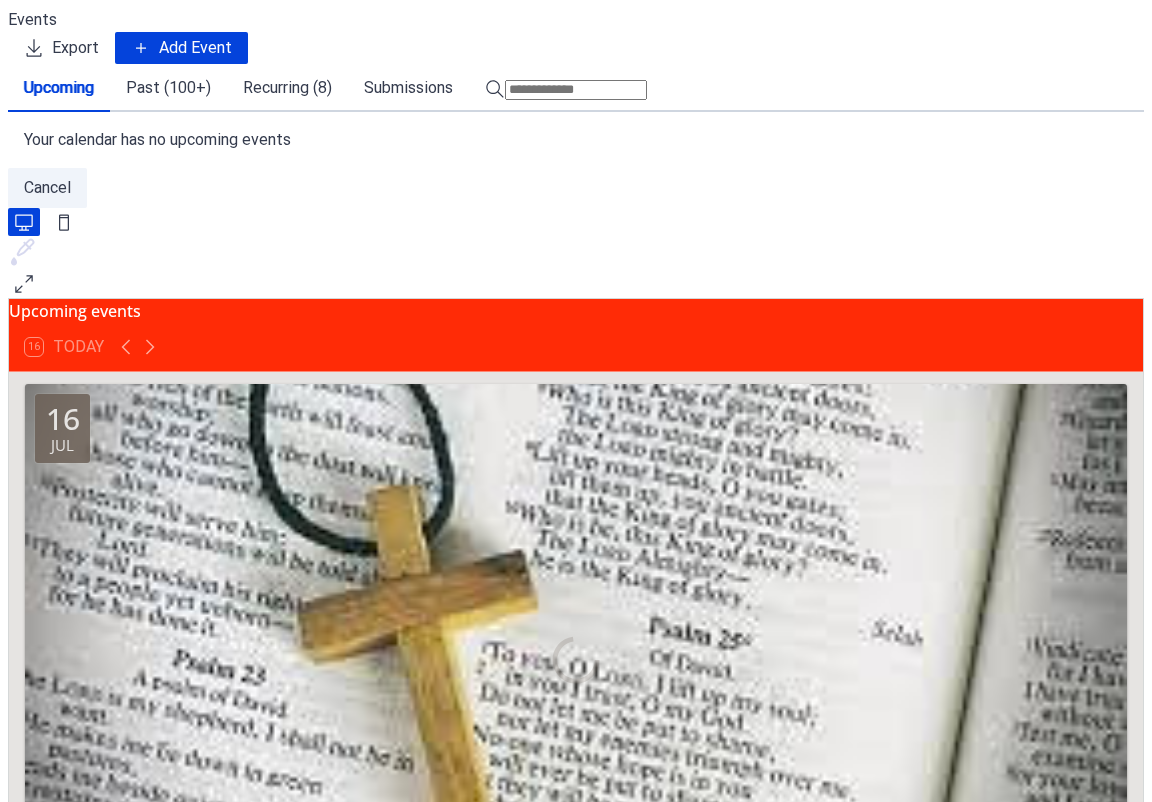 scroll, scrollTop: 0, scrollLeft: 0, axis: both 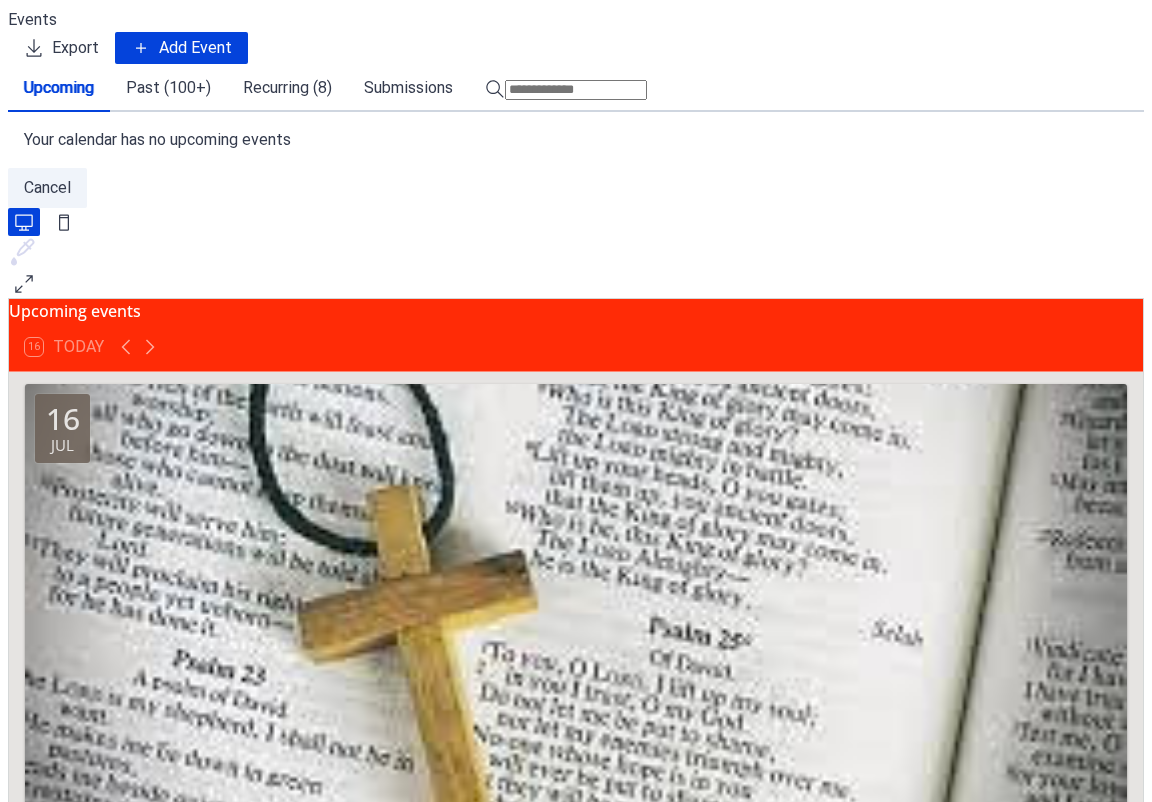 click on "Recurring (8)" at bounding box center [287, 88] 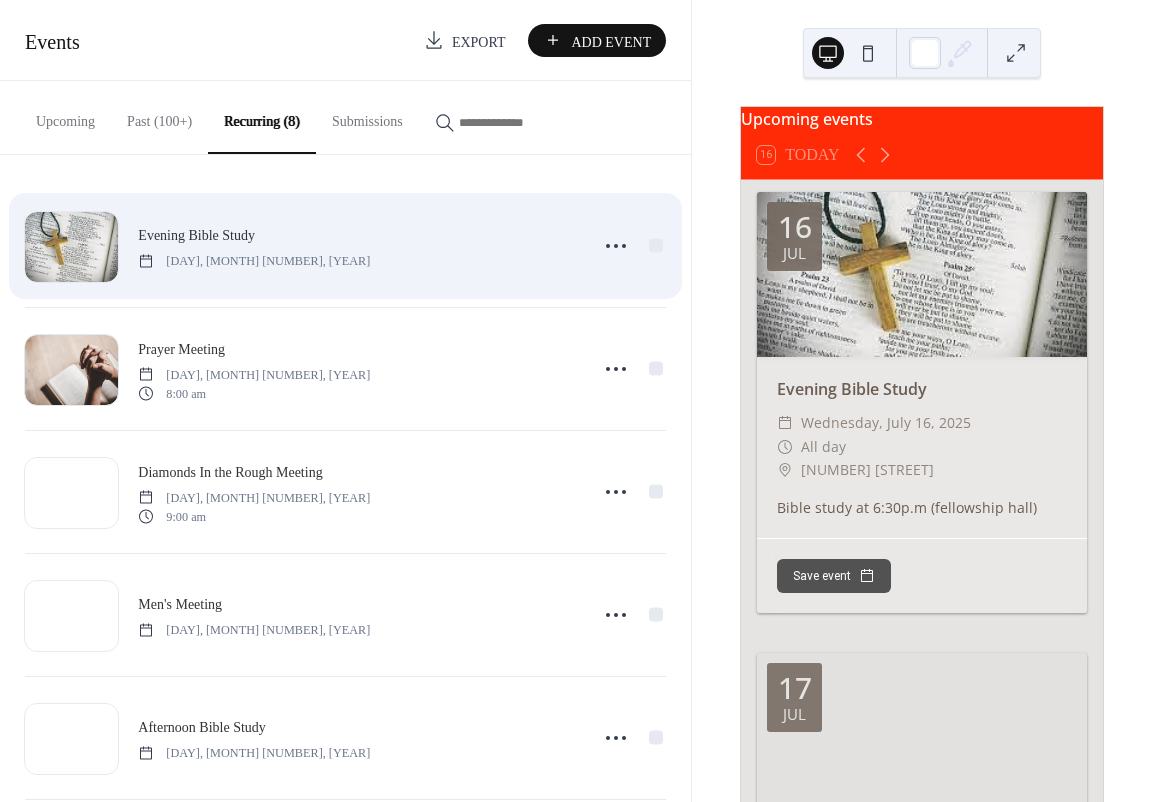 click on "Evening Bible Study  Wednesday, January 1, 2025" at bounding box center [345, 246] 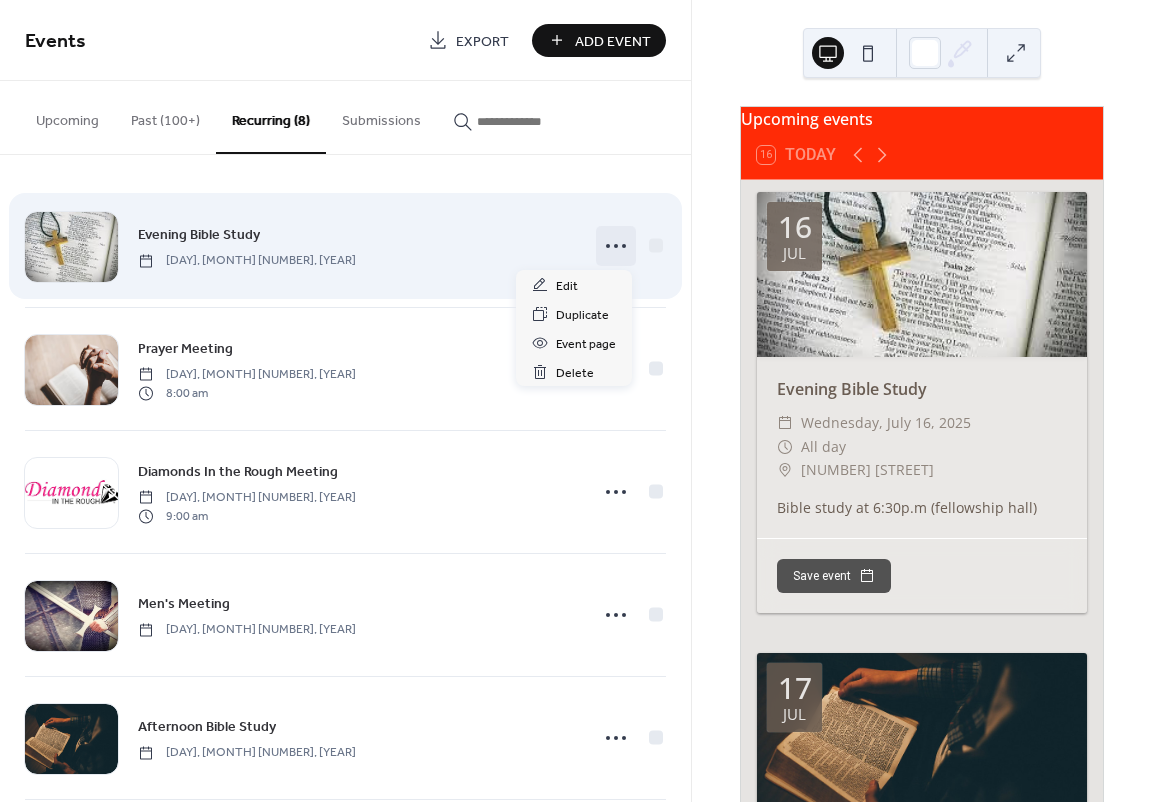 click 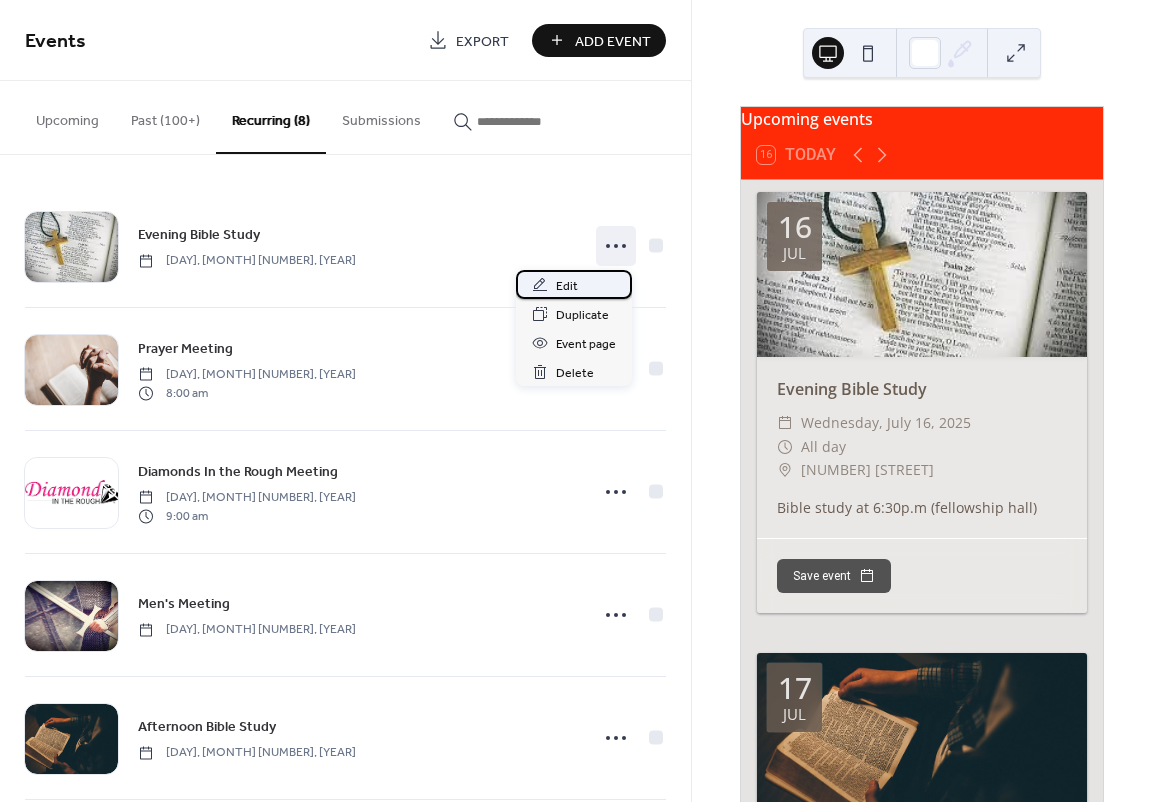 click on "Edit" at bounding box center [567, 286] 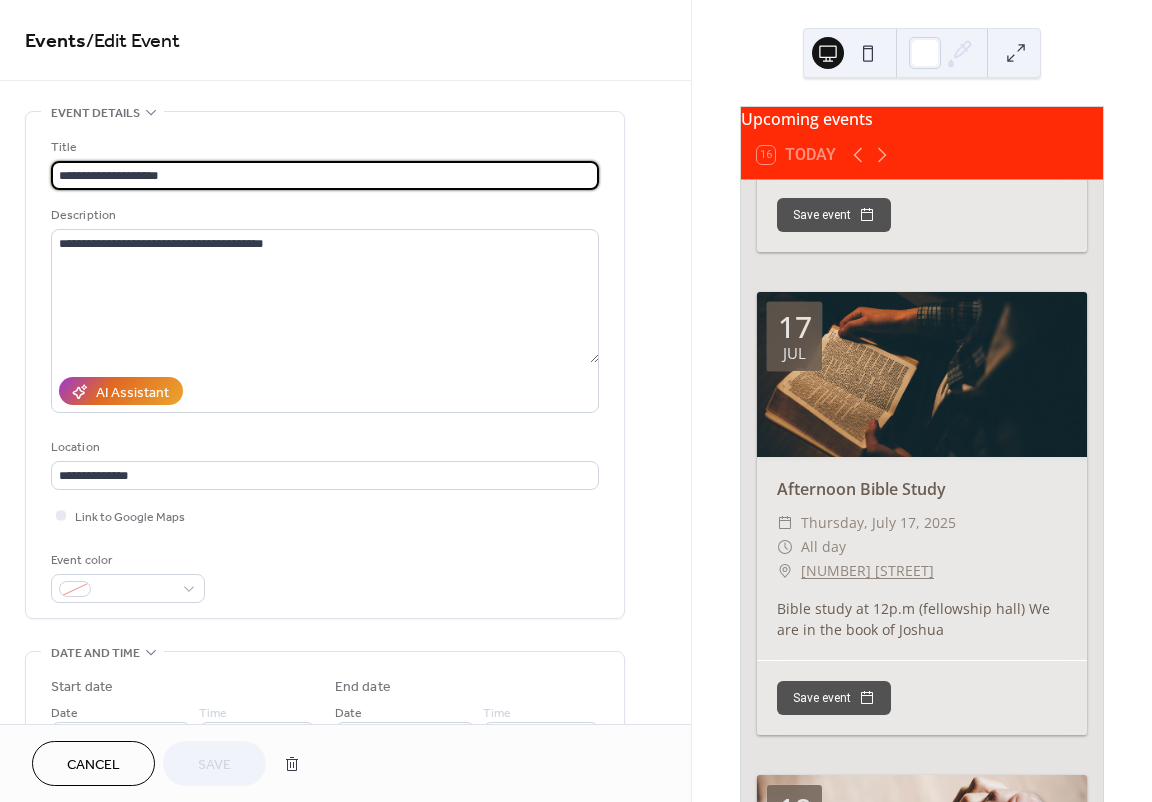scroll, scrollTop: 400, scrollLeft: 0, axis: vertical 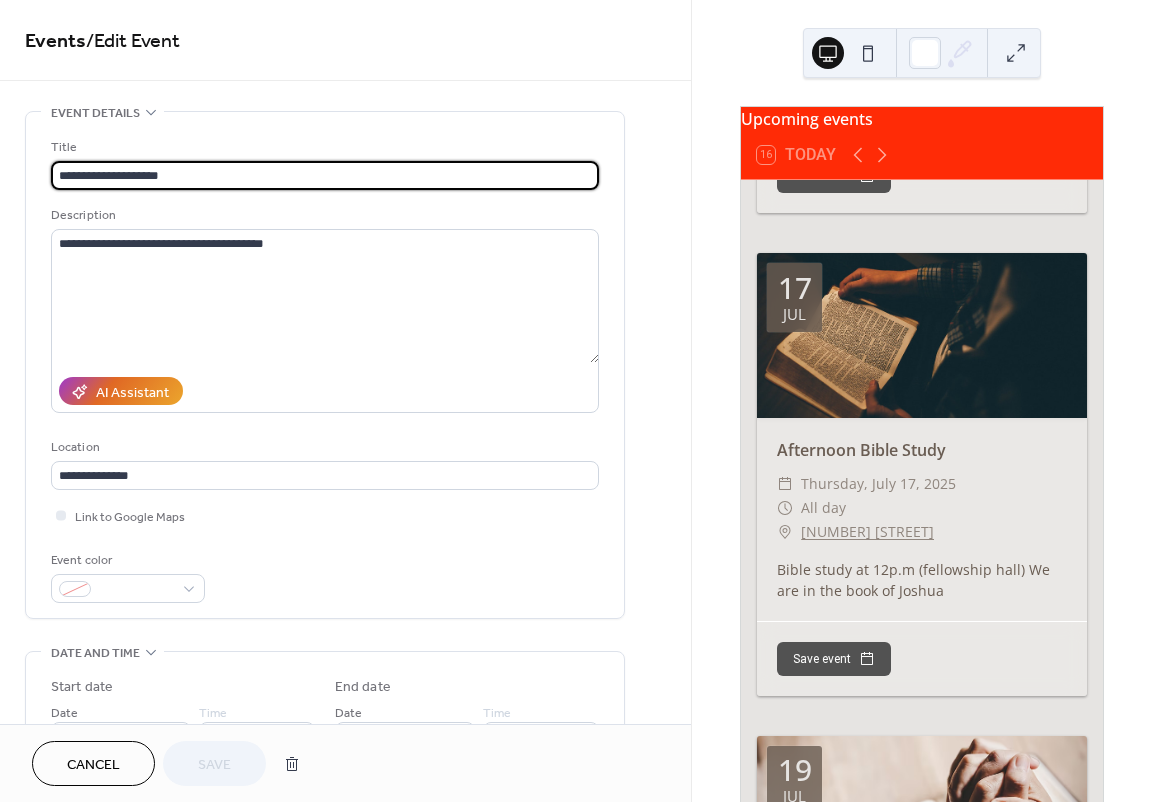 click on "Afternoon Bible Study  ​ Thursday, July 17, 2025 ​ All day ​ 822 diamond st Bible study at 12p.m (fellowship hall) We are in the book of Joshua" at bounding box center [922, 519] 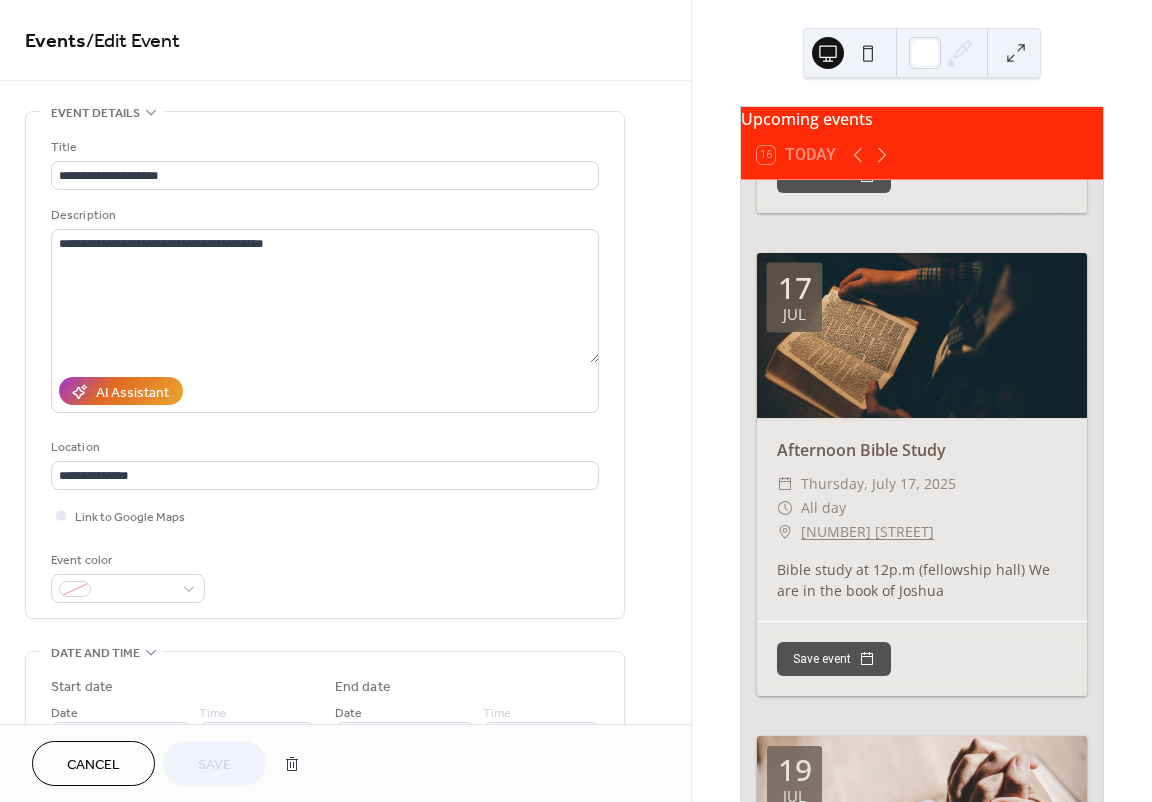click at bounding box center [922, 335] 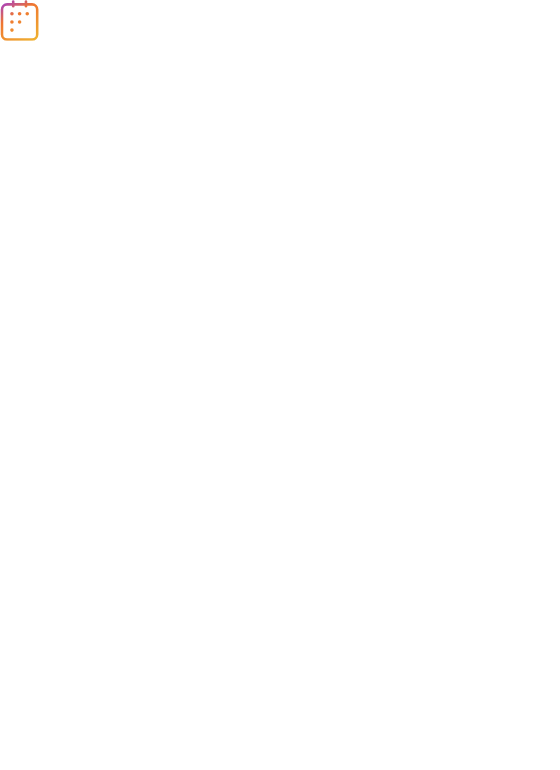 scroll, scrollTop: 0, scrollLeft: 0, axis: both 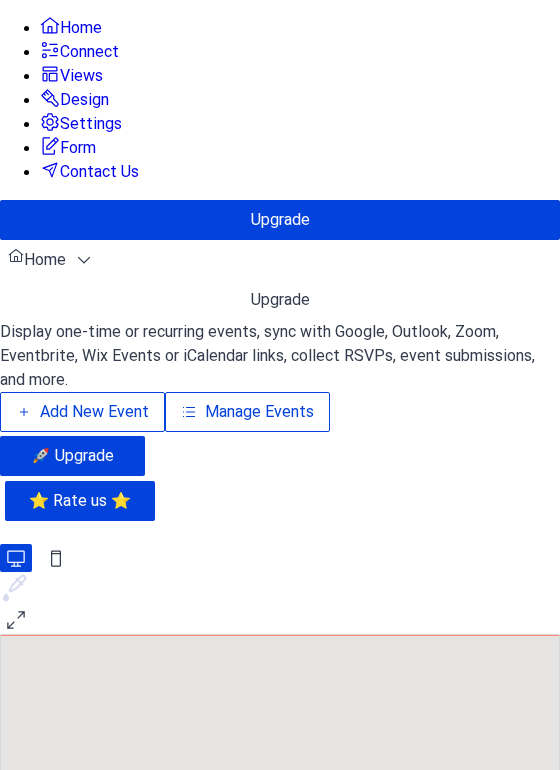 click on "Manage Events" at bounding box center [259, 412] 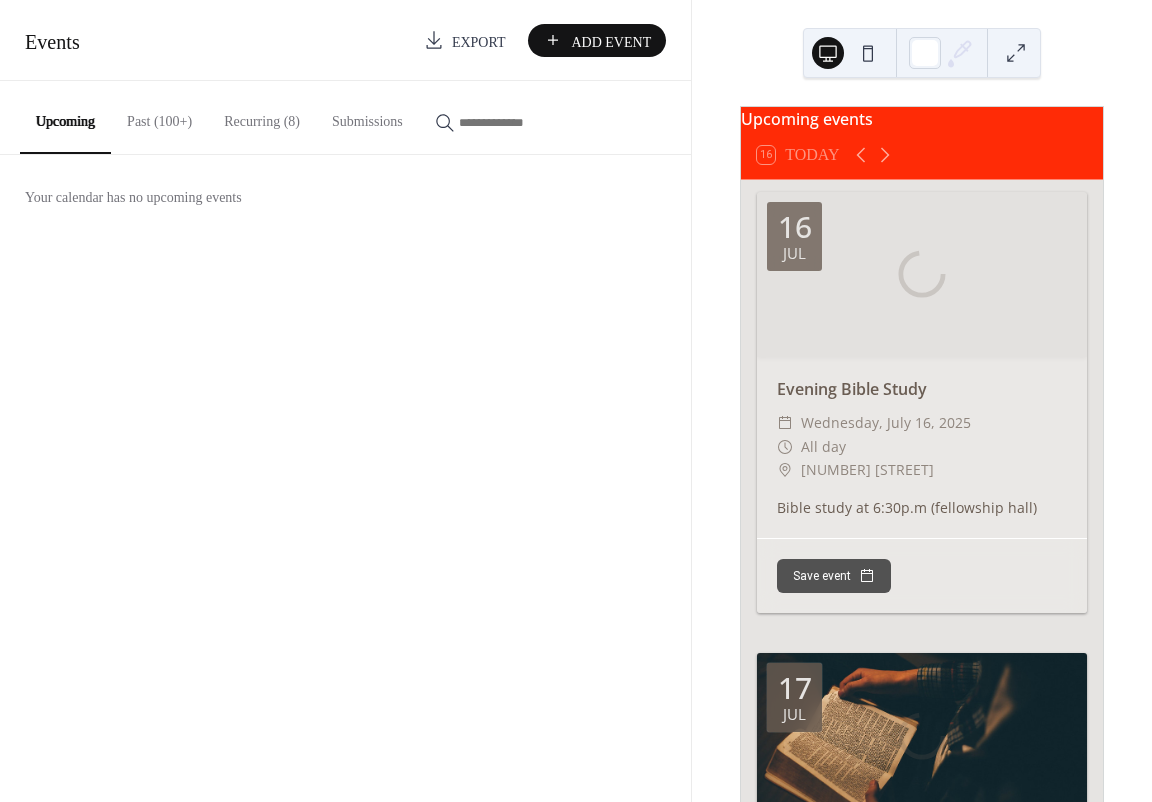 scroll, scrollTop: 0, scrollLeft: 0, axis: both 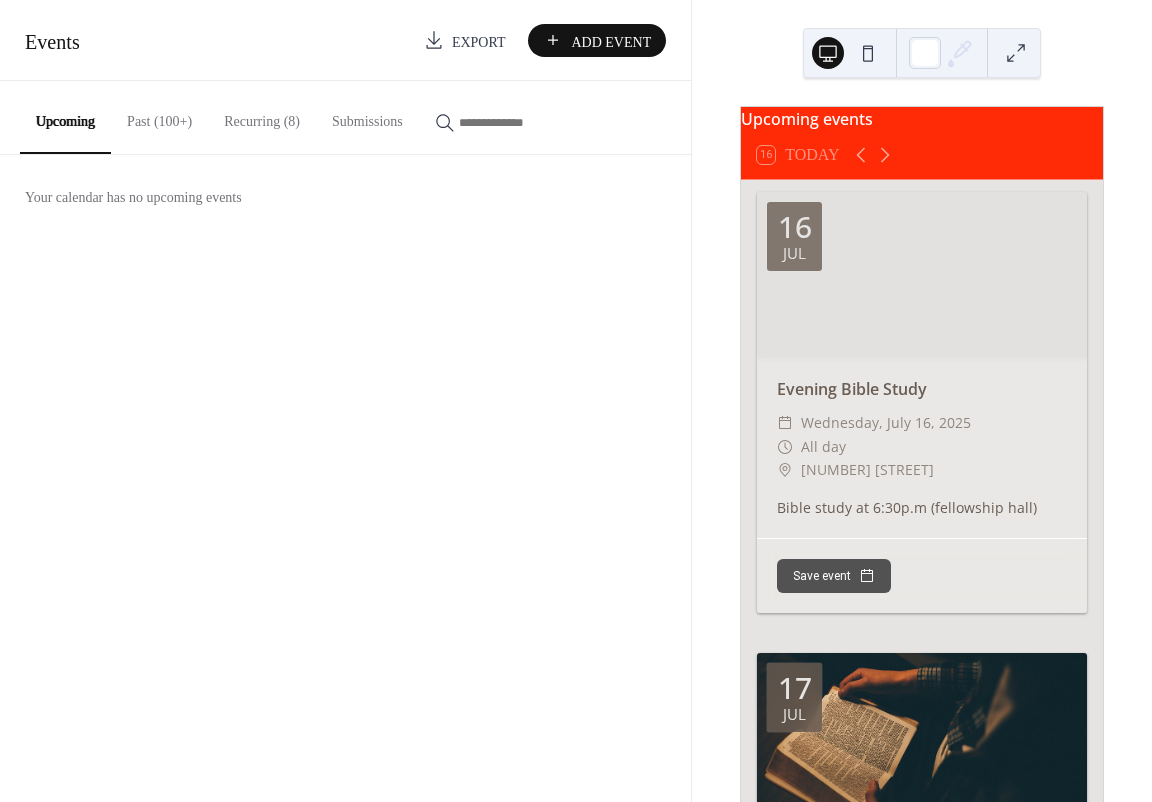 click on "Recurring (8)" at bounding box center (262, 116) 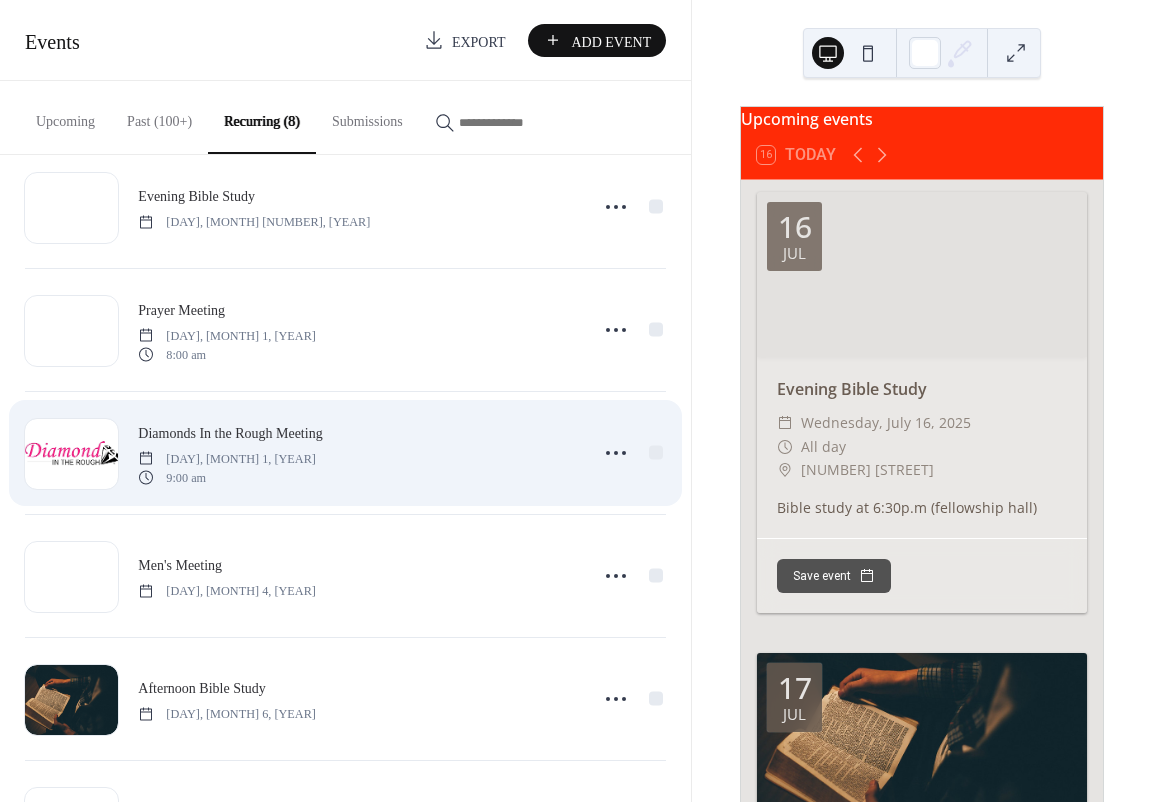 scroll, scrollTop: 100, scrollLeft: 0, axis: vertical 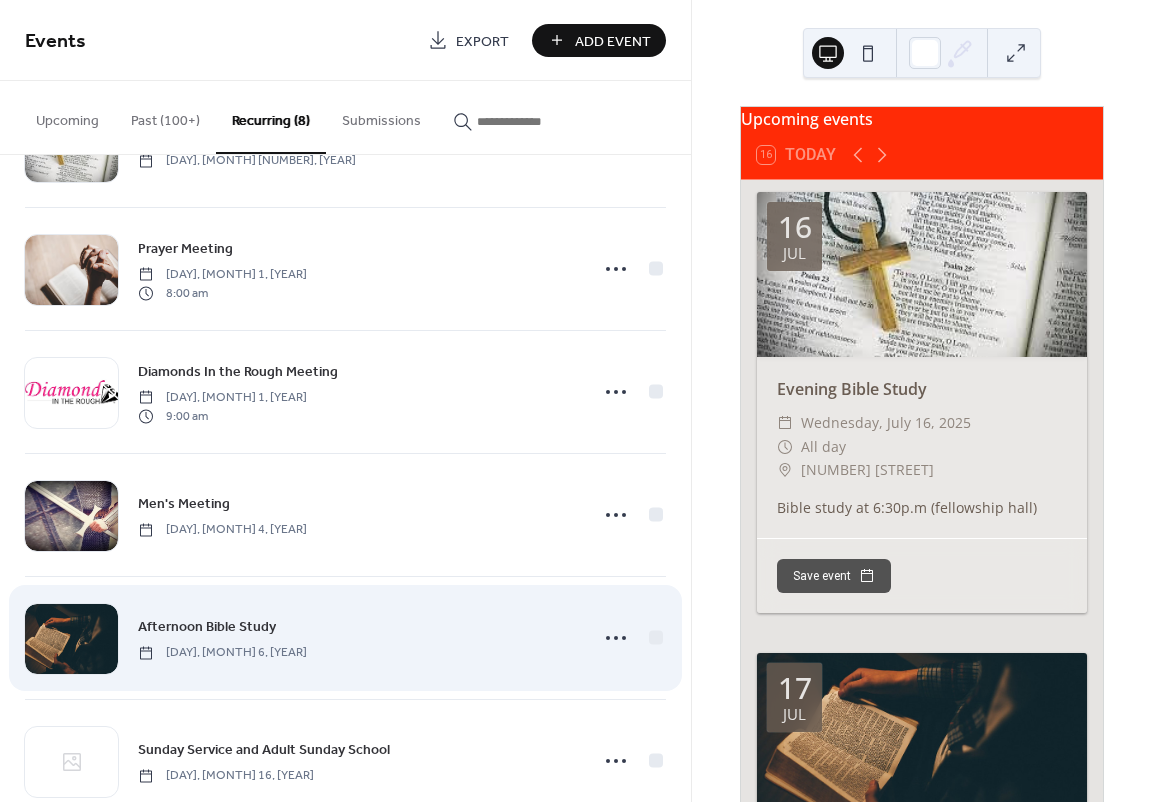 click on "Afternoon Bible Study" at bounding box center [207, 627] 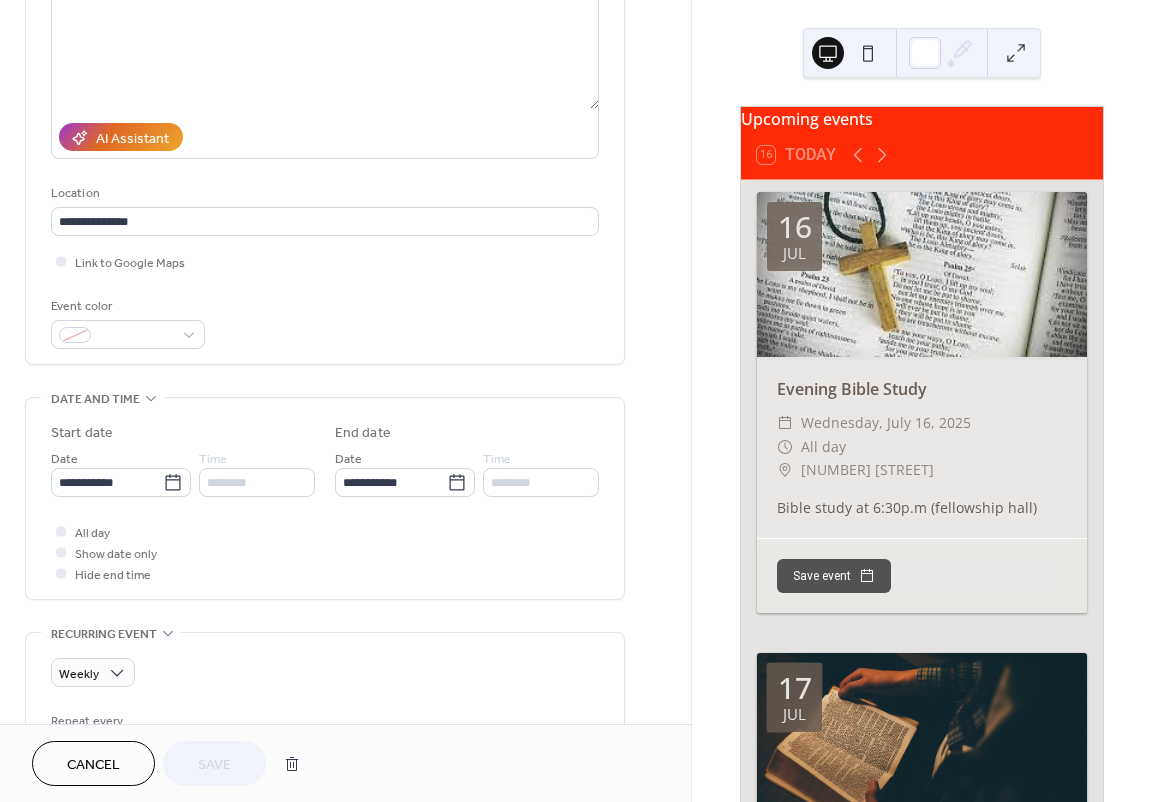 scroll, scrollTop: 0, scrollLeft: 0, axis: both 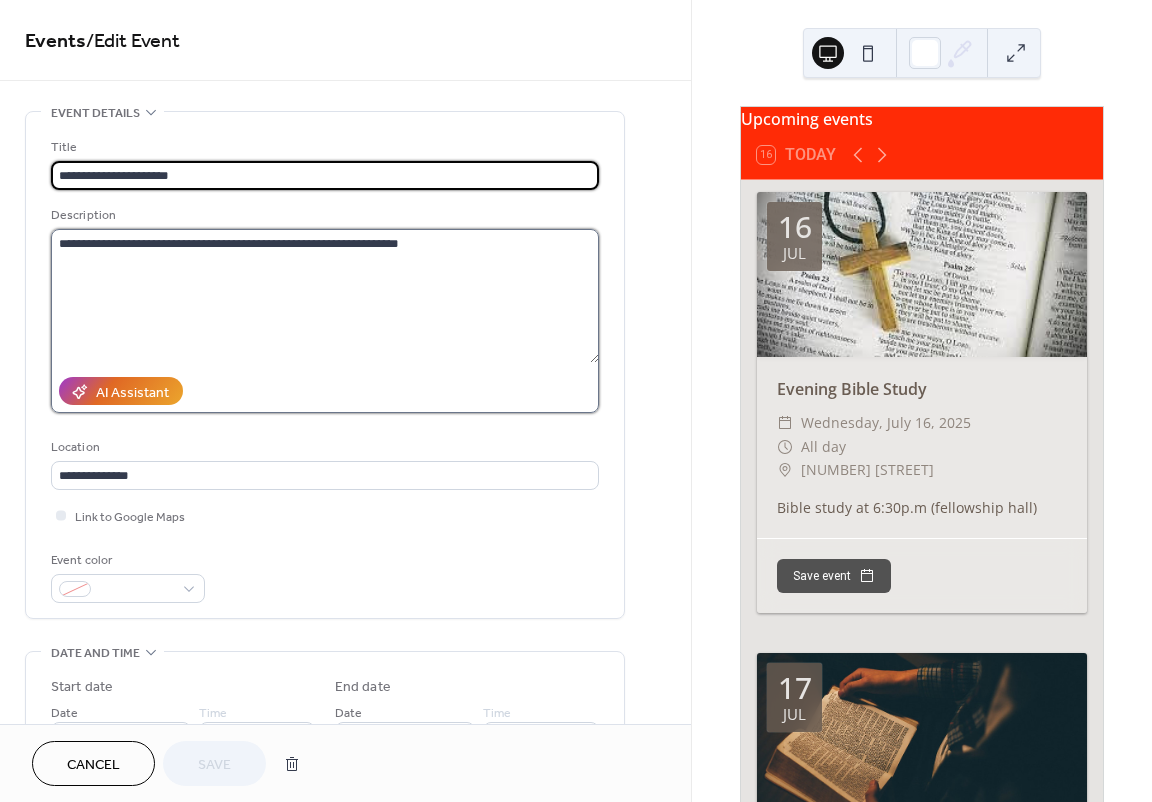 click on "**********" at bounding box center [325, 296] 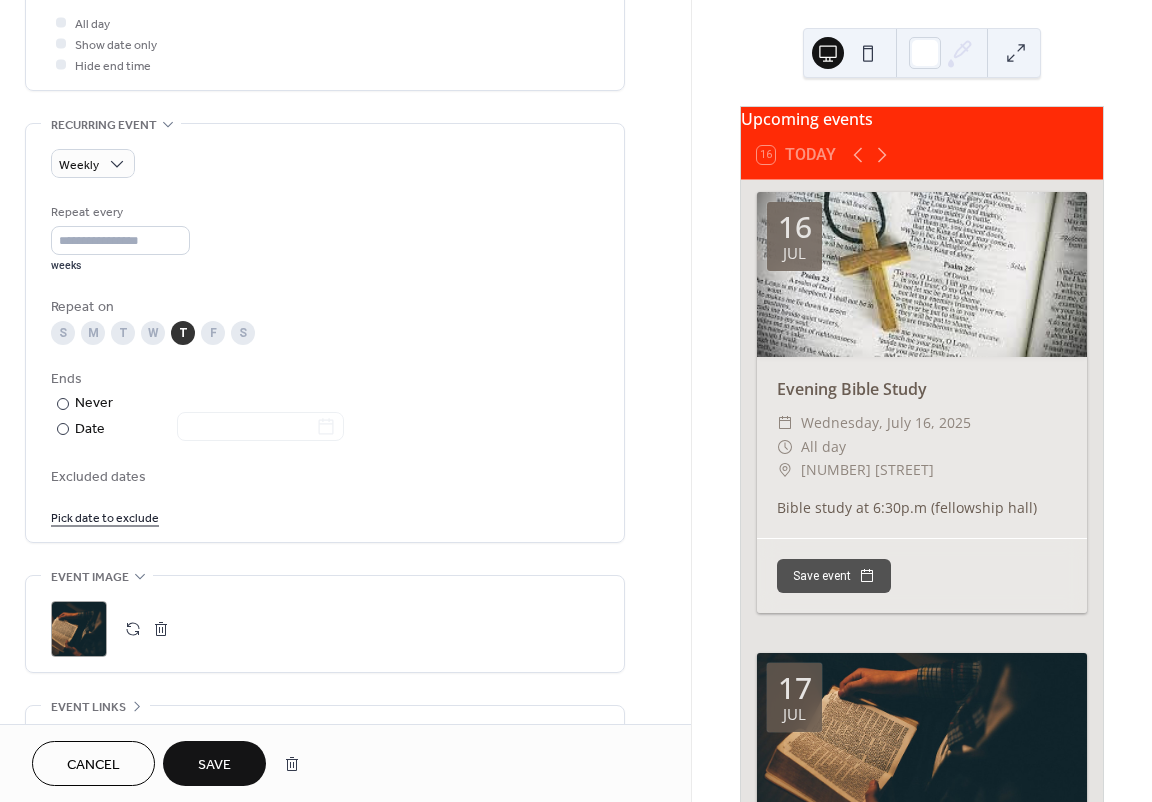 scroll, scrollTop: 800, scrollLeft: 0, axis: vertical 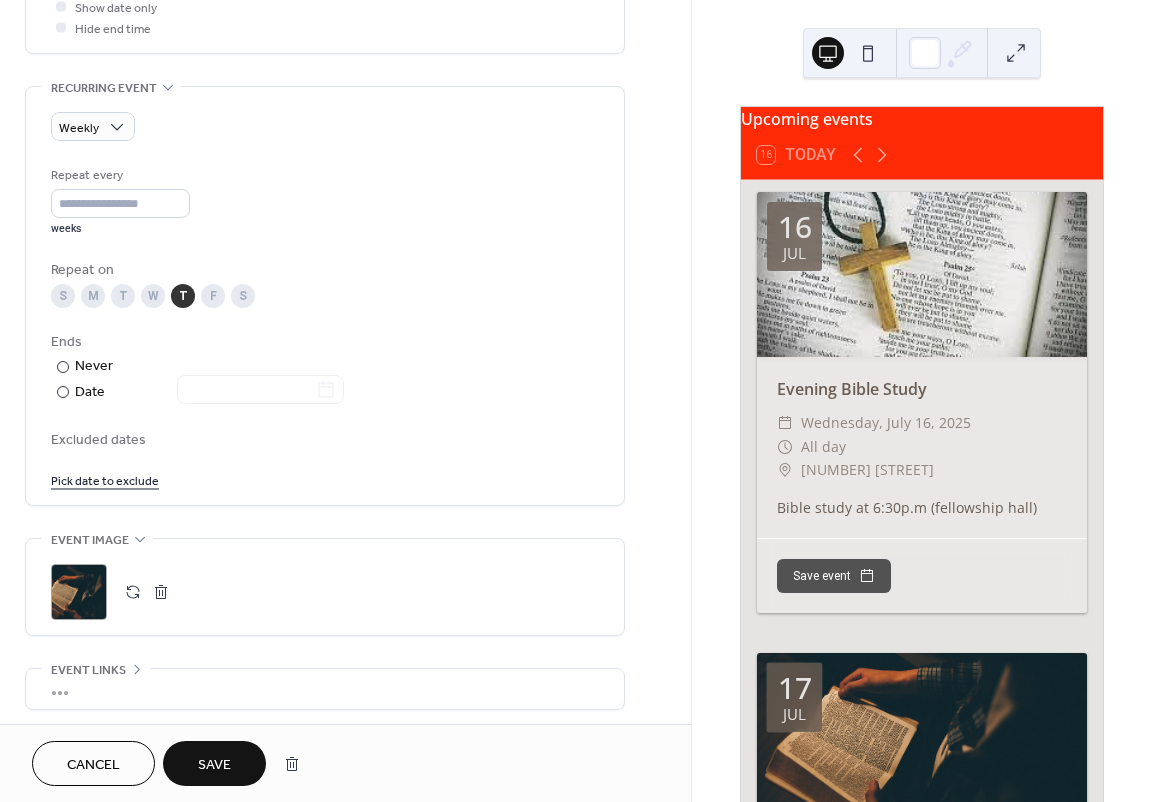 type on "**********" 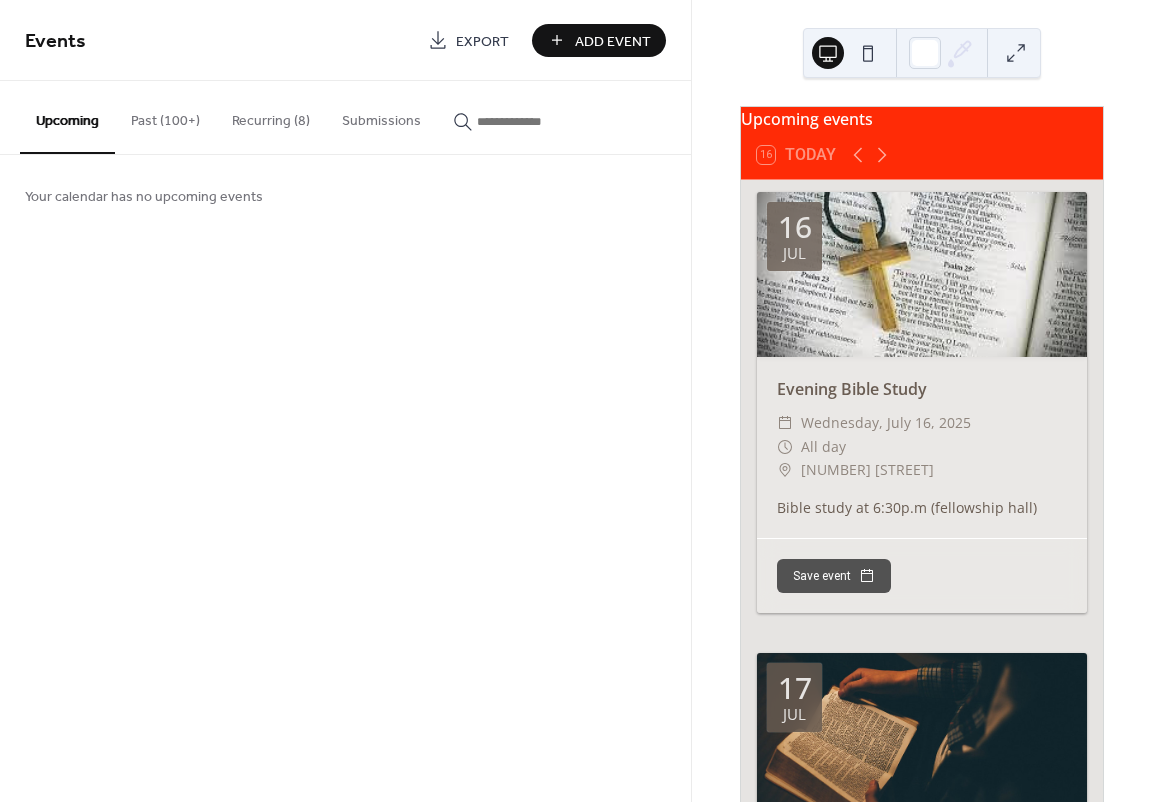 click on "Recurring (8)" at bounding box center [271, 116] 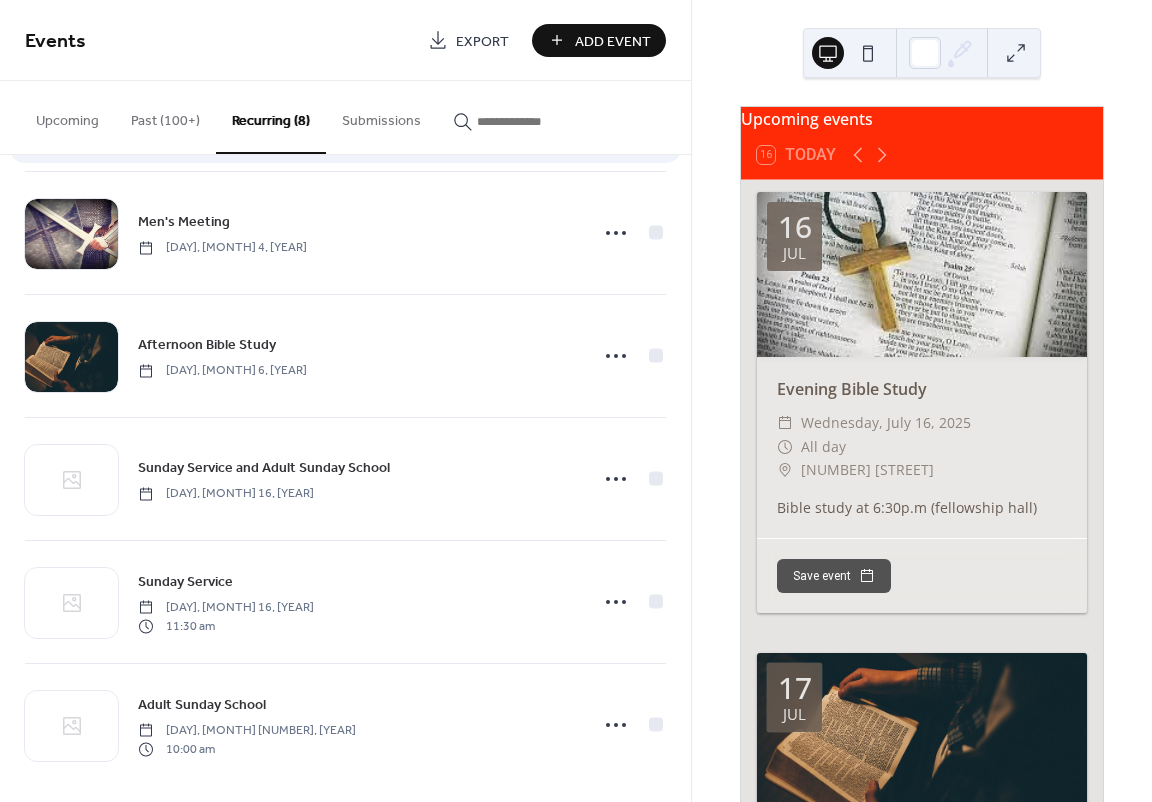 scroll, scrollTop: 396, scrollLeft: 0, axis: vertical 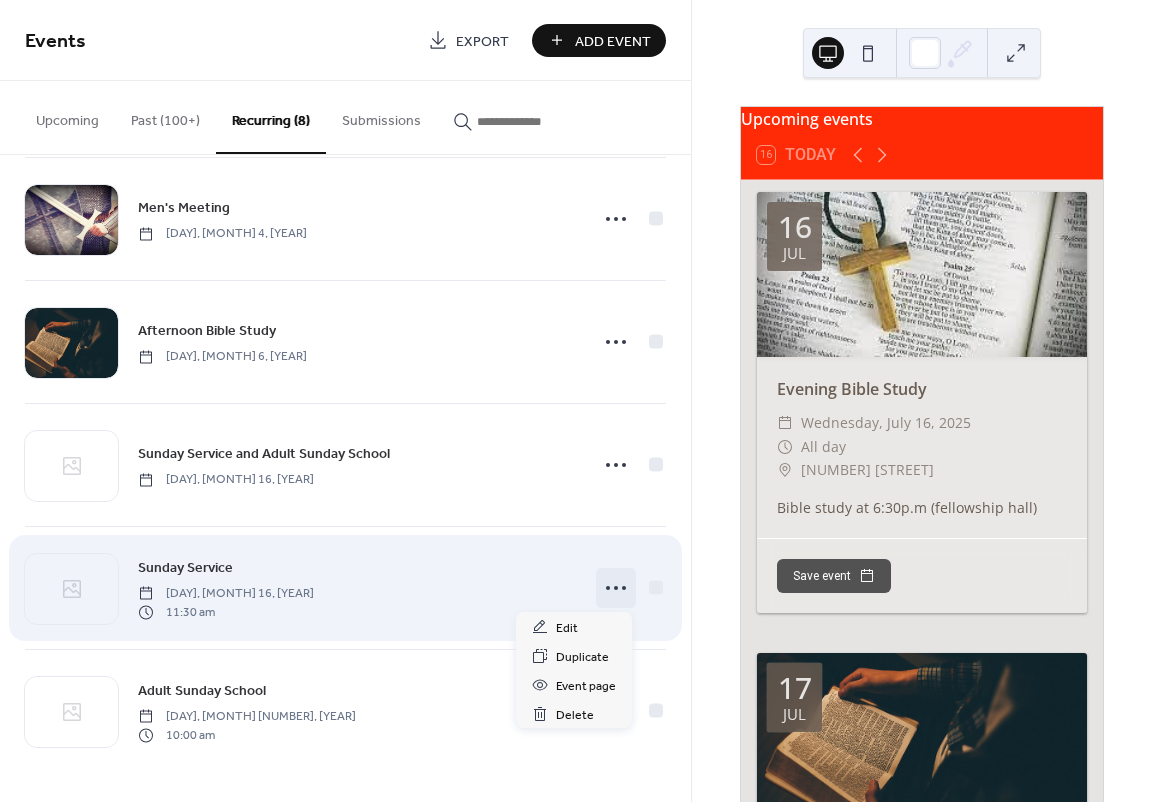 click 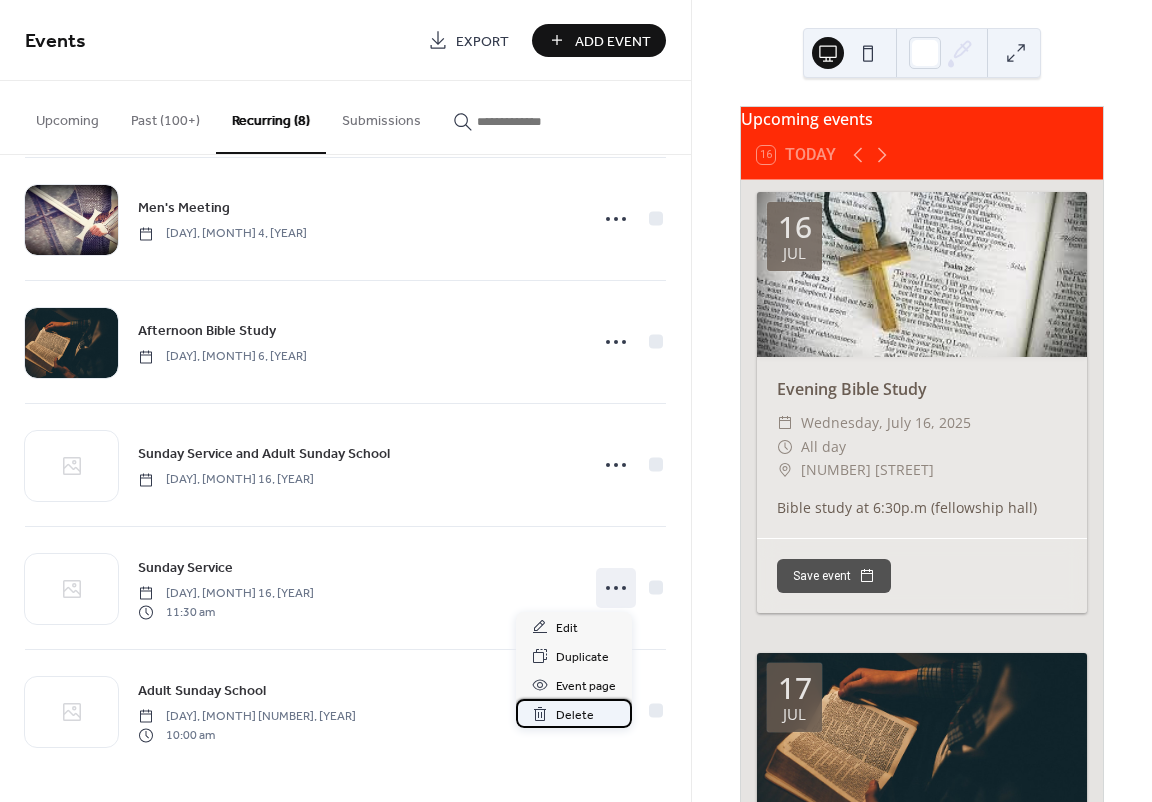 click on "Delete" at bounding box center [575, 715] 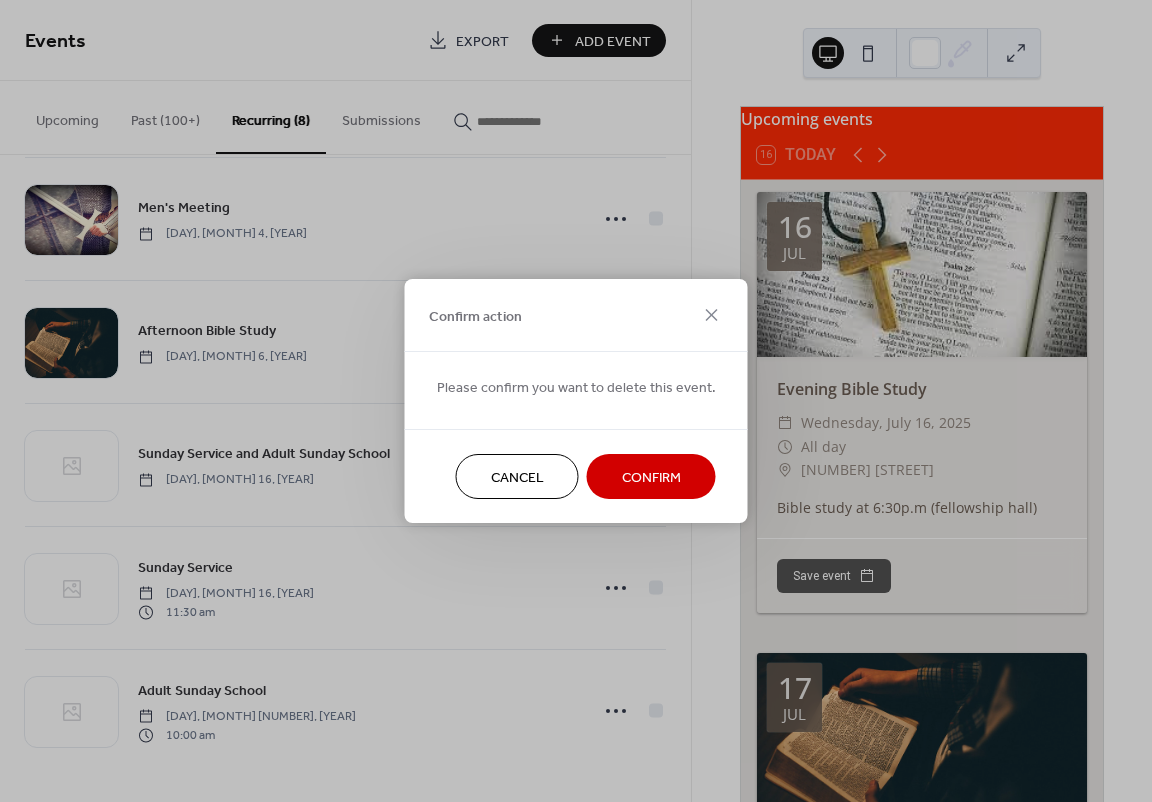 click on "Confirm" at bounding box center [651, 478] 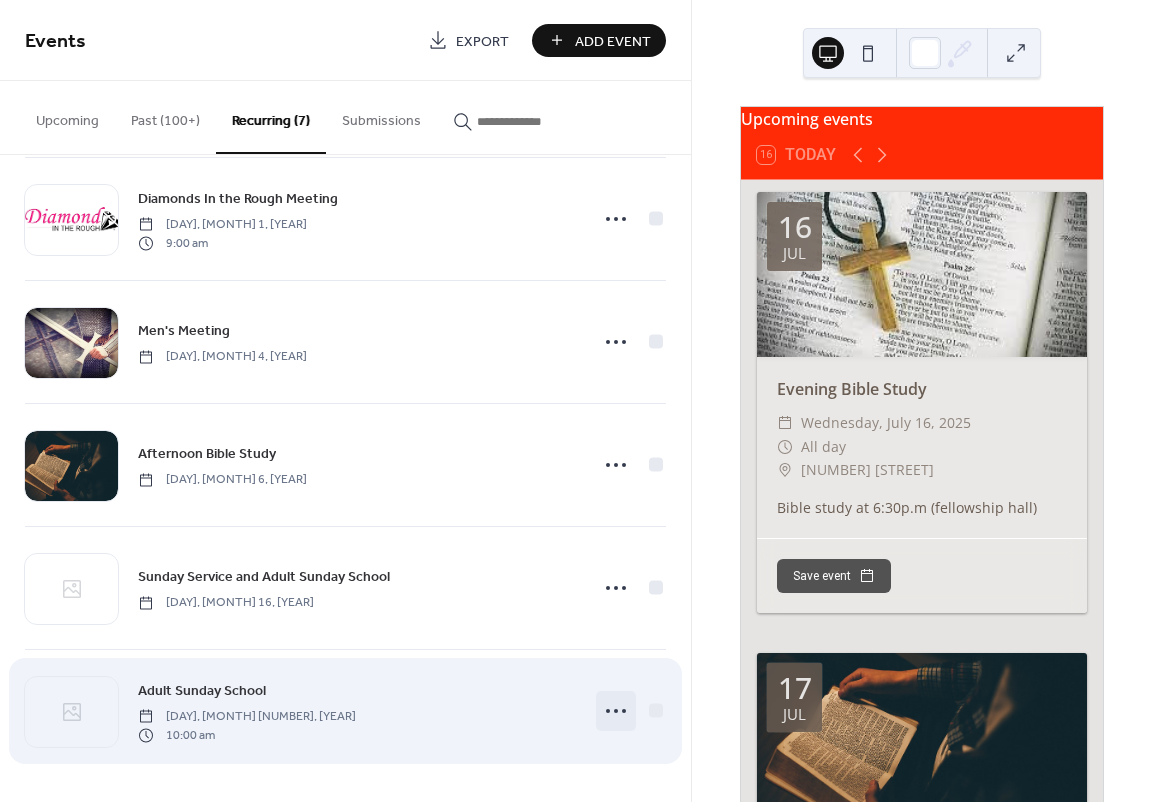 scroll, scrollTop: 273, scrollLeft: 0, axis: vertical 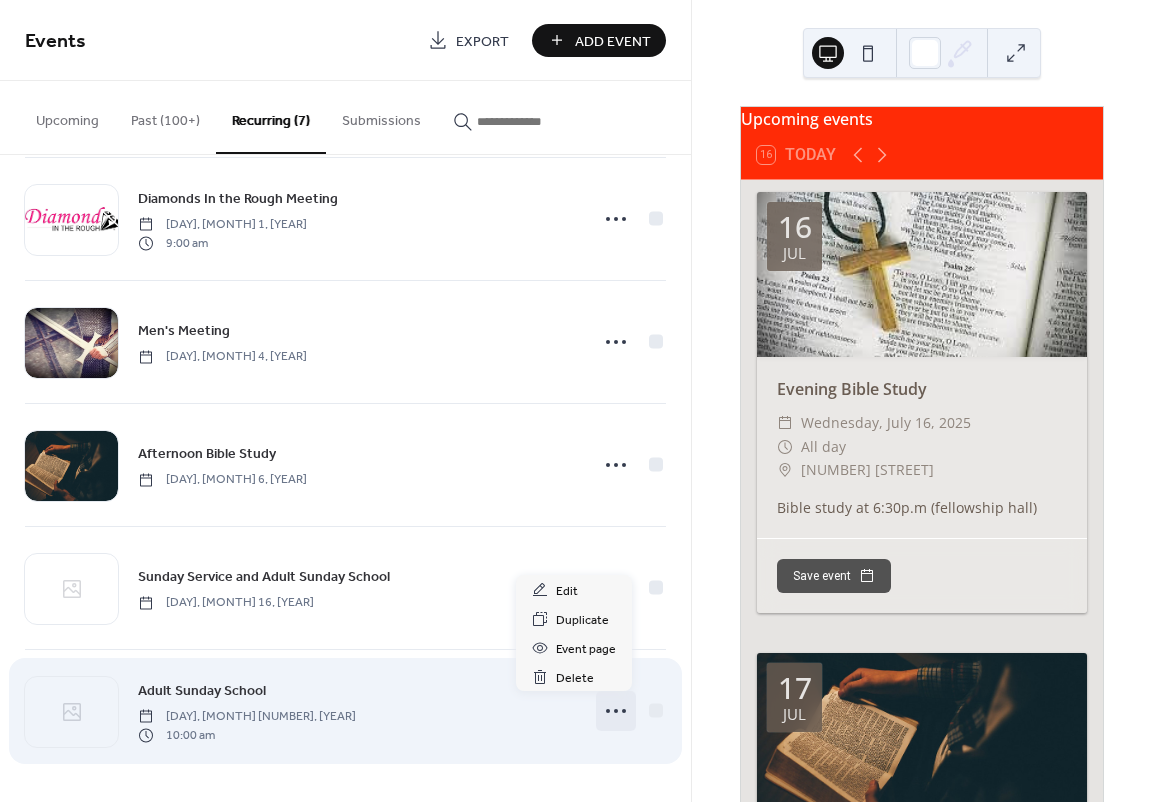 click 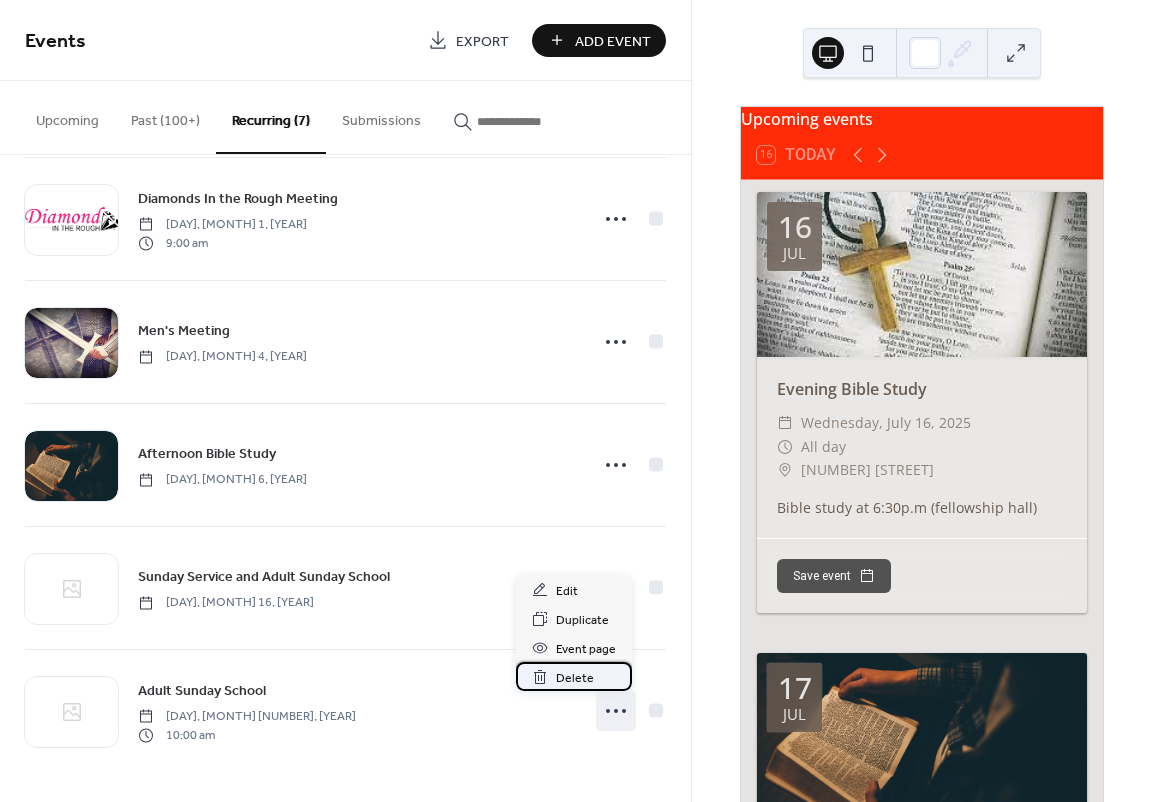 click on "Delete" at bounding box center [575, 678] 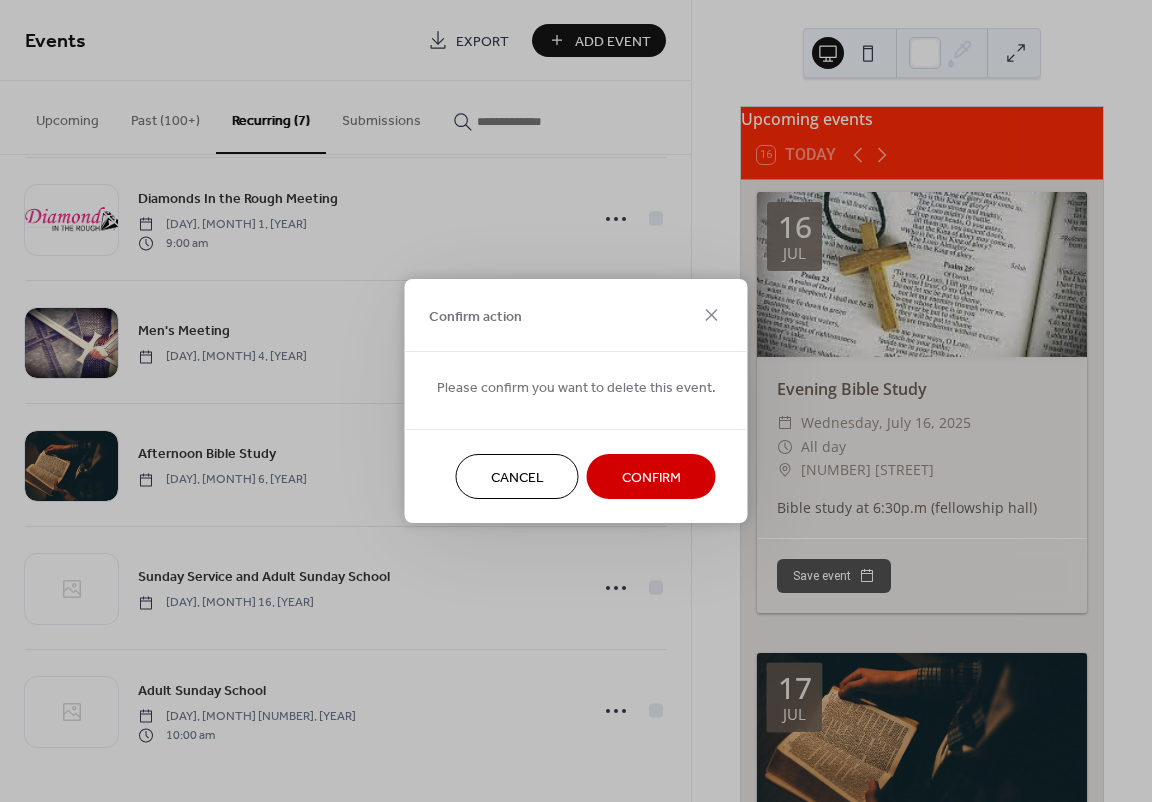 click on "Confirm" at bounding box center (651, 478) 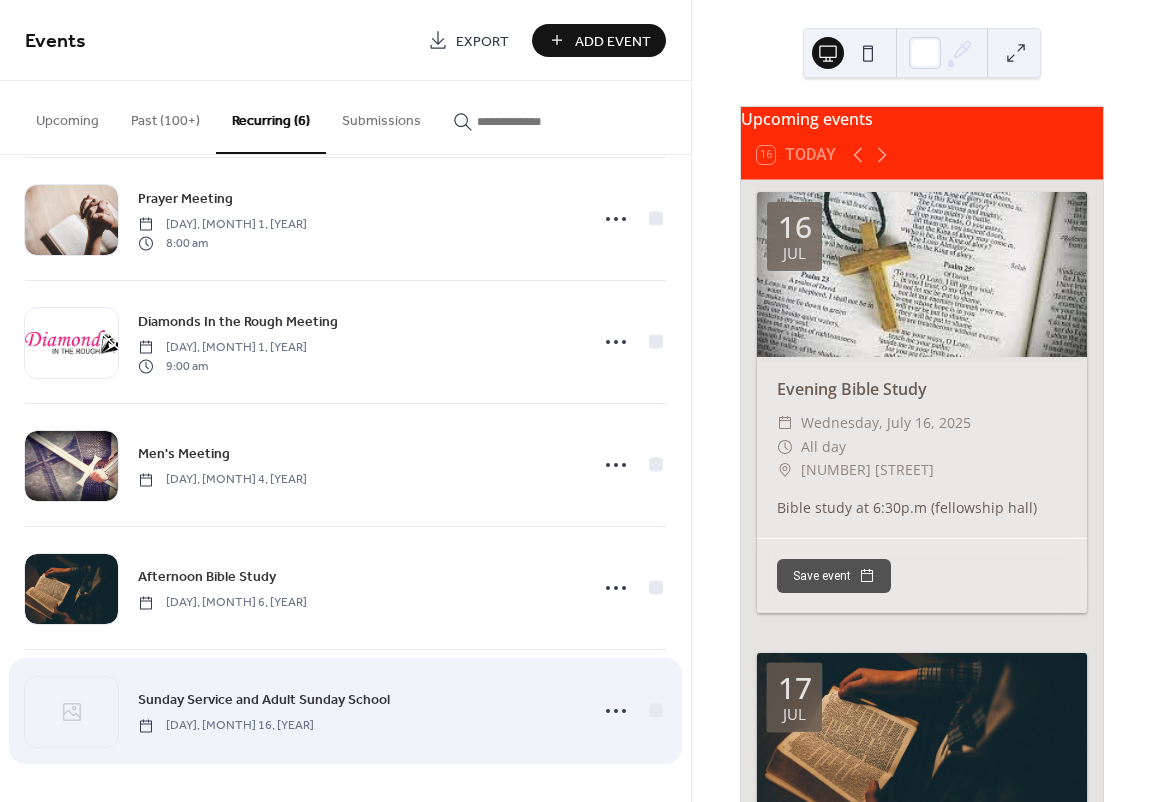 scroll, scrollTop: 150, scrollLeft: 0, axis: vertical 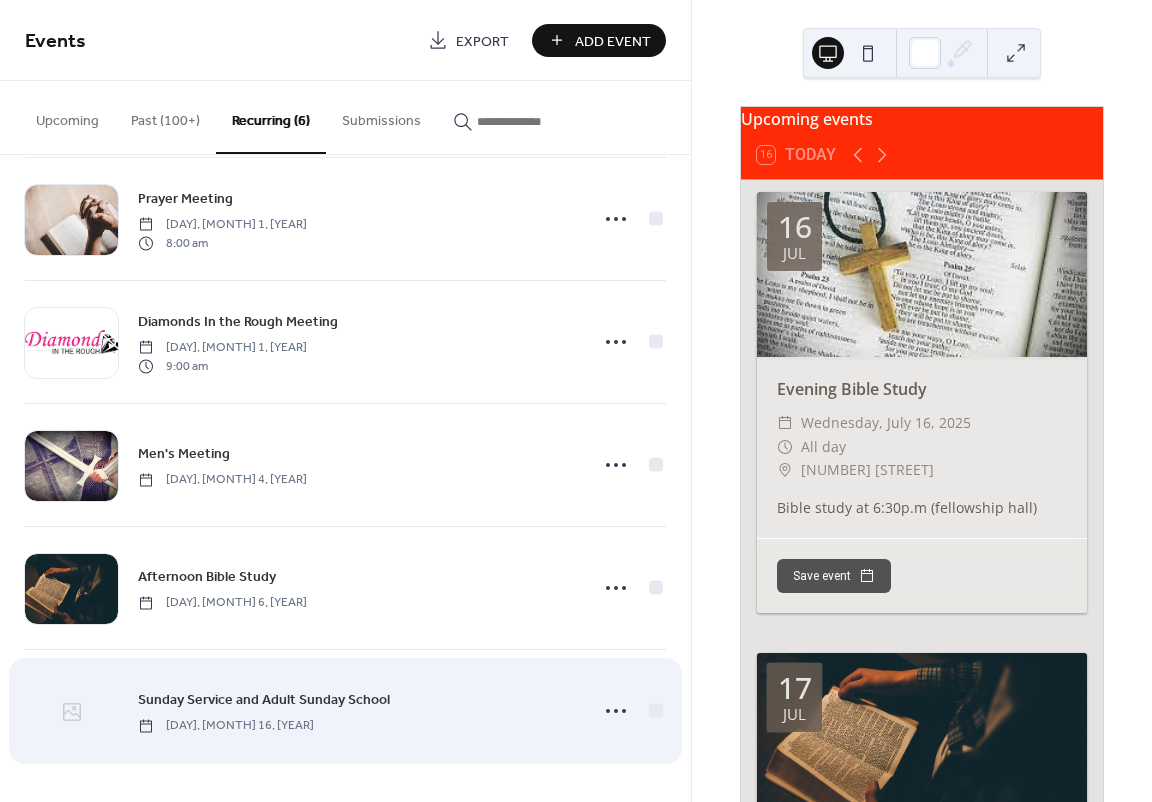 click at bounding box center (71, 712) 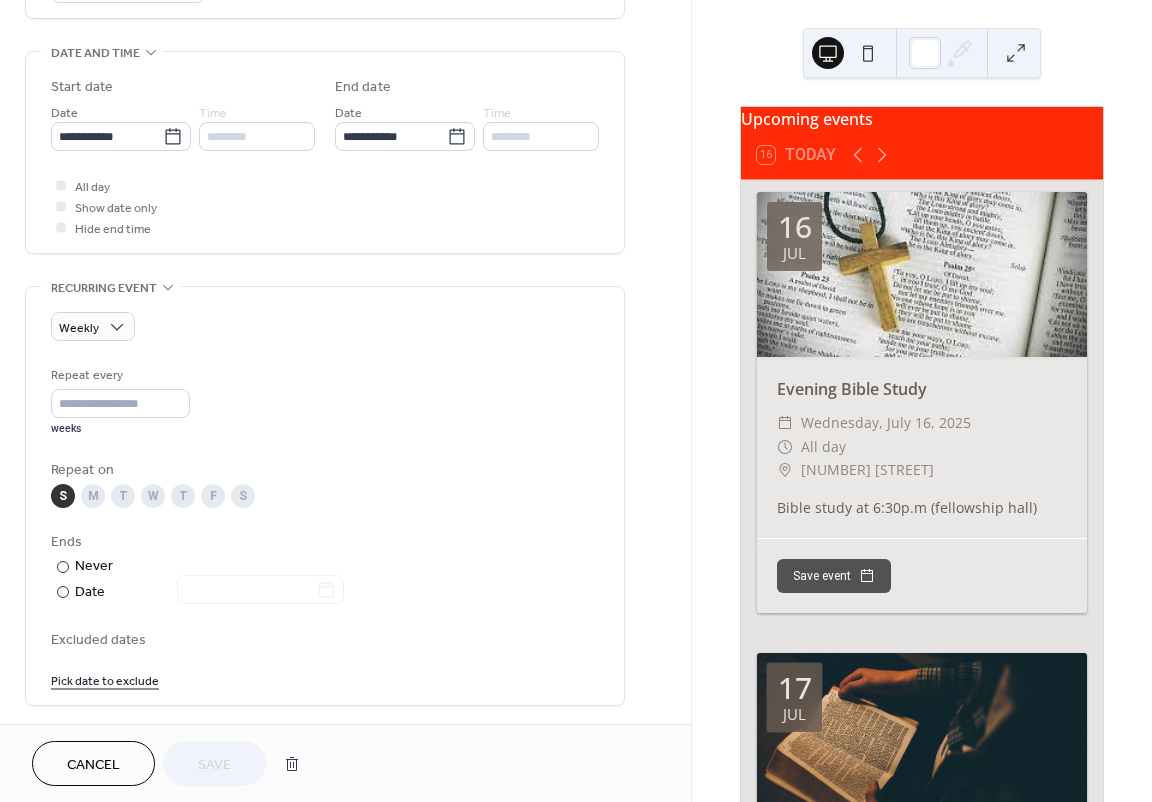 scroll, scrollTop: 954, scrollLeft: 0, axis: vertical 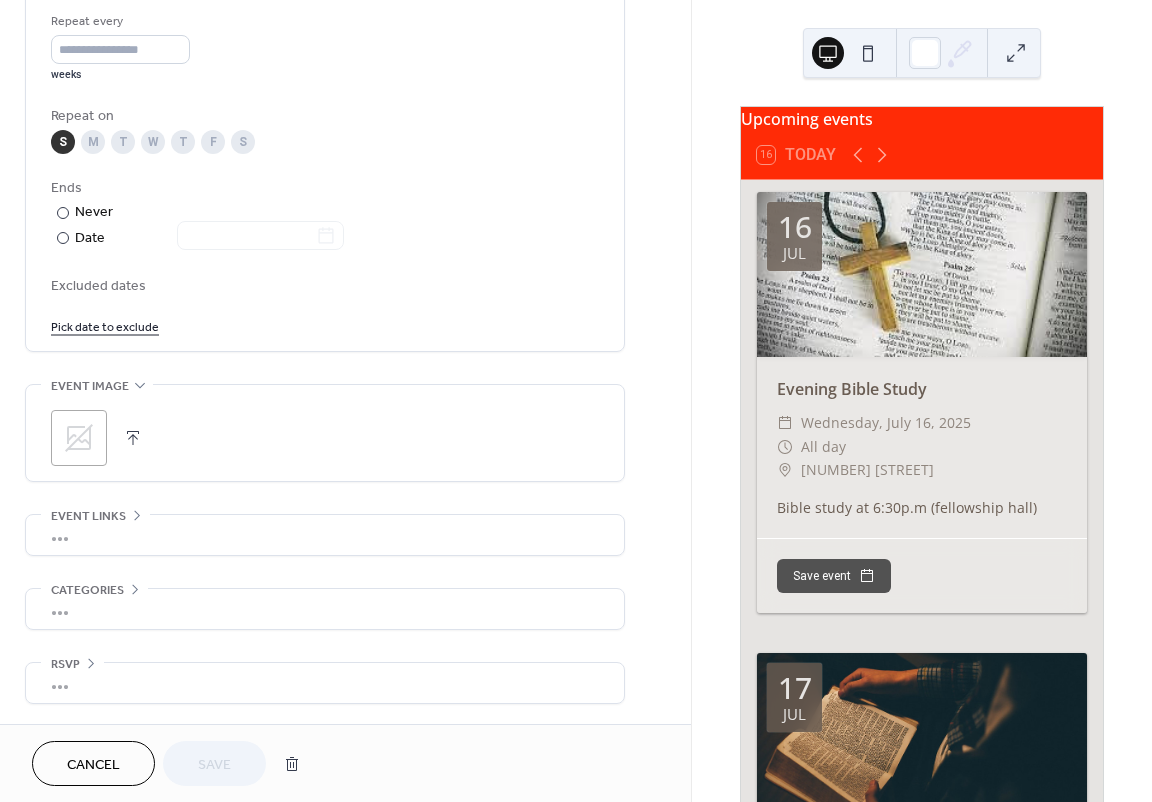 click 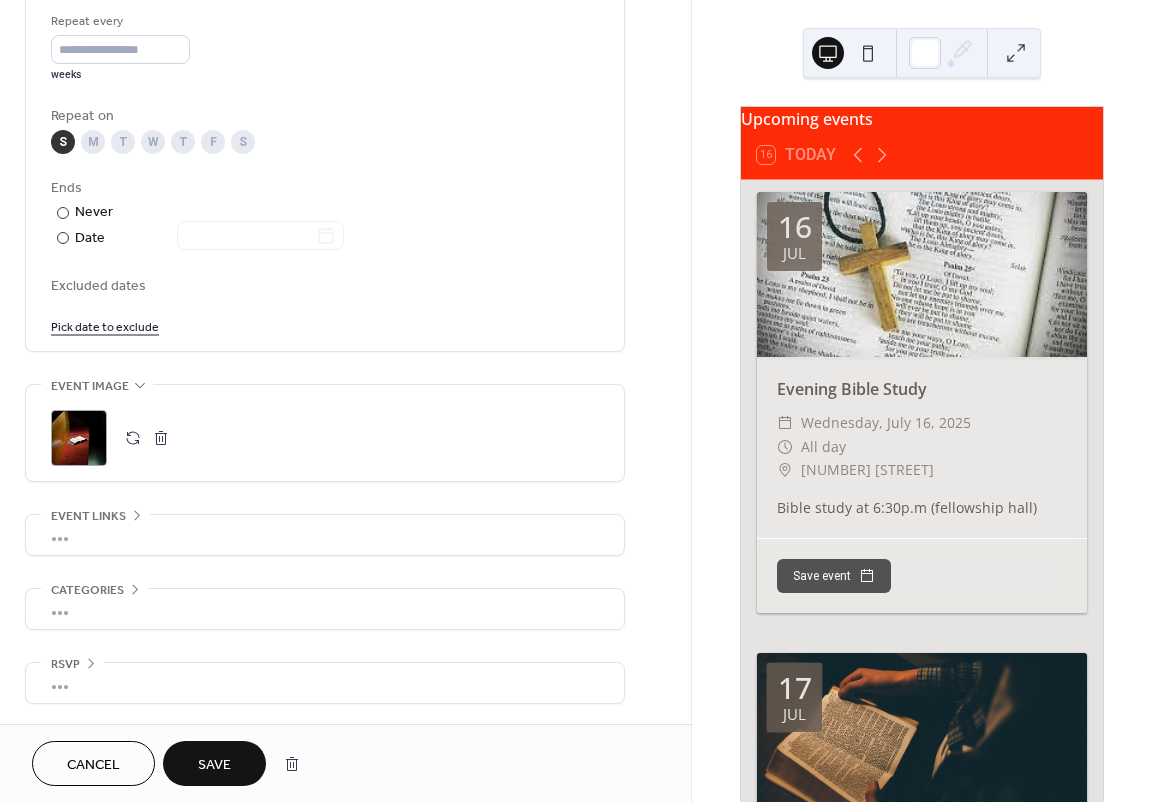 click on "Save" at bounding box center [214, 765] 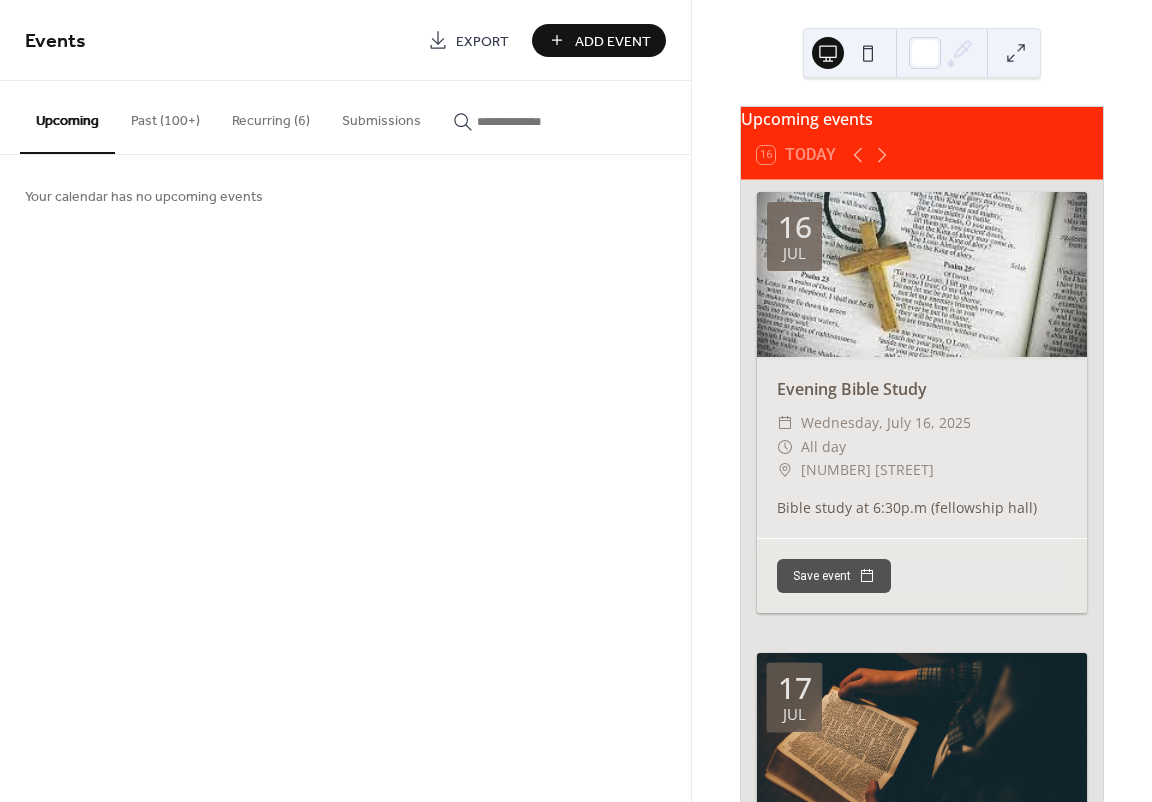 click on "Recurring (6)" at bounding box center (271, 116) 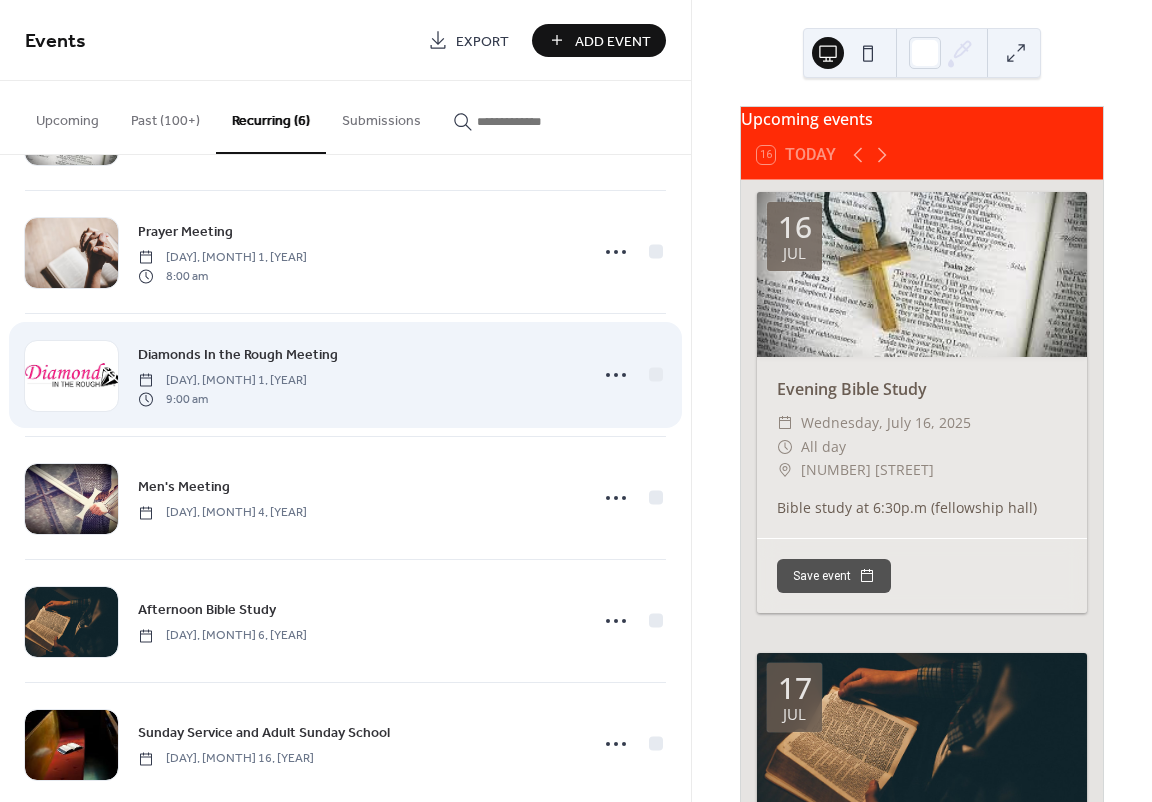 scroll, scrollTop: 150, scrollLeft: 0, axis: vertical 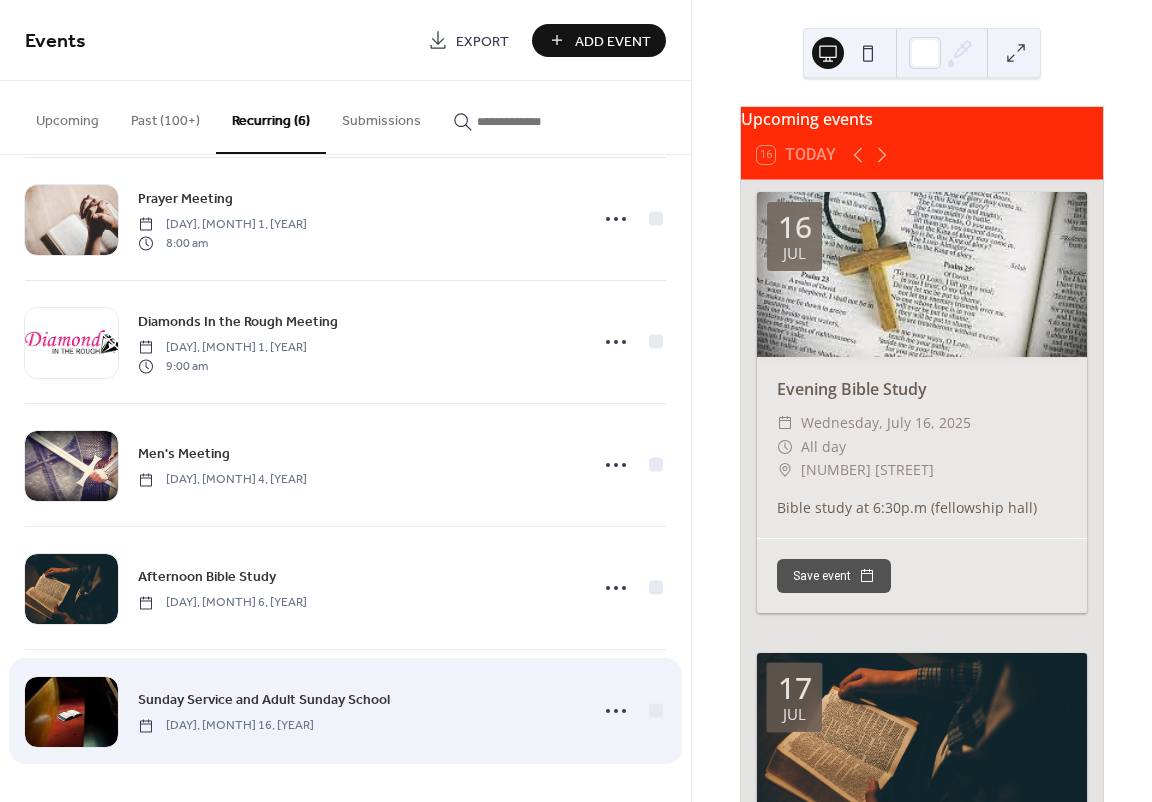 click on "Sunday, February 16, 2025" at bounding box center (226, 726) 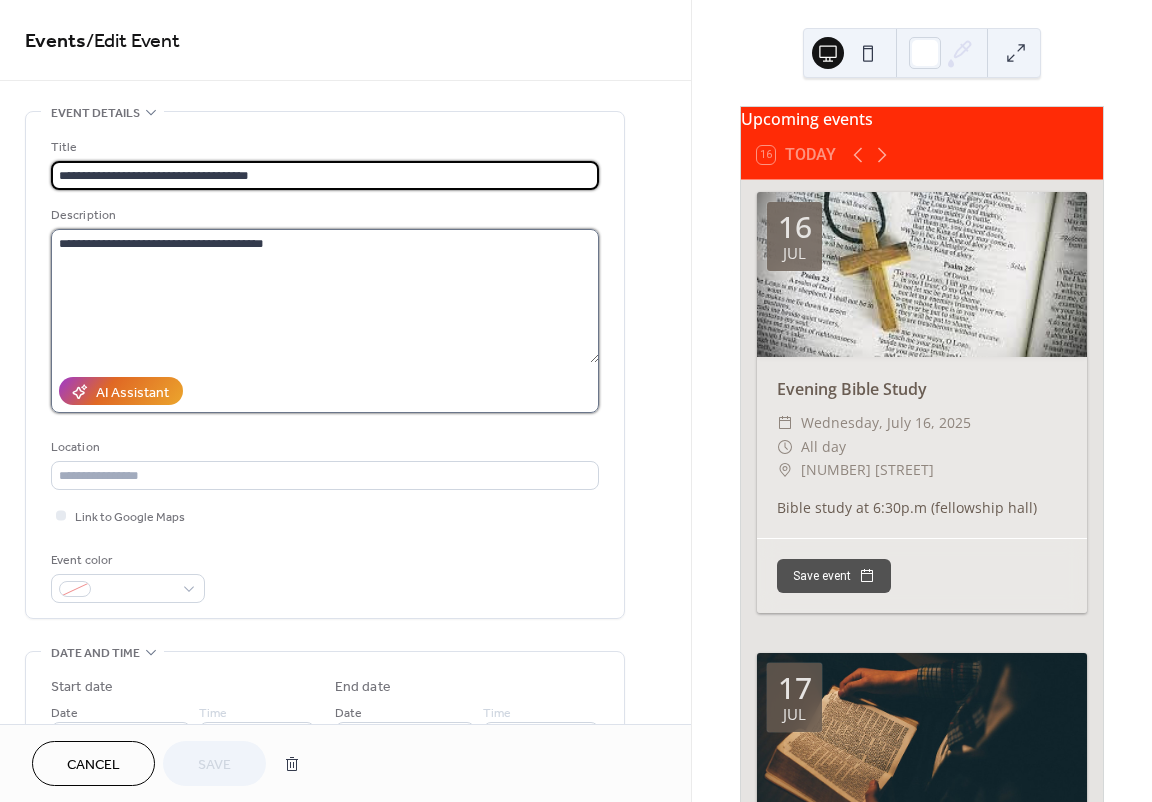 click on "**********" at bounding box center (325, 296) 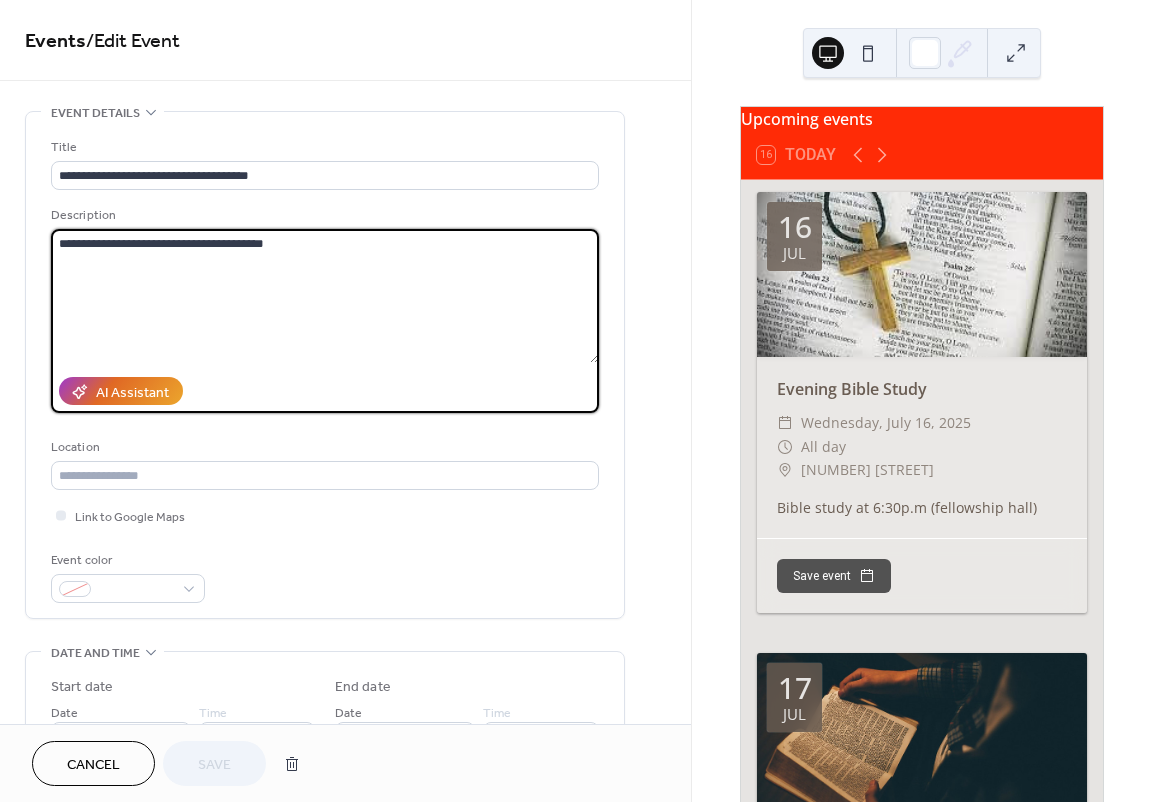 click on "**********" at bounding box center (325, 296) 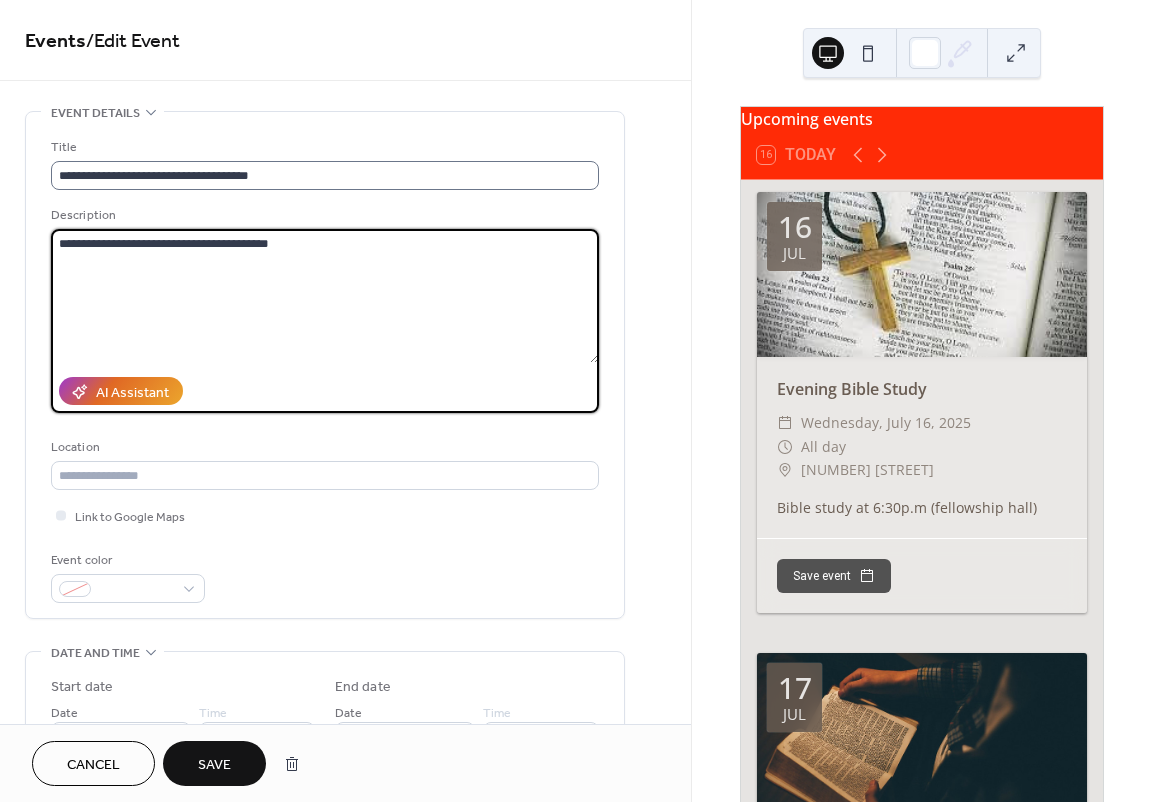 type on "**********" 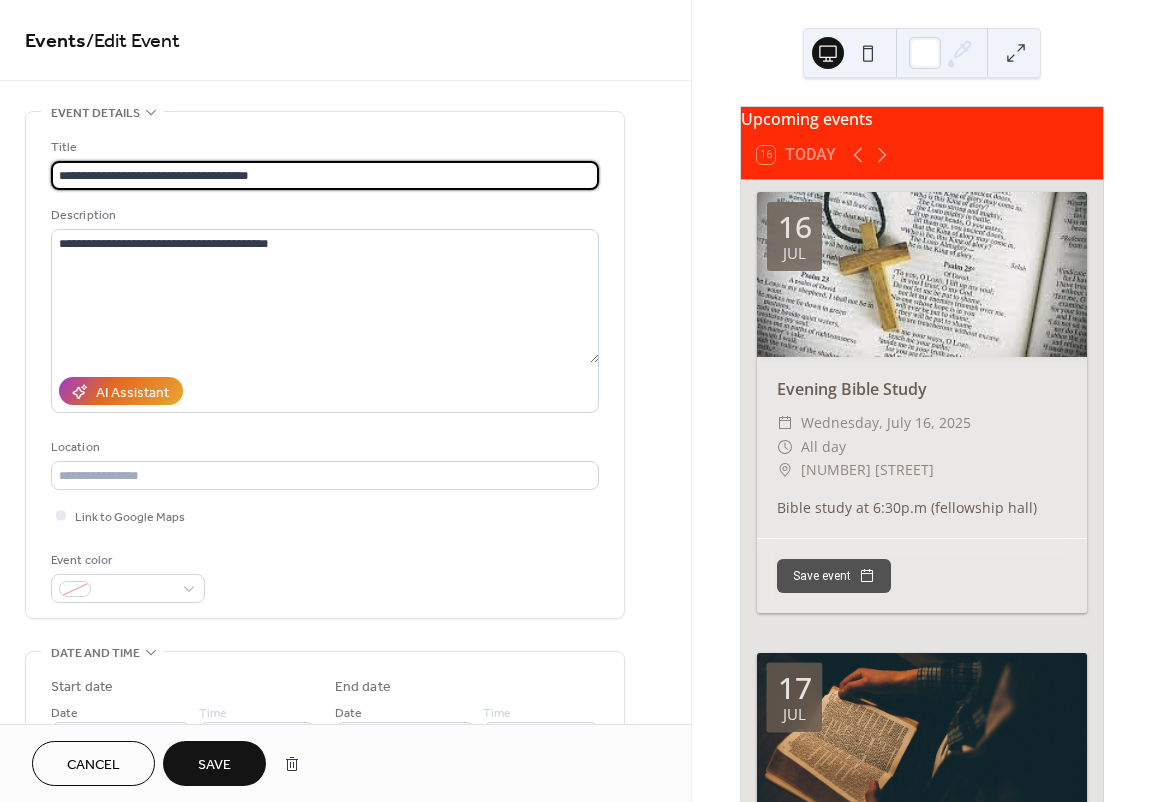 drag, startPoint x: 288, startPoint y: 185, endPoint x: -64, endPoint y: 129, distance: 356.4267 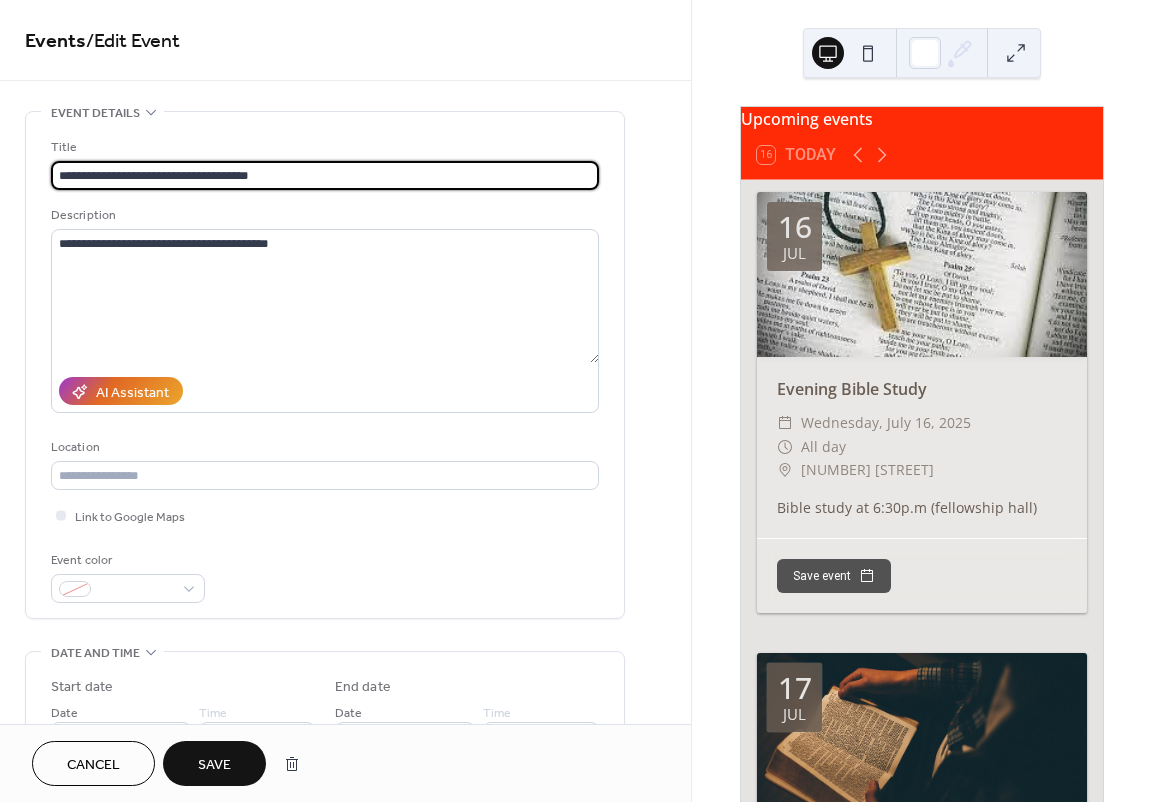 click on "**********" at bounding box center (576, 401) 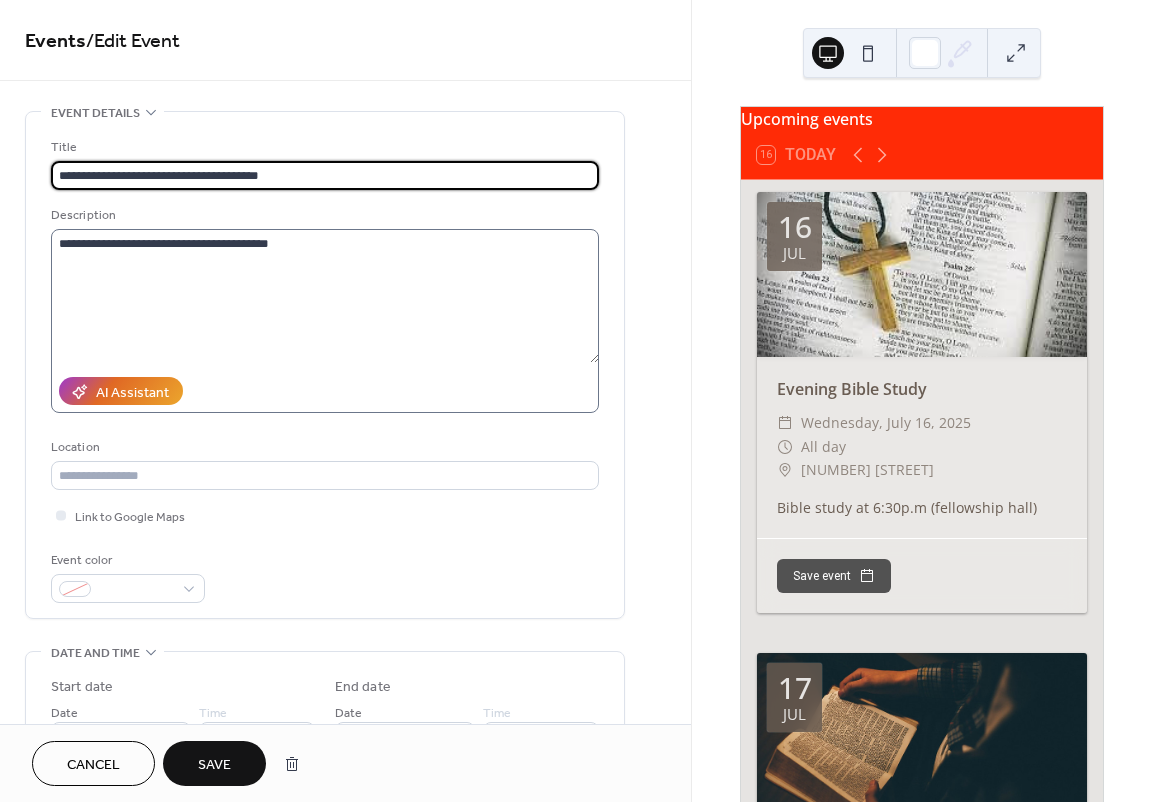 type on "**********" 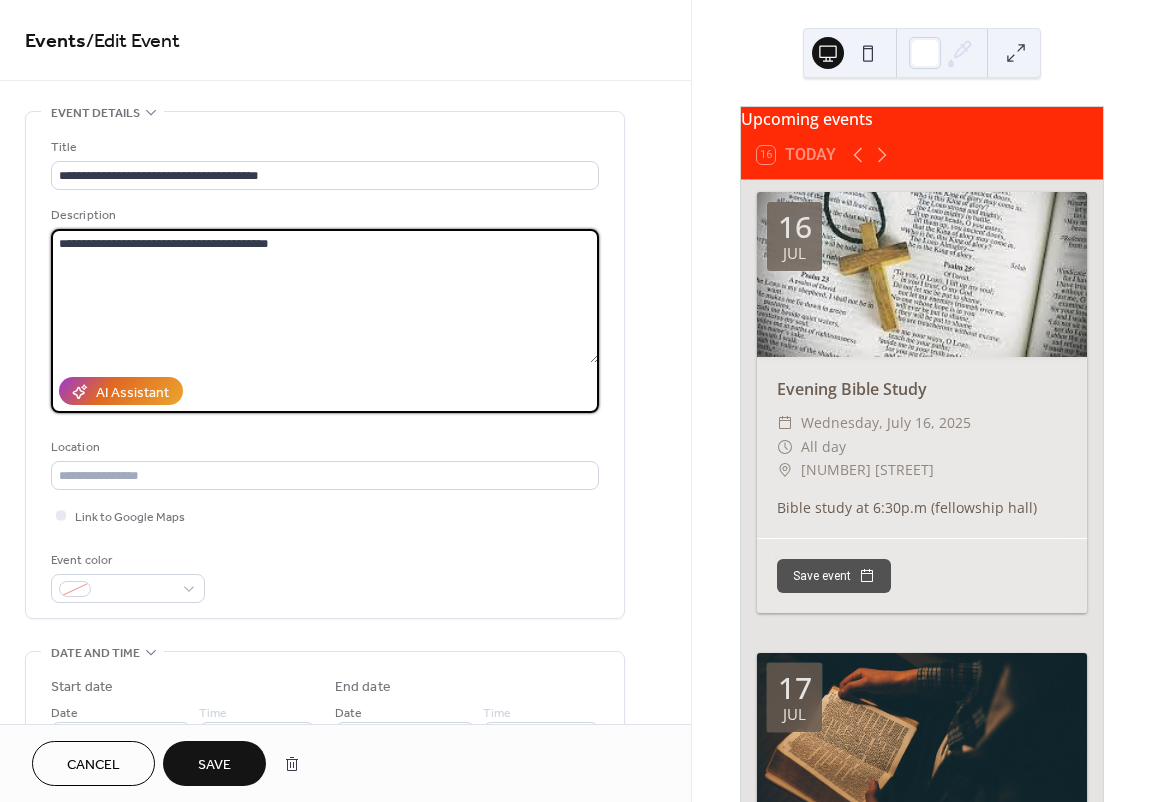click on "**********" at bounding box center (325, 296) 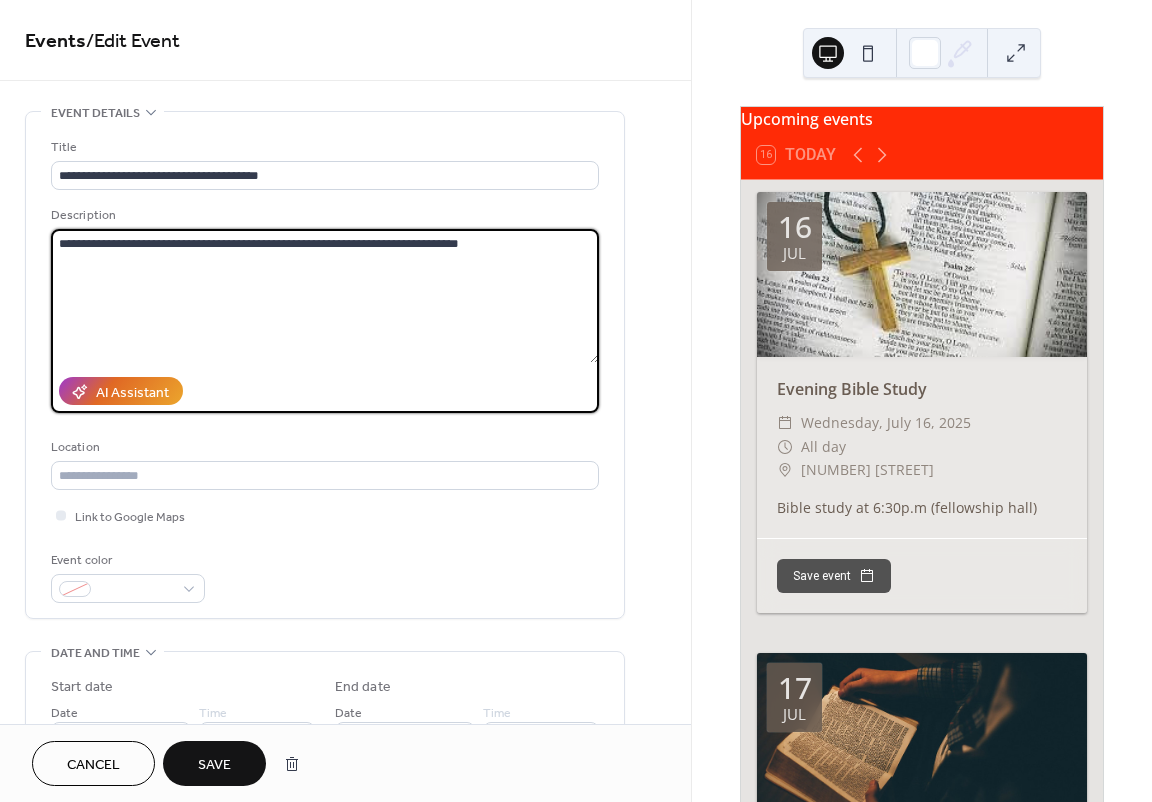 click on "**********" at bounding box center [325, 296] 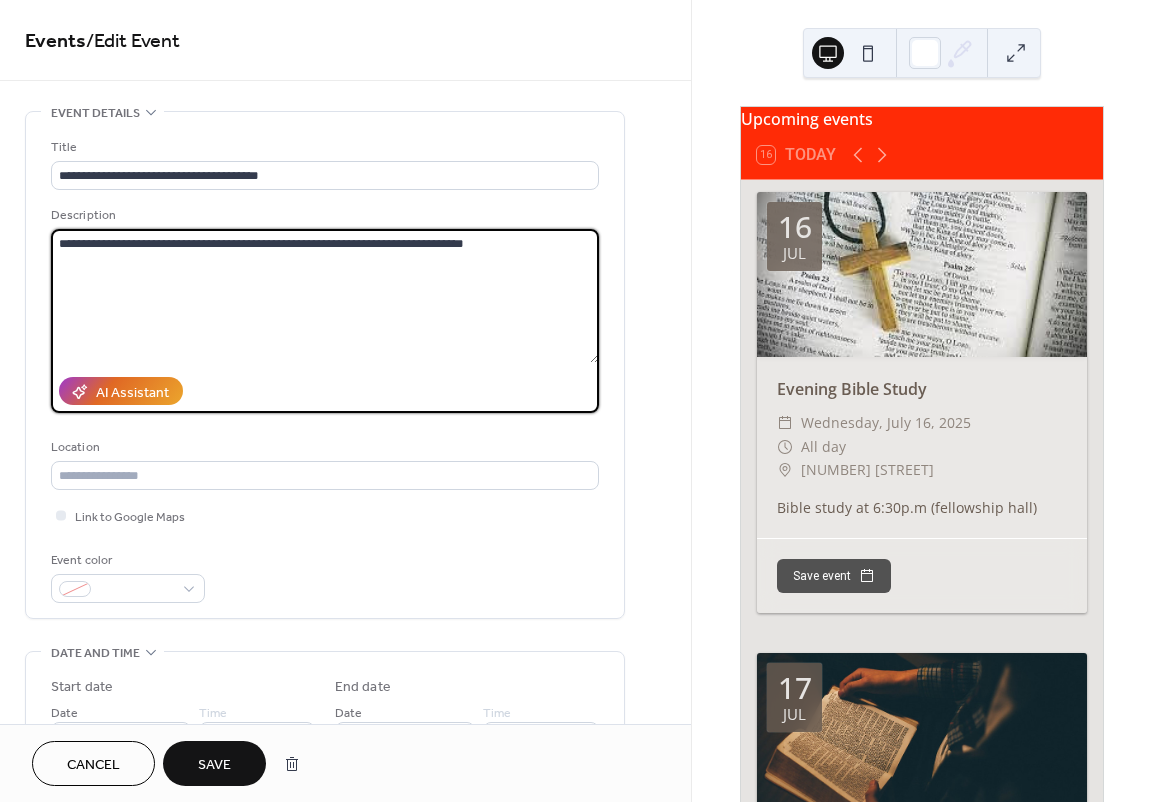 drag, startPoint x: 147, startPoint y: 245, endPoint x: -64, endPoint y: 259, distance: 211.46394 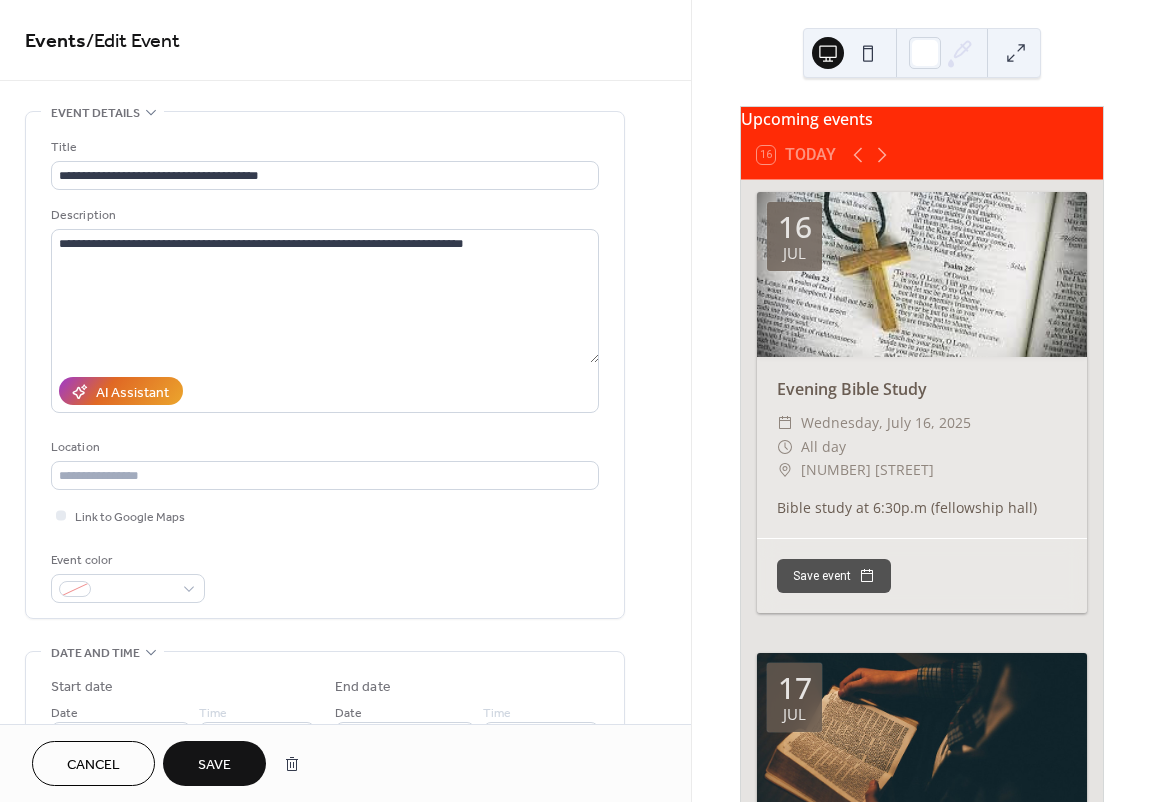 click on "Description" at bounding box center (323, 215) 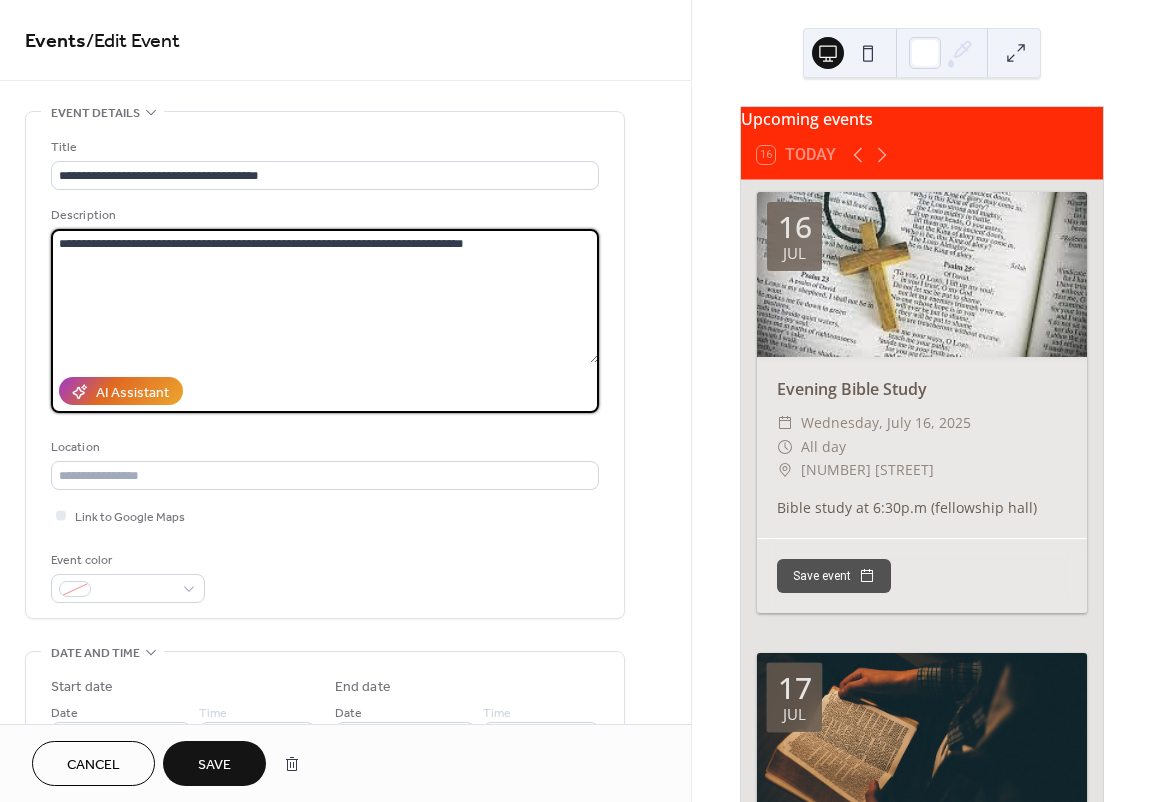 drag, startPoint x: 146, startPoint y: 247, endPoint x: 55, endPoint y: 243, distance: 91.08787 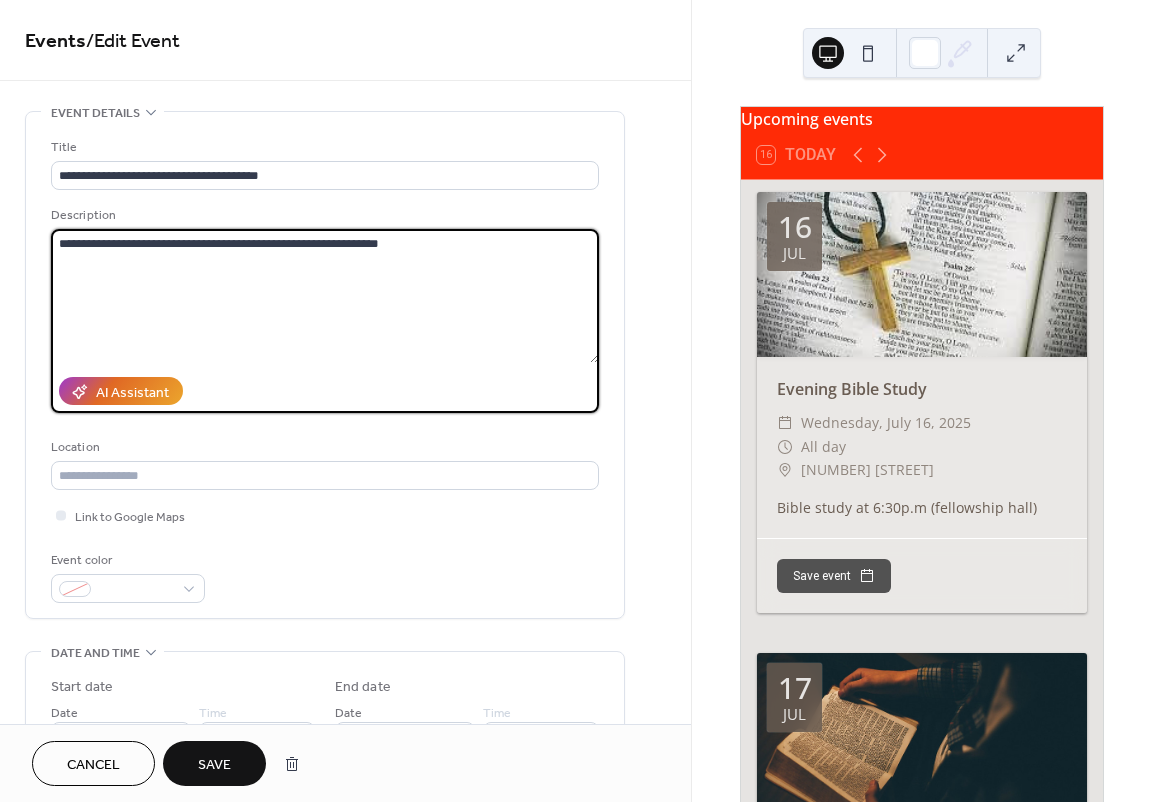 click on "**********" at bounding box center (325, 296) 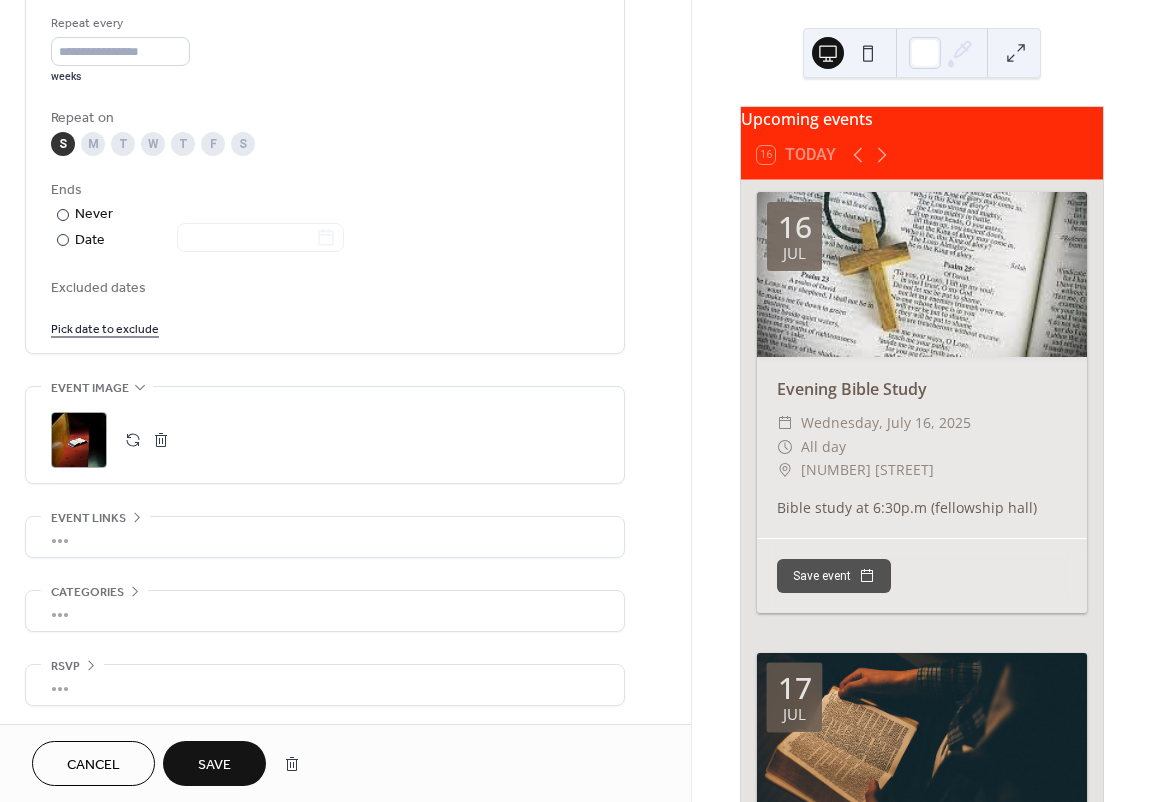 scroll, scrollTop: 954, scrollLeft: 0, axis: vertical 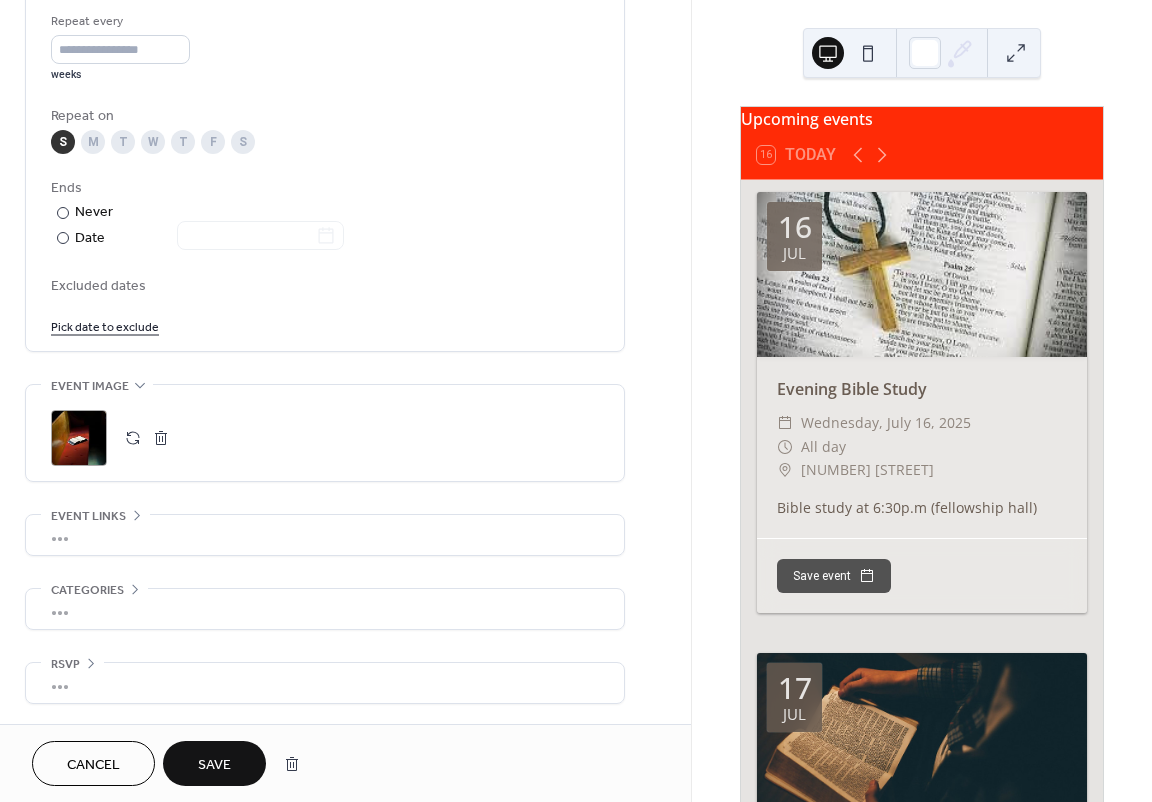 type on "**********" 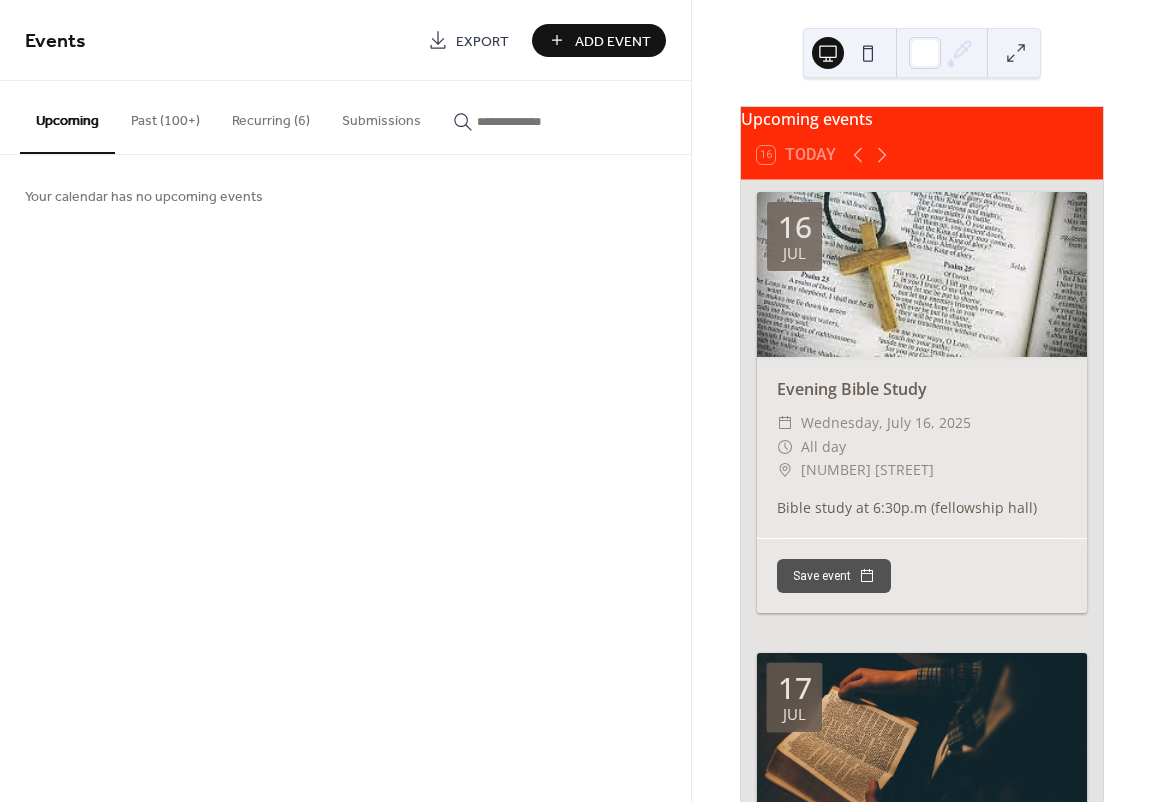 click on "Recurring (6)" at bounding box center [271, 116] 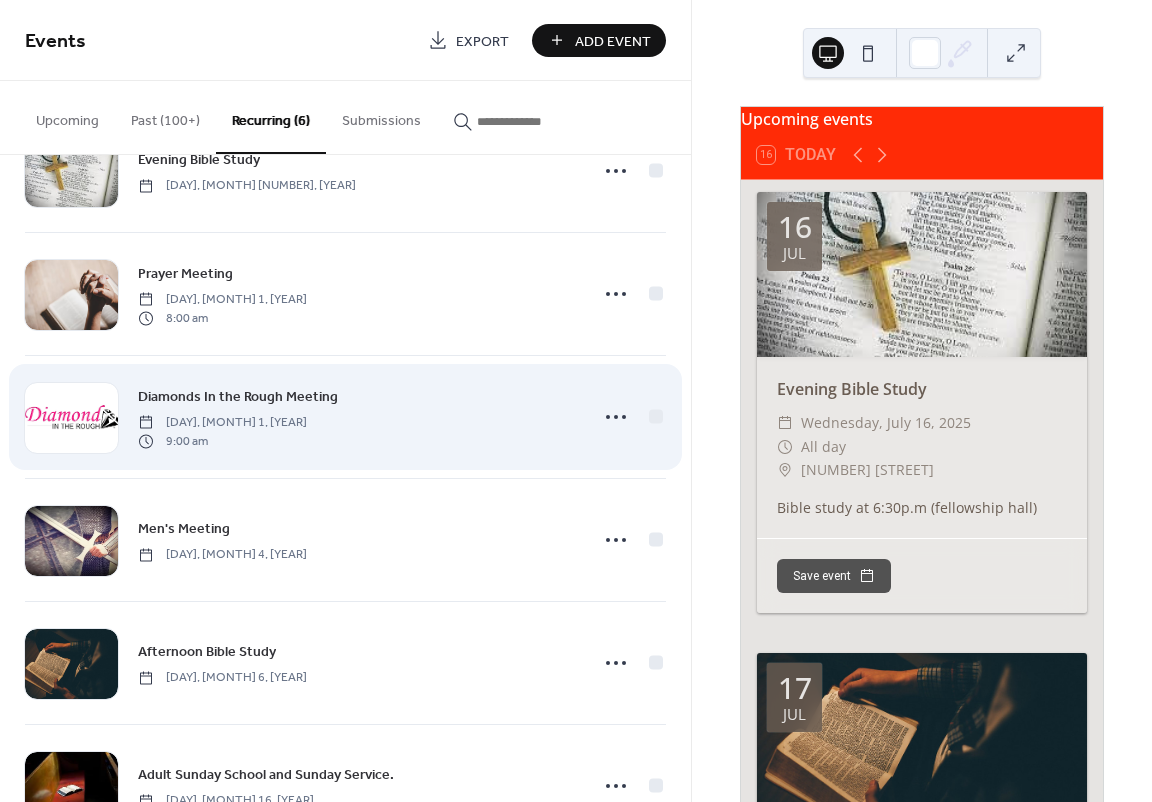 scroll, scrollTop: 0, scrollLeft: 0, axis: both 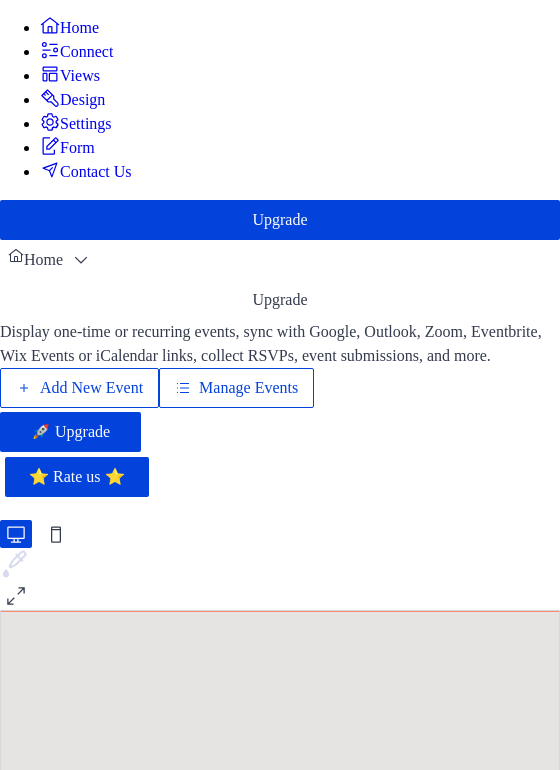 click on "Add New Event" at bounding box center (91, 388) 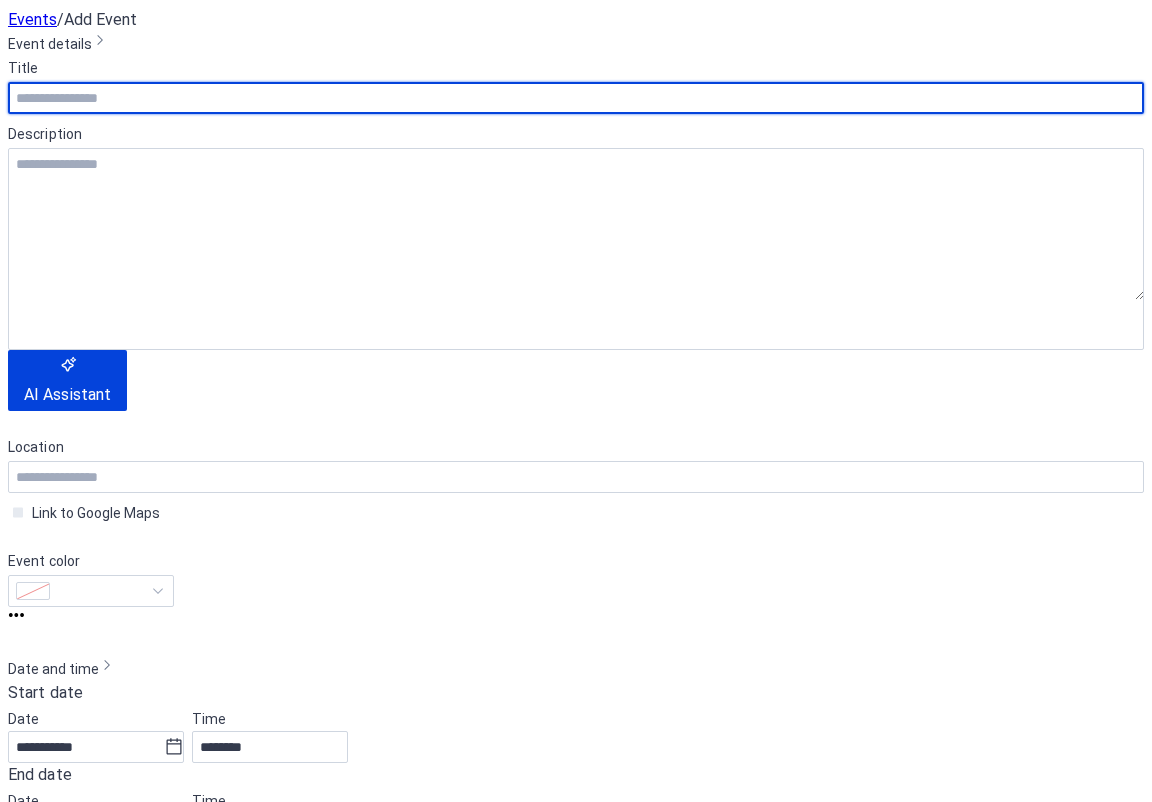 click at bounding box center [576, 98] 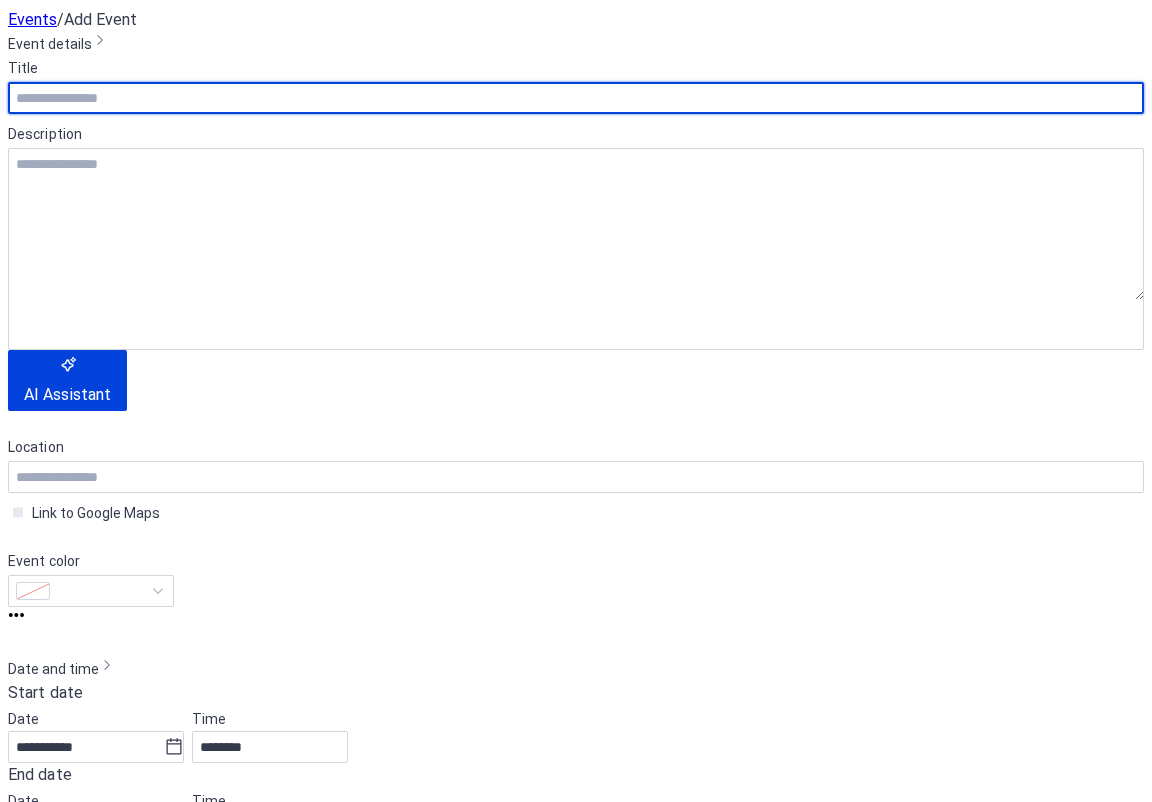 scroll, scrollTop: 0, scrollLeft: 0, axis: both 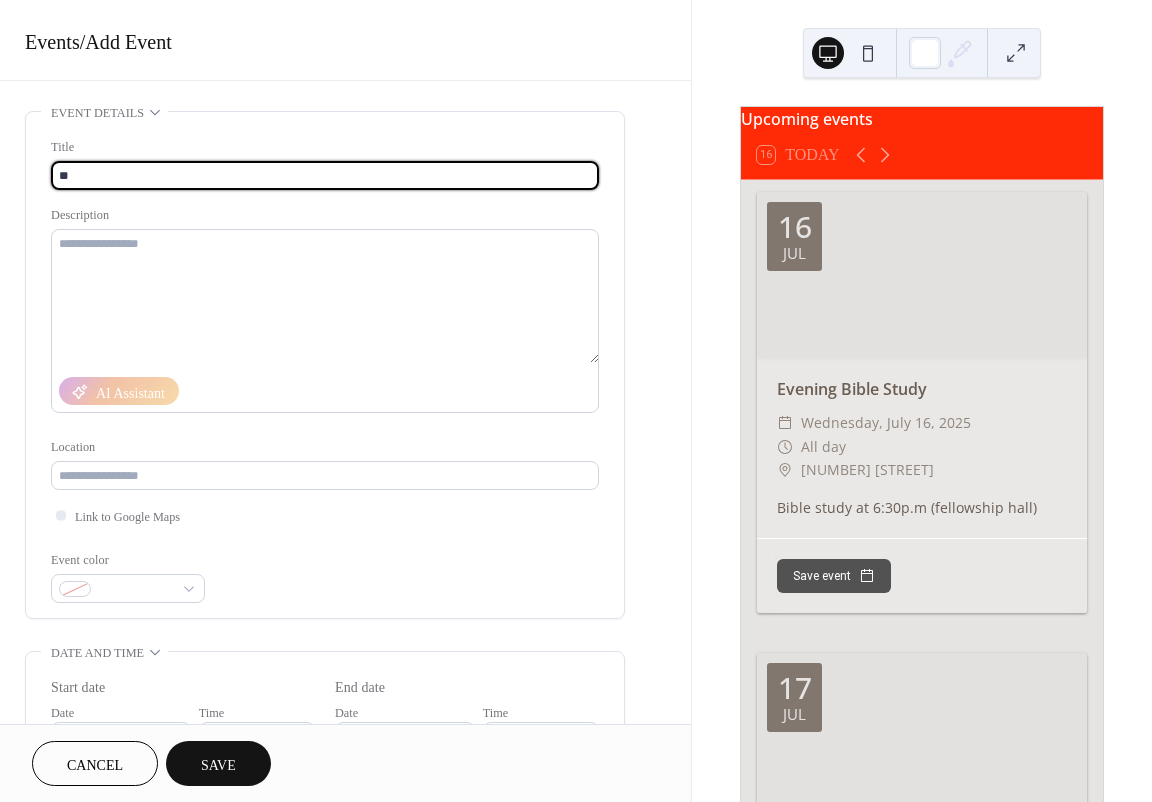 type on "*" 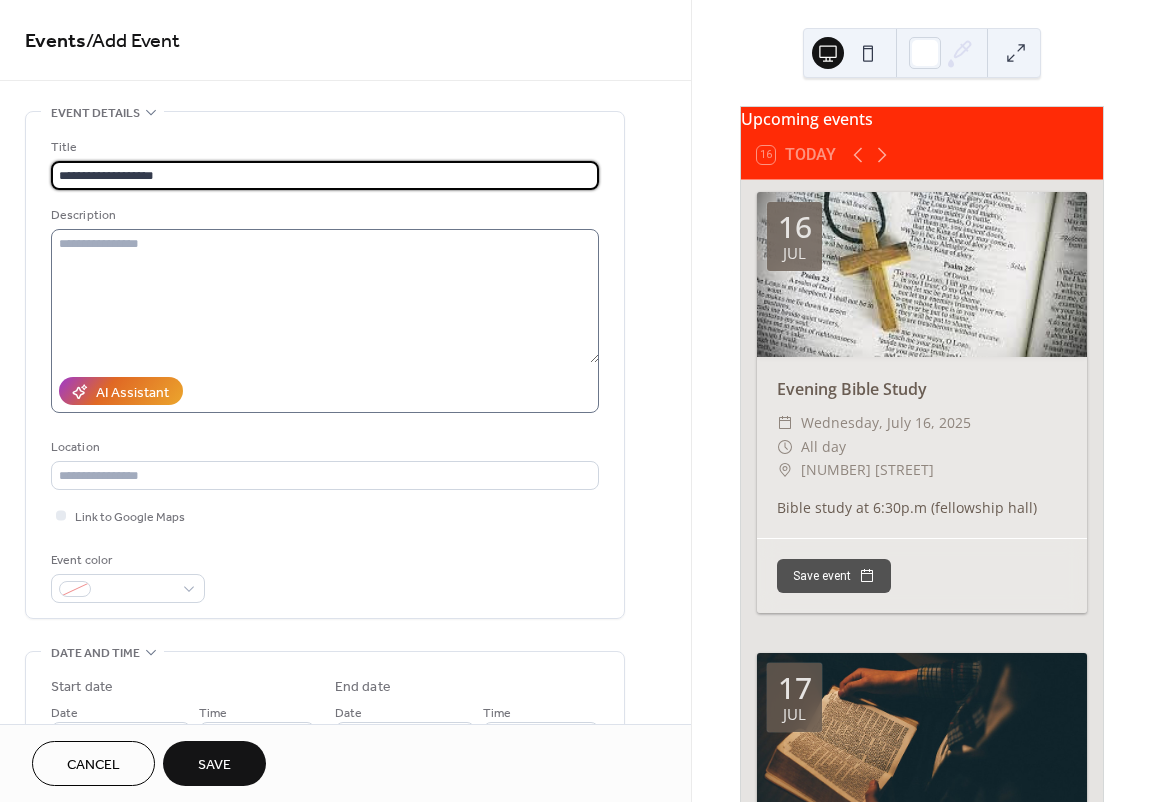 type on "**********" 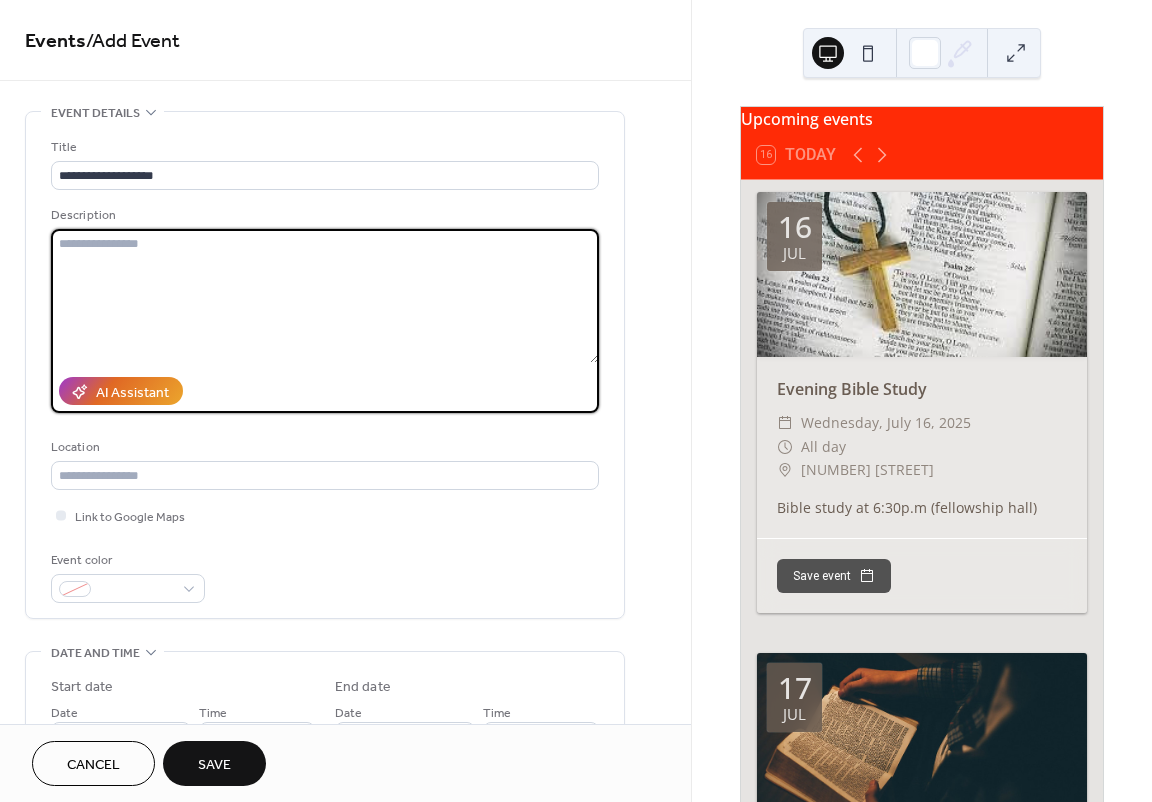 click at bounding box center (325, 296) 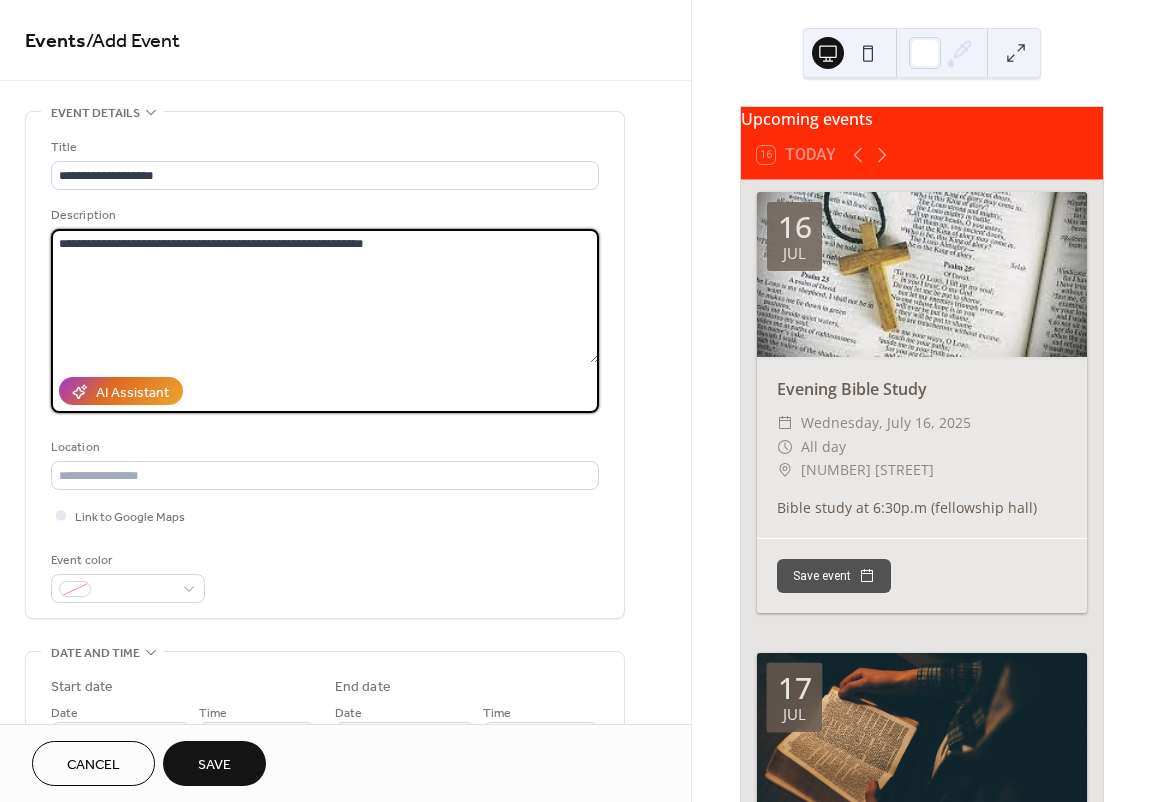 click on "**********" at bounding box center (325, 296) 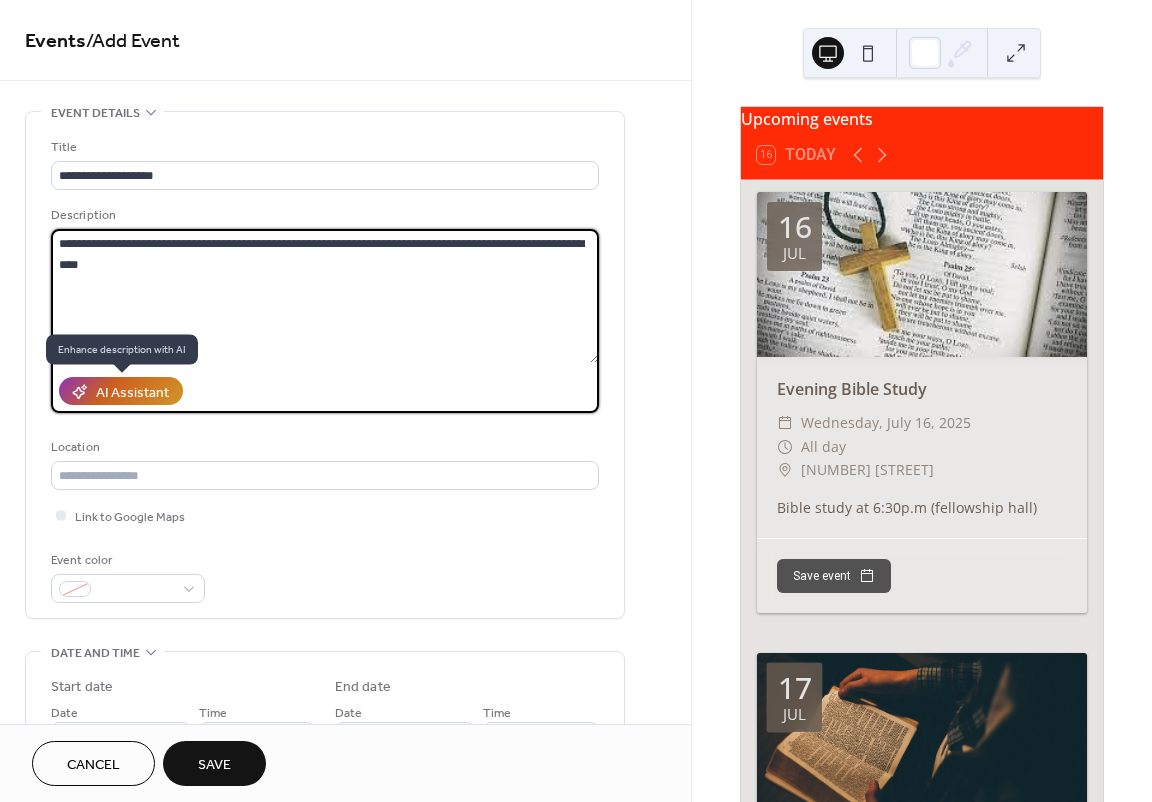 type on "**********" 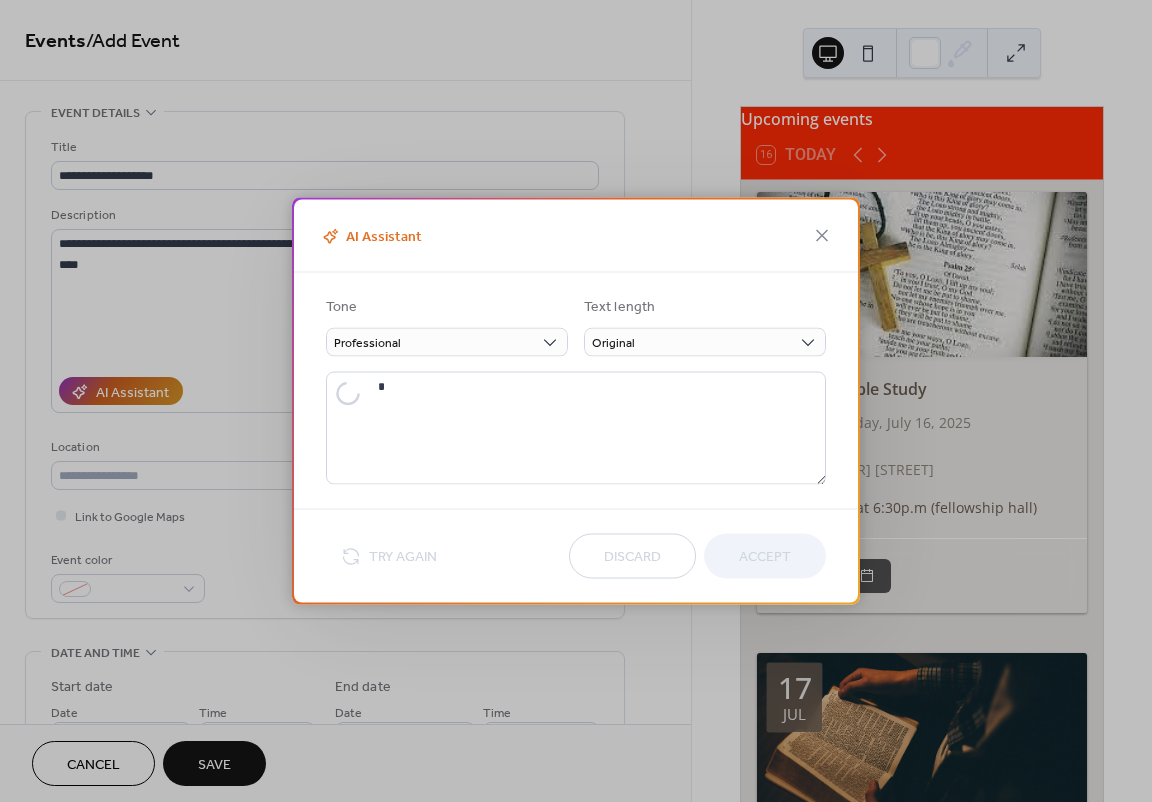 type on "**********" 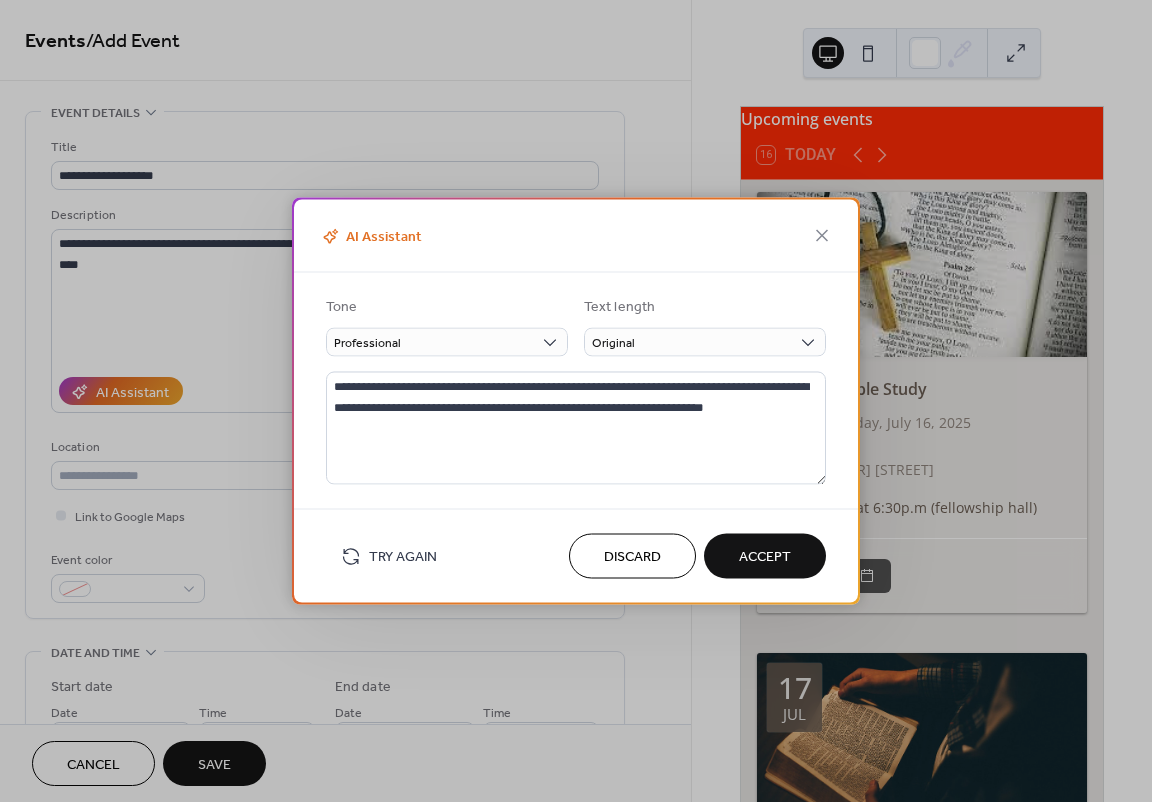 click on "Accept" at bounding box center (765, 557) 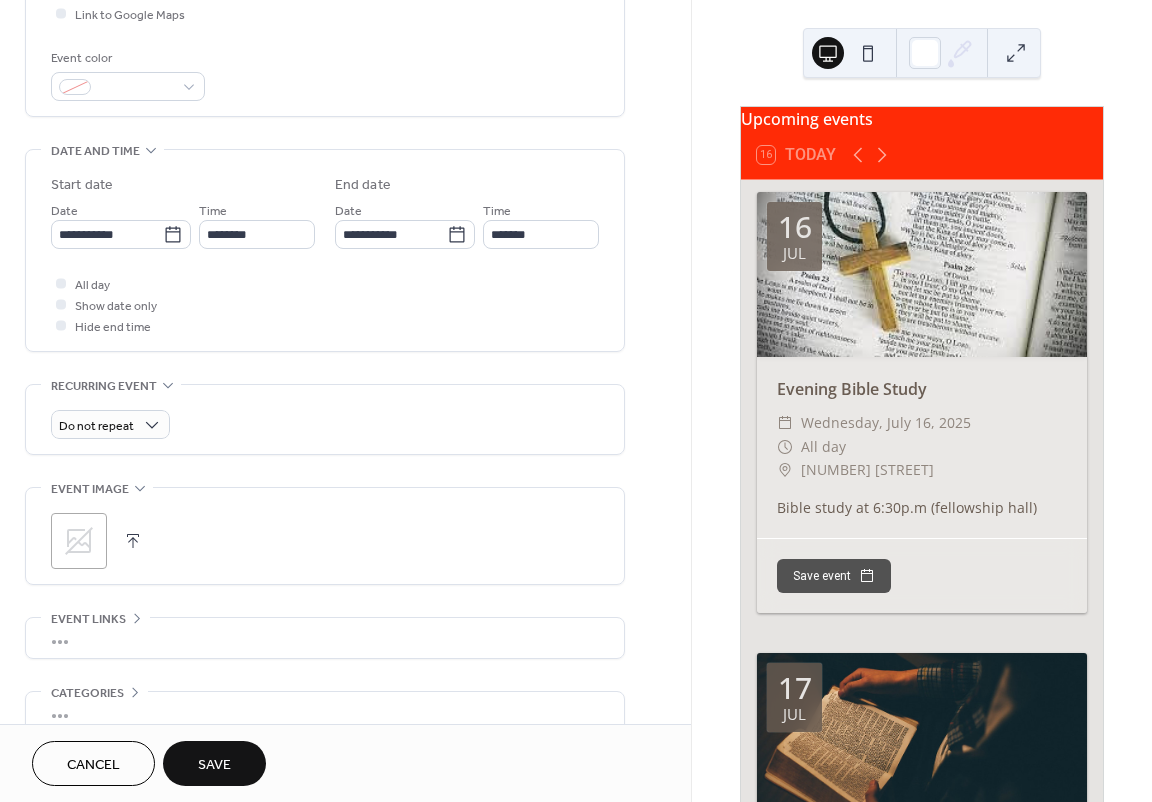 scroll, scrollTop: 605, scrollLeft: 0, axis: vertical 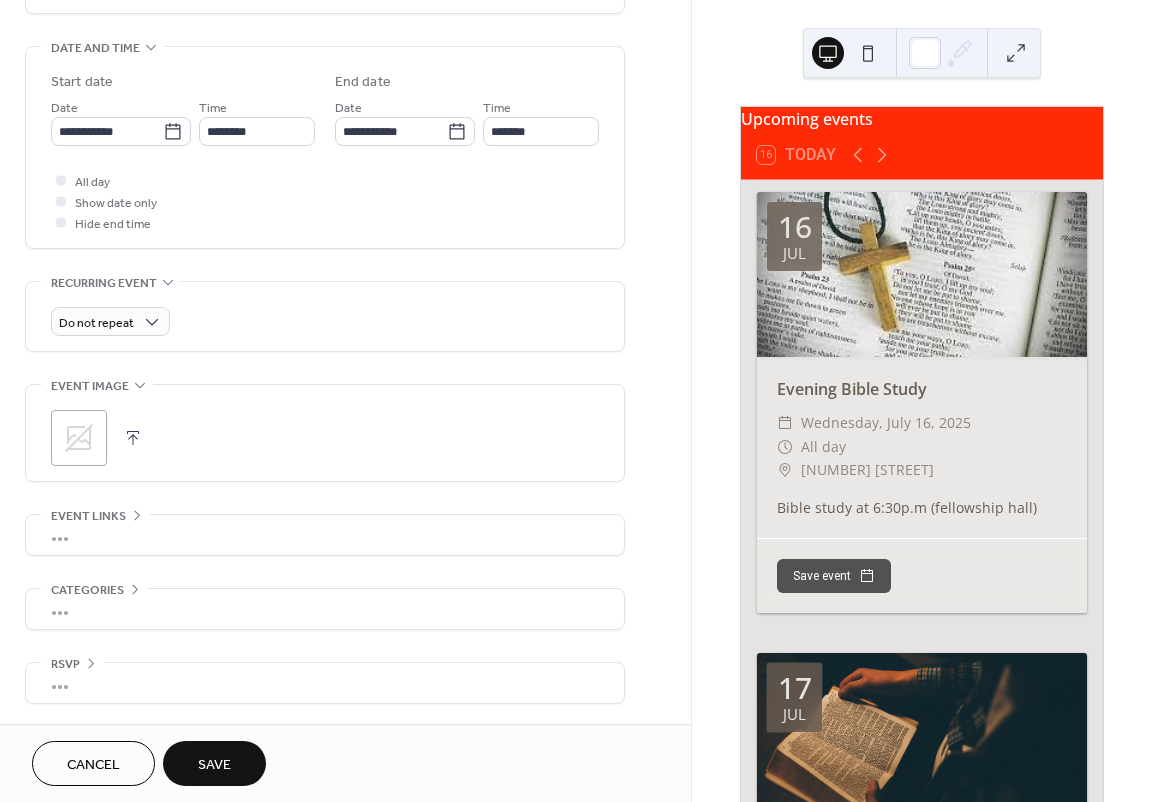 click 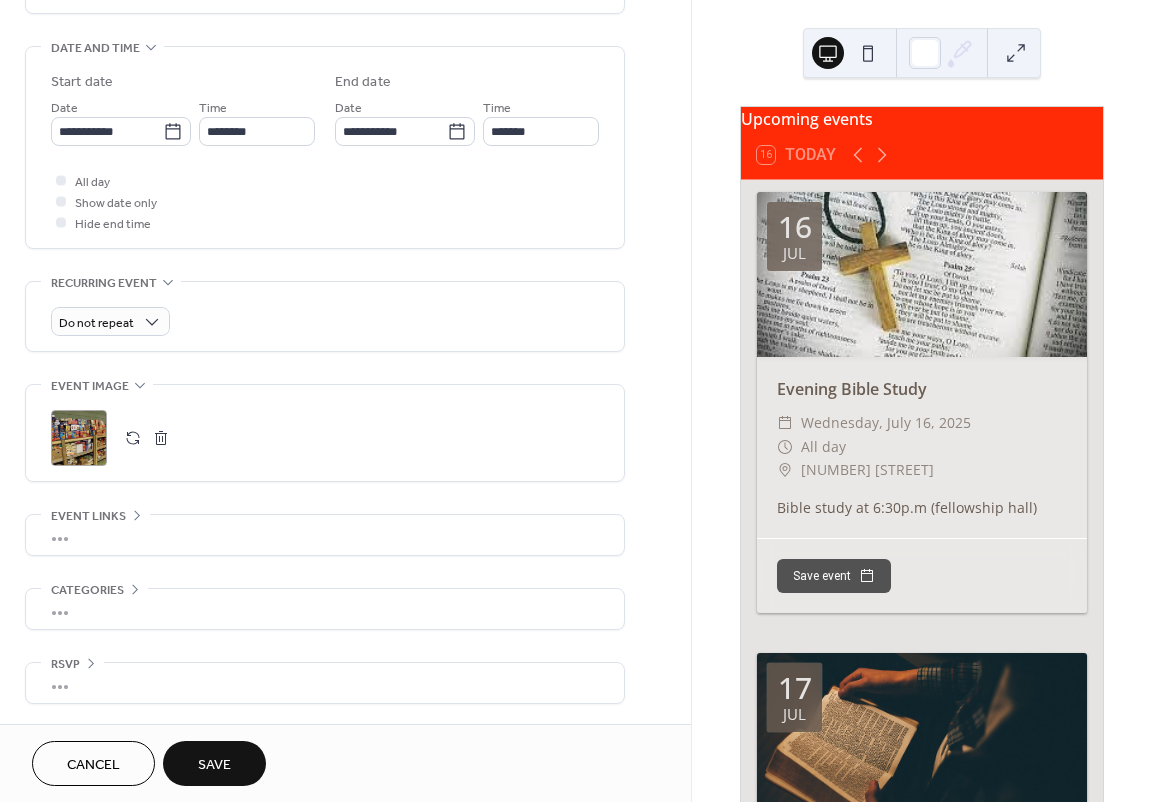 drag, startPoint x: 204, startPoint y: 769, endPoint x: 648, endPoint y: 314, distance: 635.7366 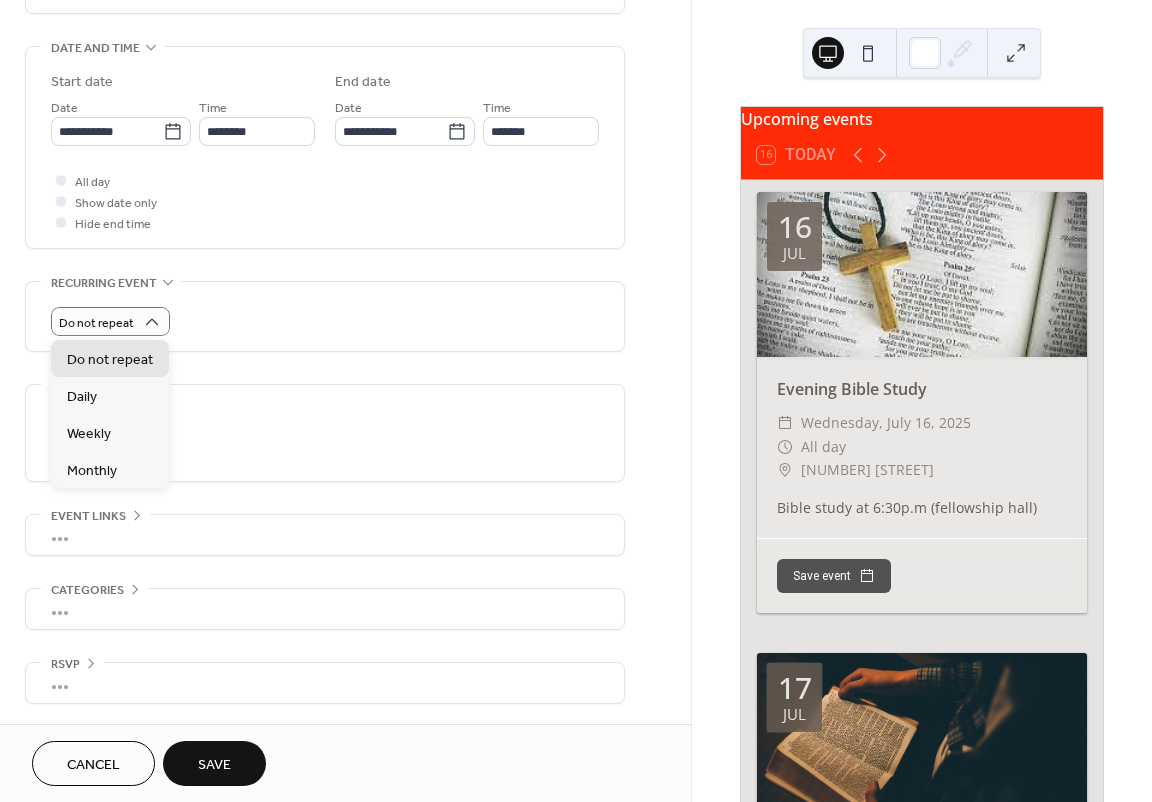 click on "Do not repeat" at bounding box center [325, 321] 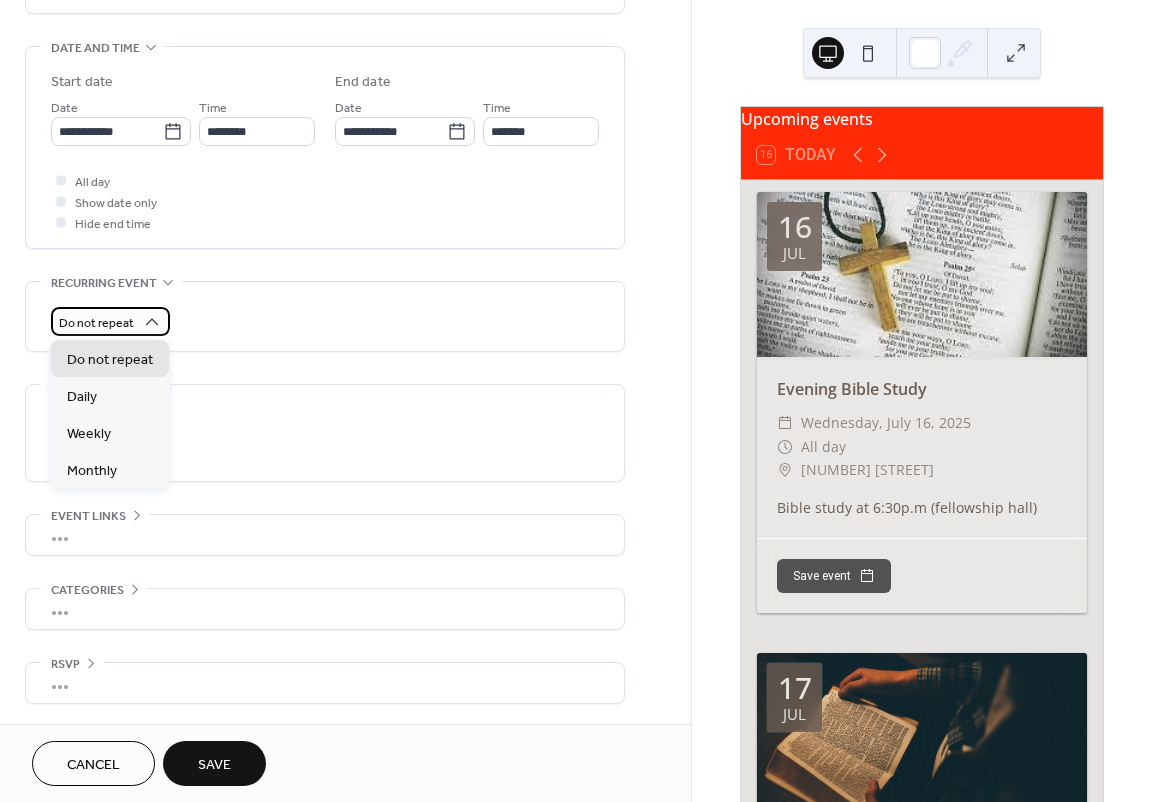 click on "Do not repeat" at bounding box center [96, 323] 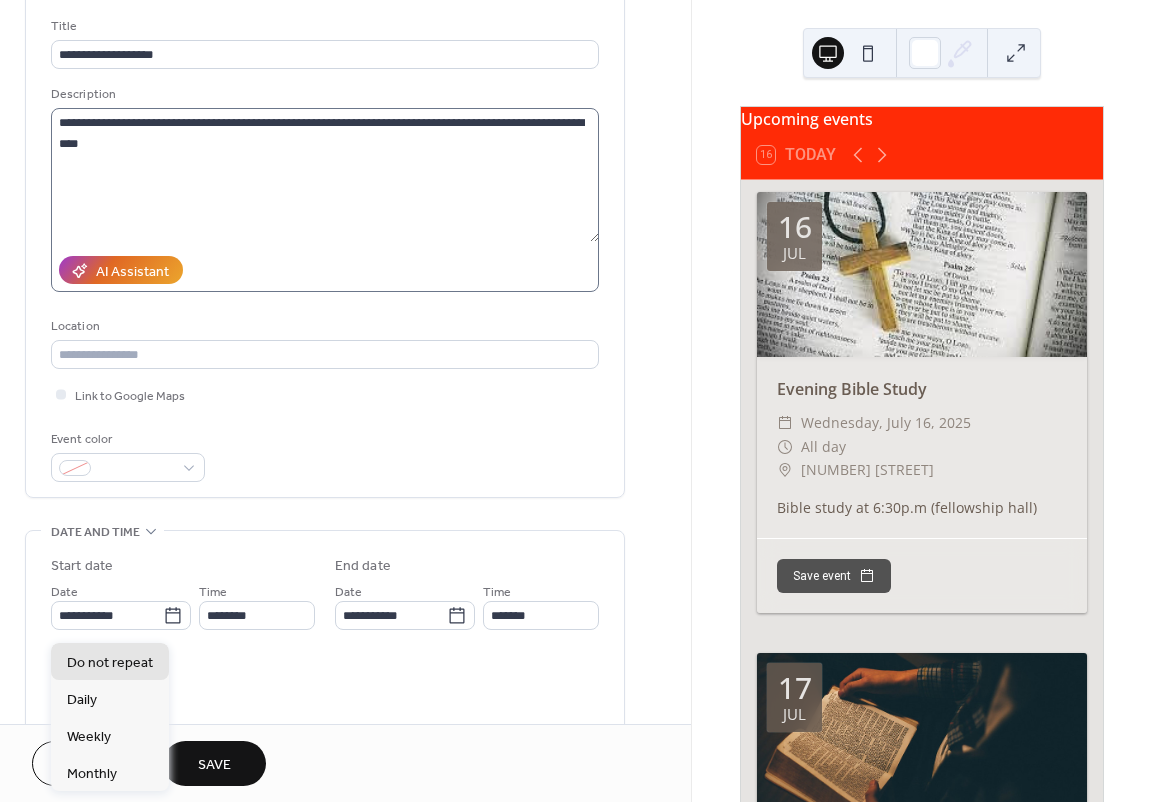 scroll, scrollTop: 105, scrollLeft: 0, axis: vertical 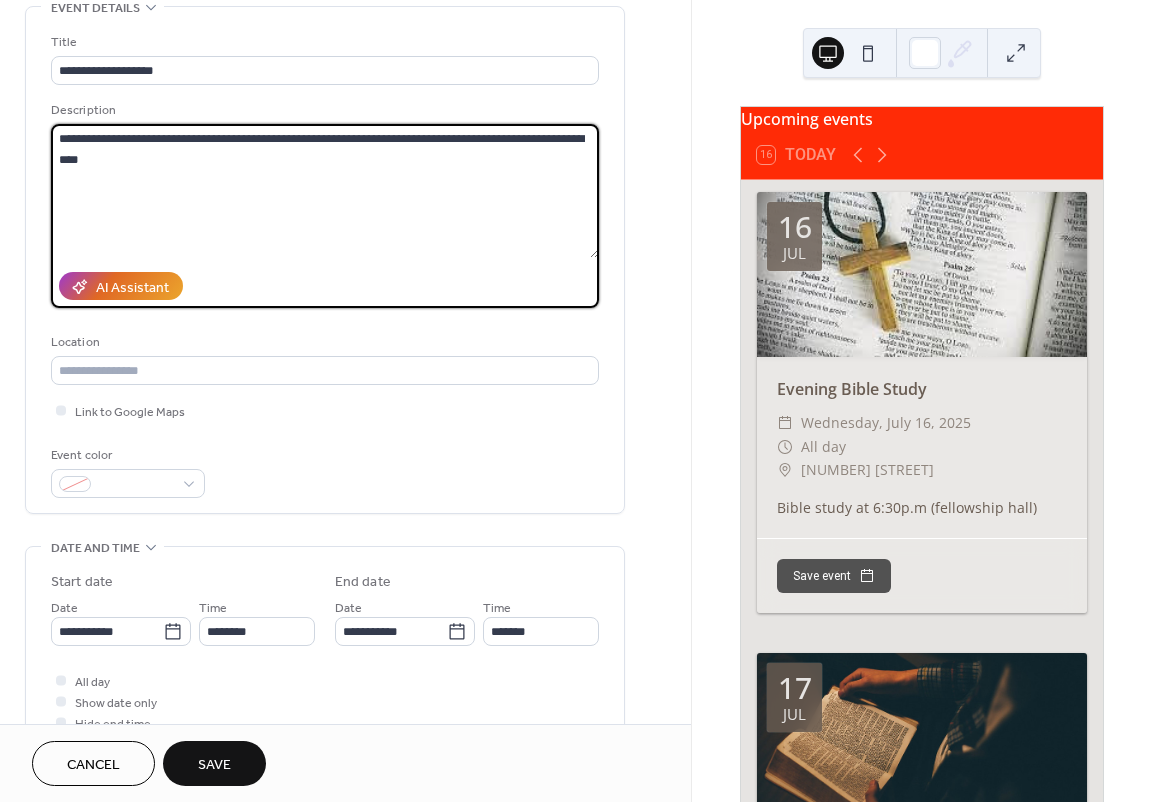 drag, startPoint x: 458, startPoint y: 163, endPoint x: 40, endPoint y: 101, distance: 422.57306 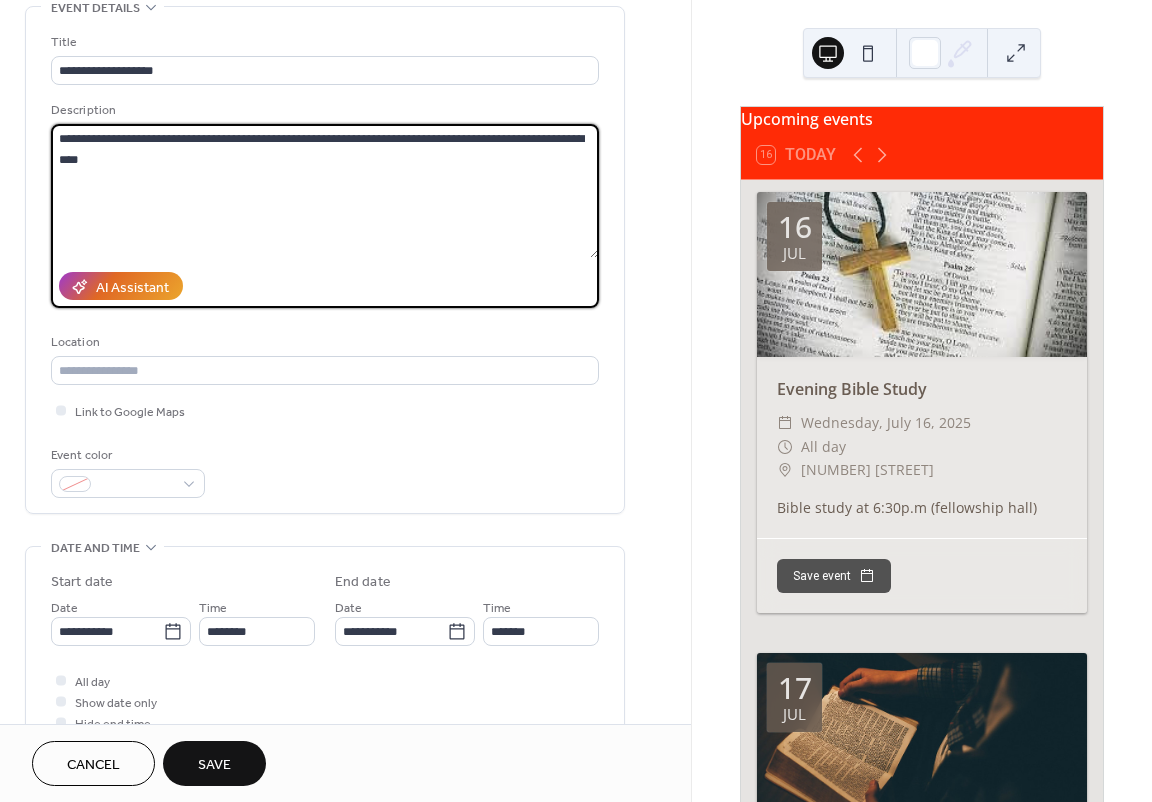 click on "**********" at bounding box center (576, 401) 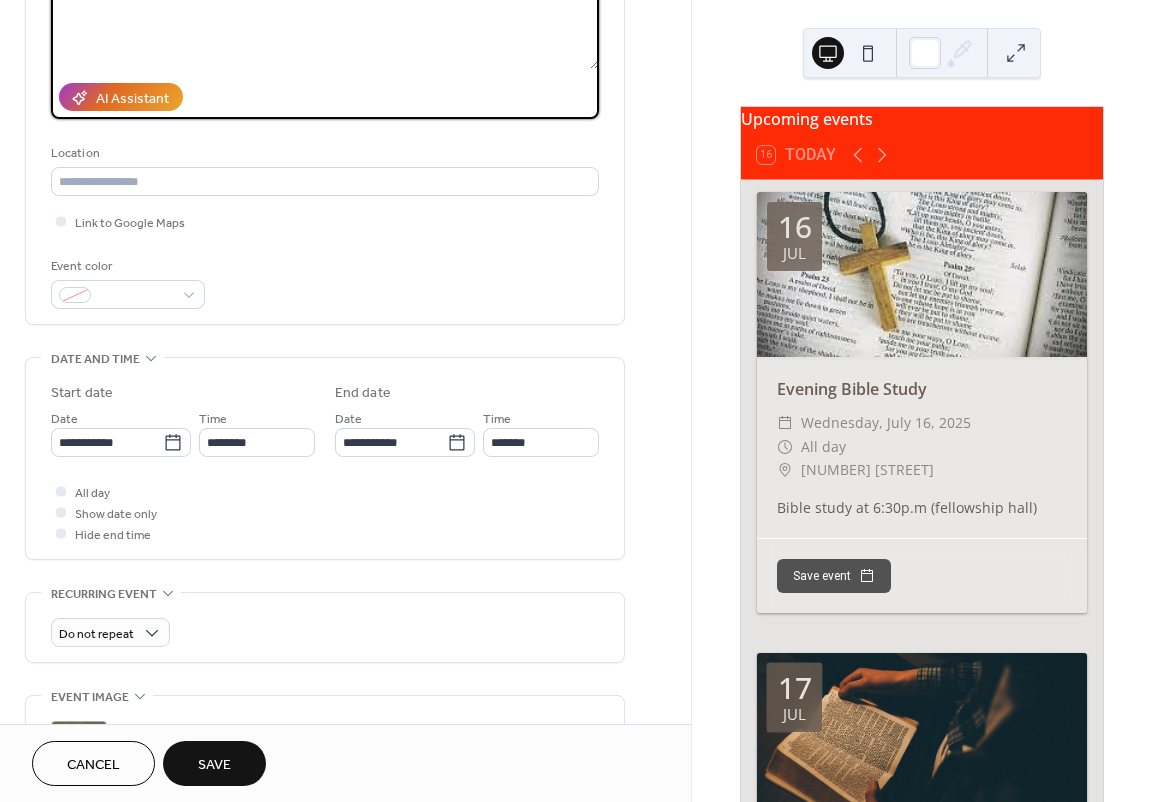 scroll, scrollTop: 305, scrollLeft: 0, axis: vertical 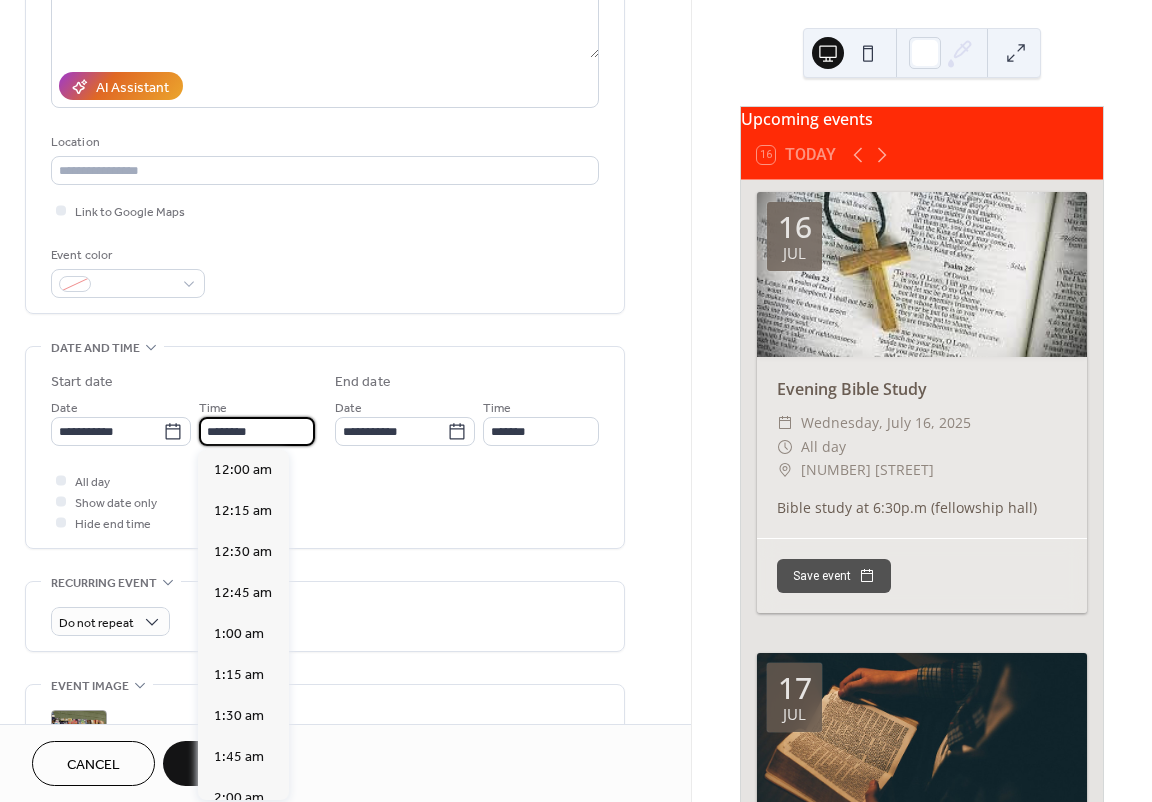 click on "********" at bounding box center [257, 431] 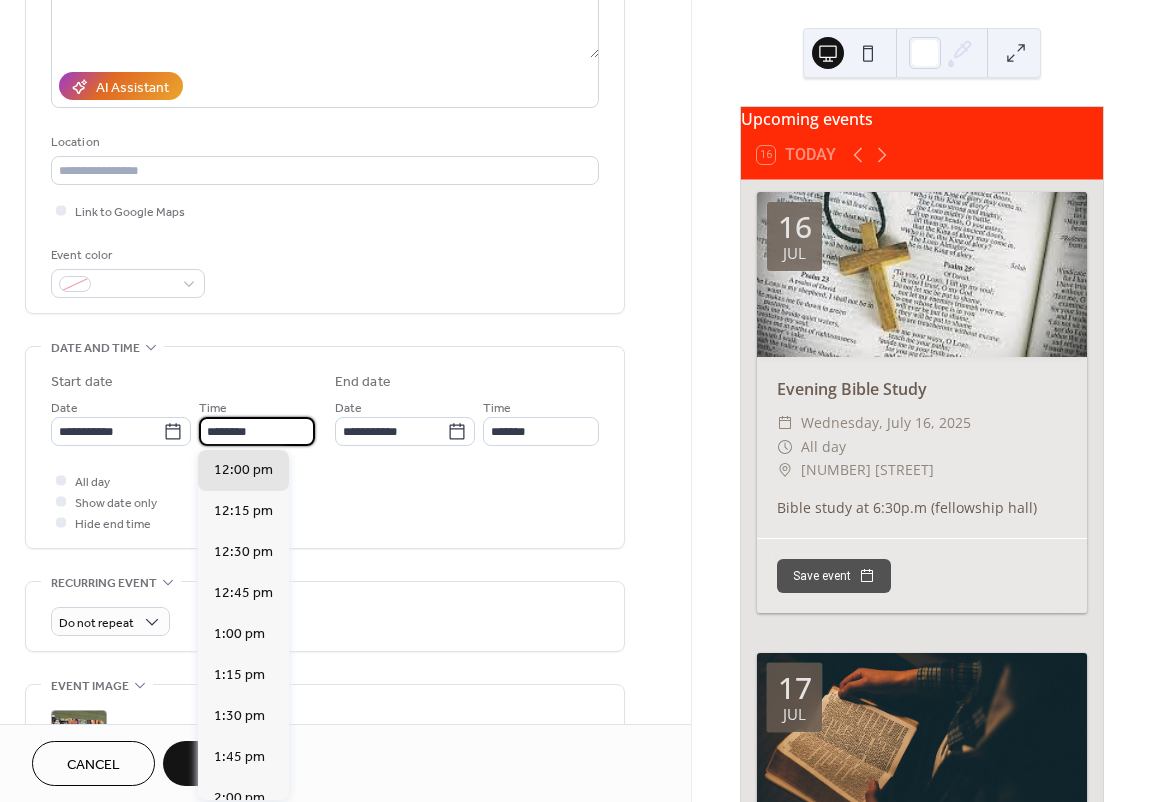 click on "********" at bounding box center (257, 431) 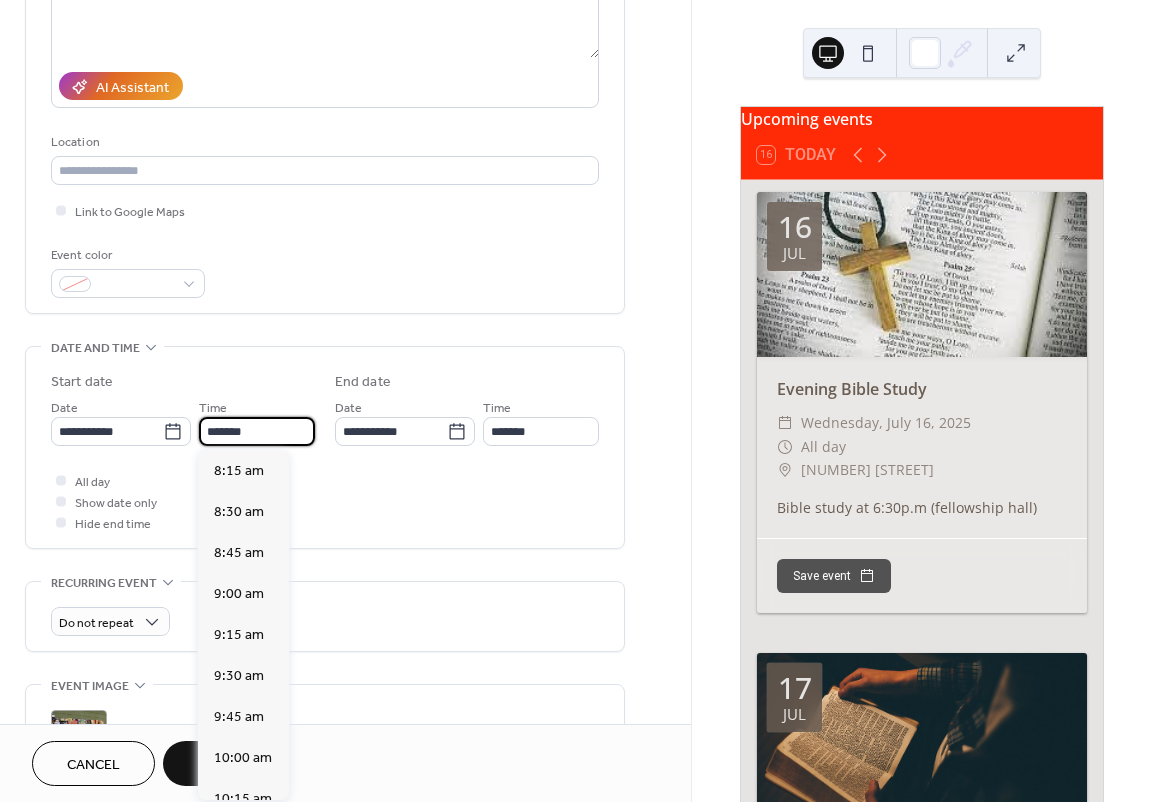scroll, scrollTop: 1500, scrollLeft: 0, axis: vertical 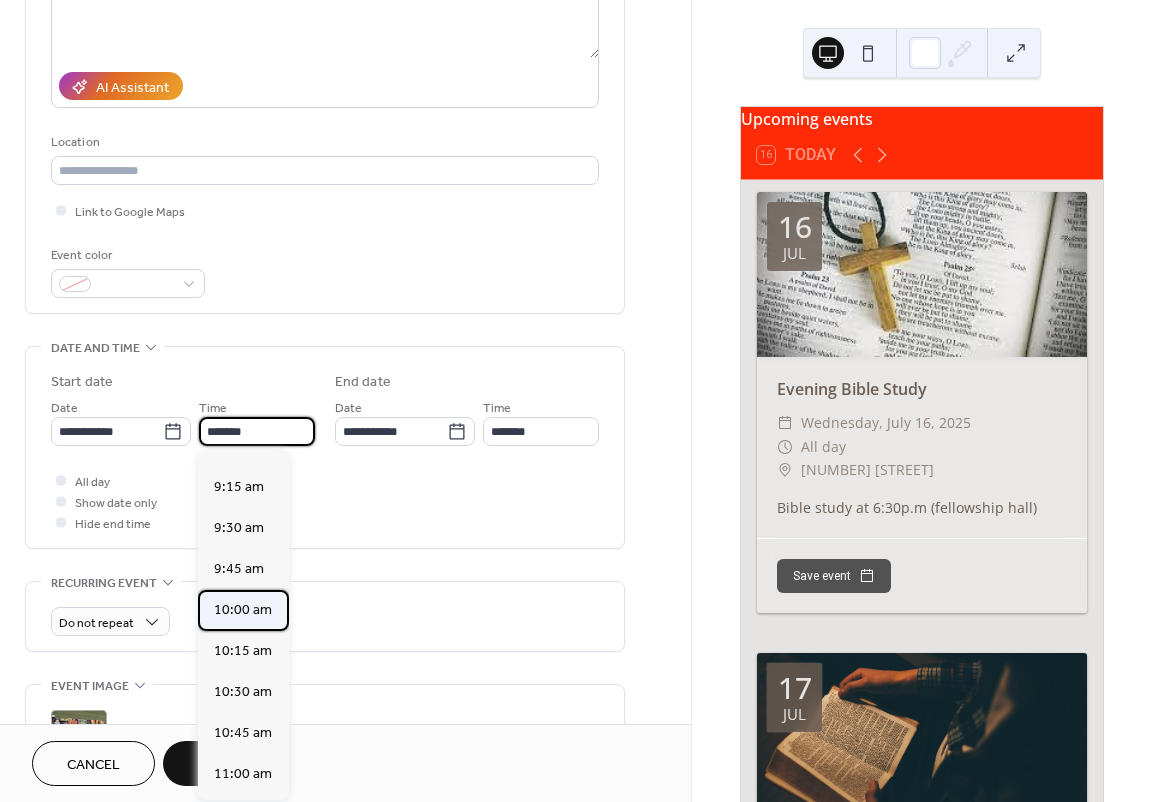 click on "10:00 am" at bounding box center [243, 610] 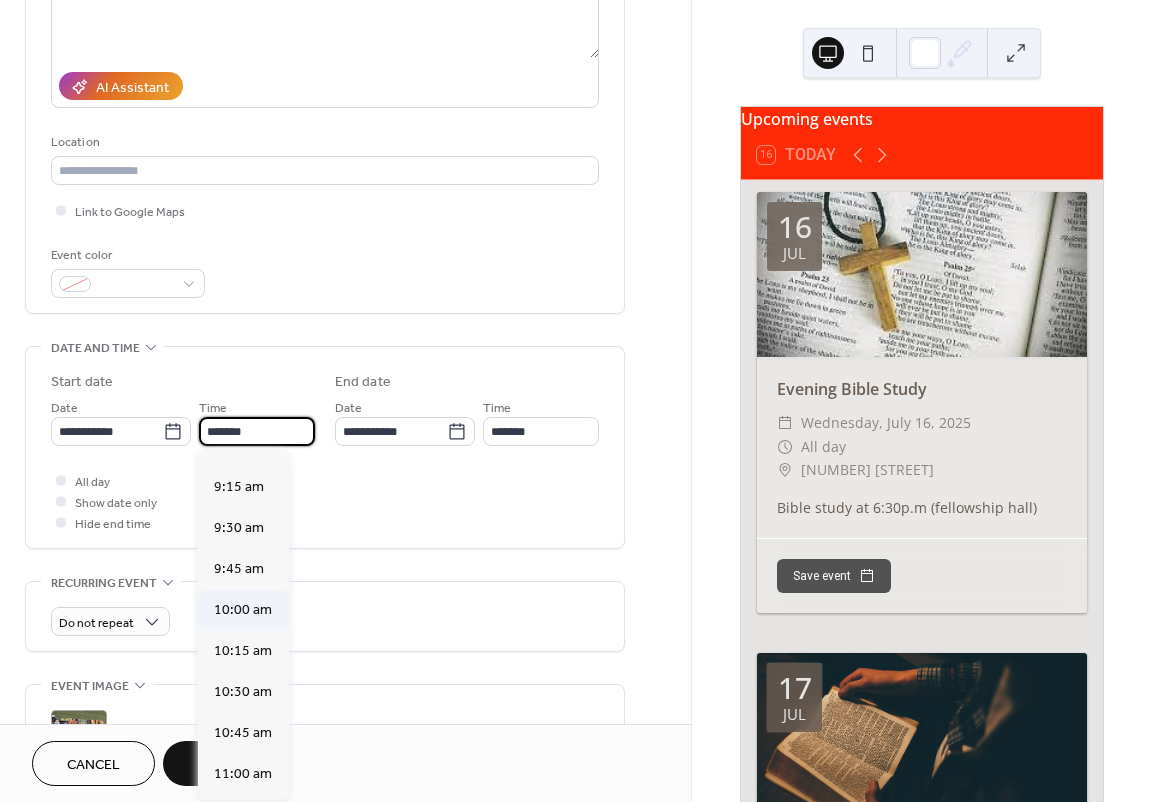 type on "********" 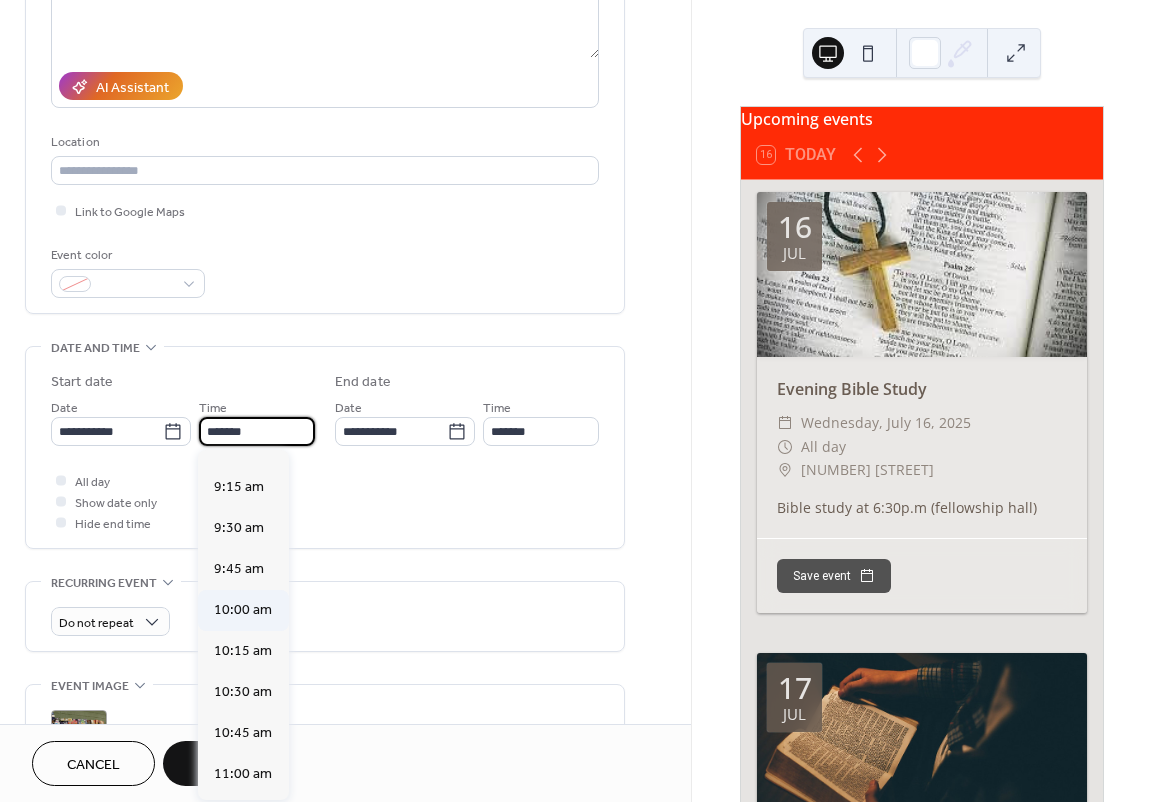 type on "********" 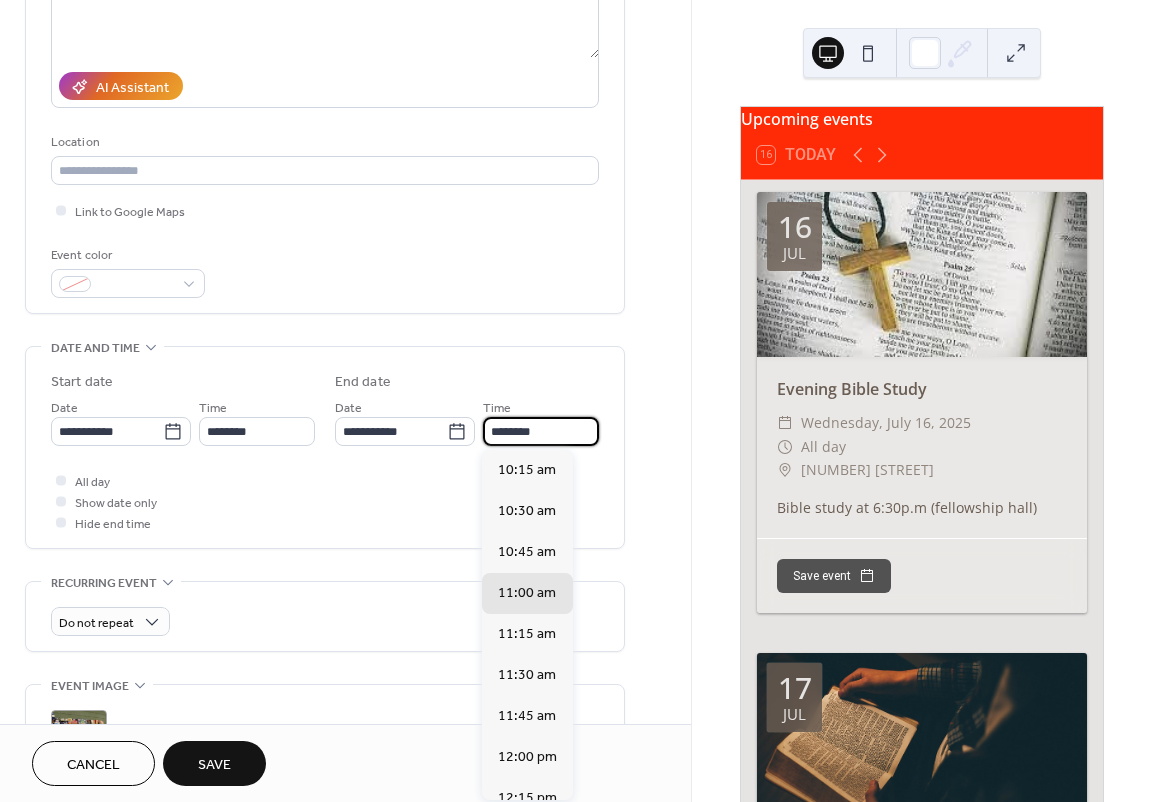click on "********" at bounding box center [541, 431] 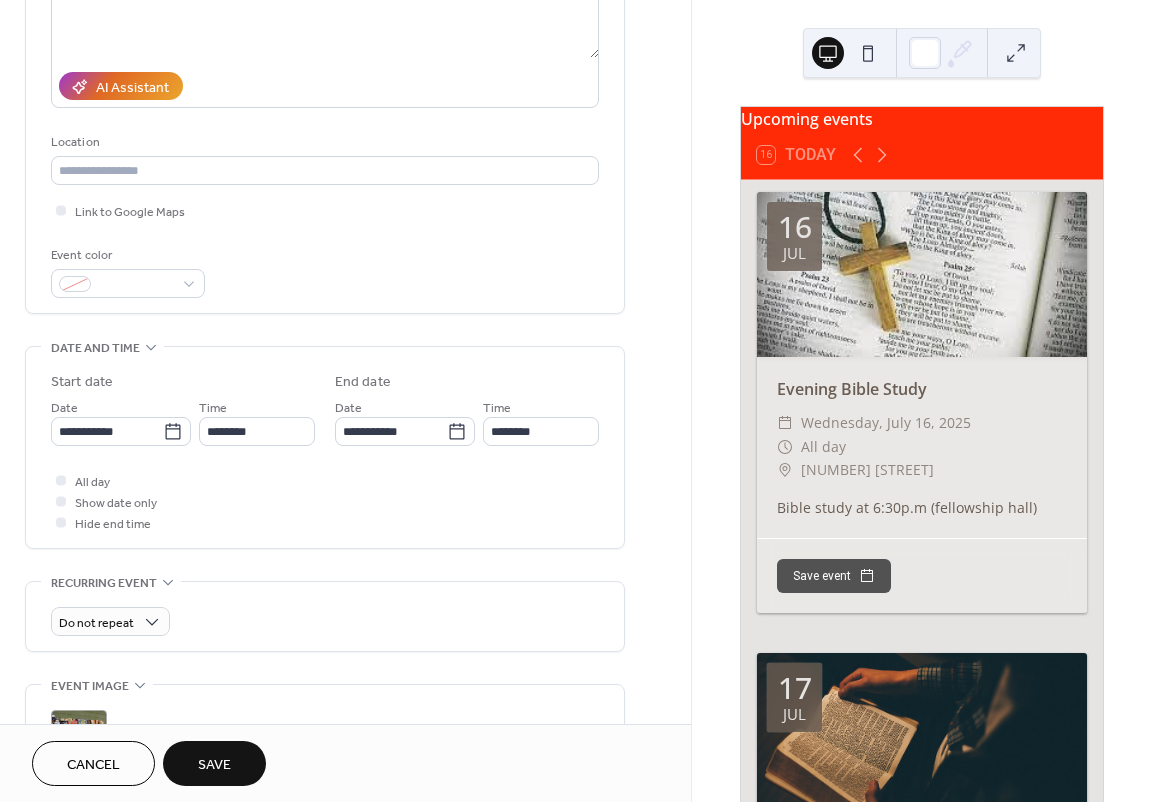 scroll, scrollTop: 605, scrollLeft: 0, axis: vertical 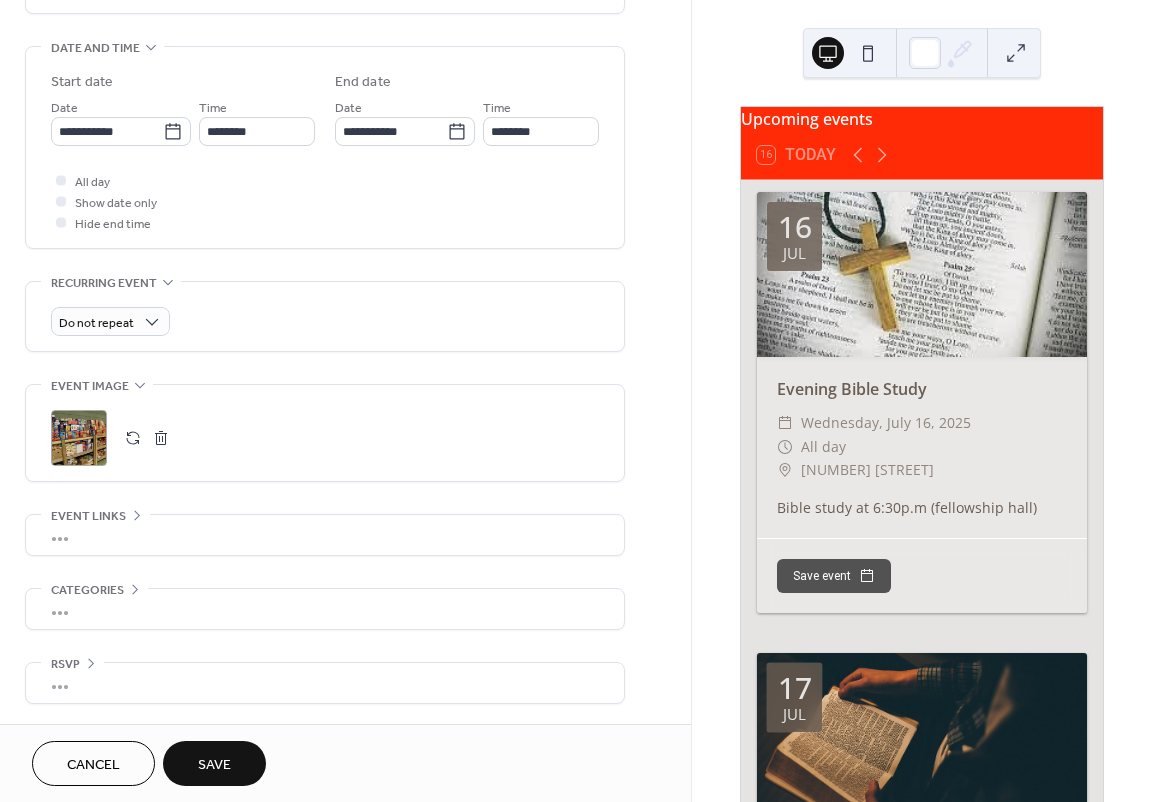 click on "Save" at bounding box center [214, 763] 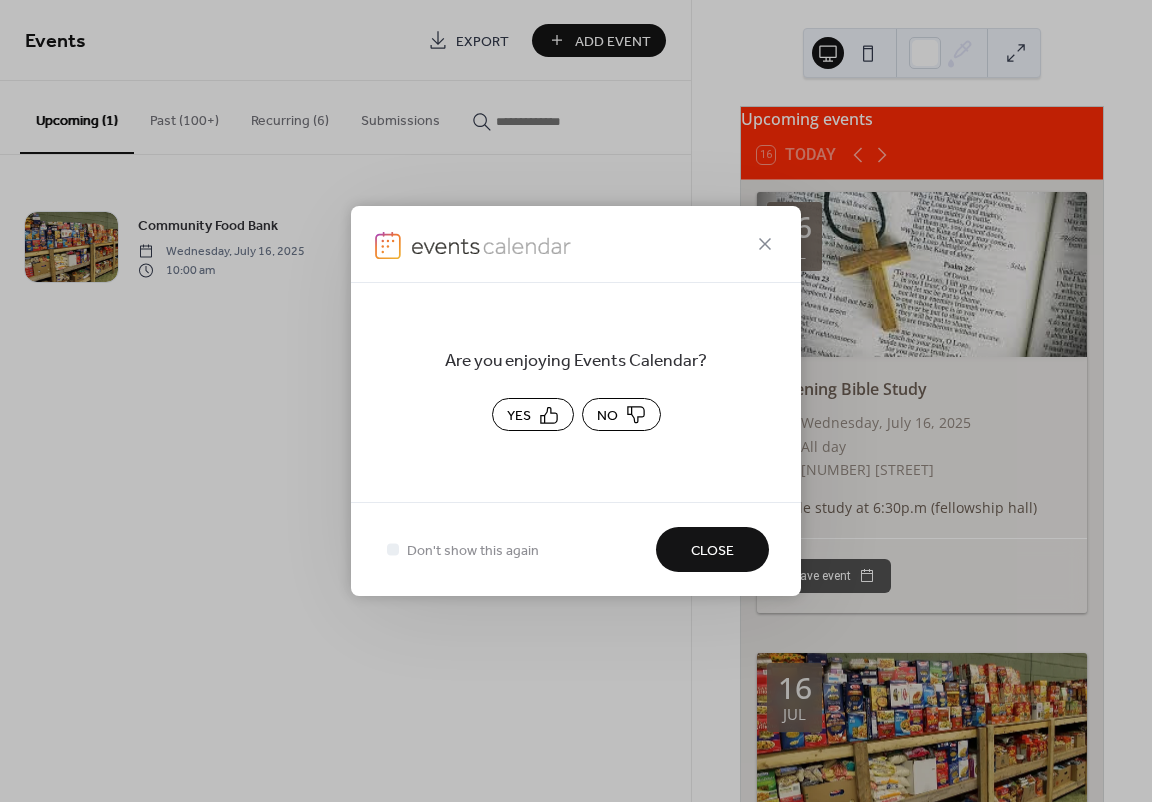 click on "Close" at bounding box center [712, 549] 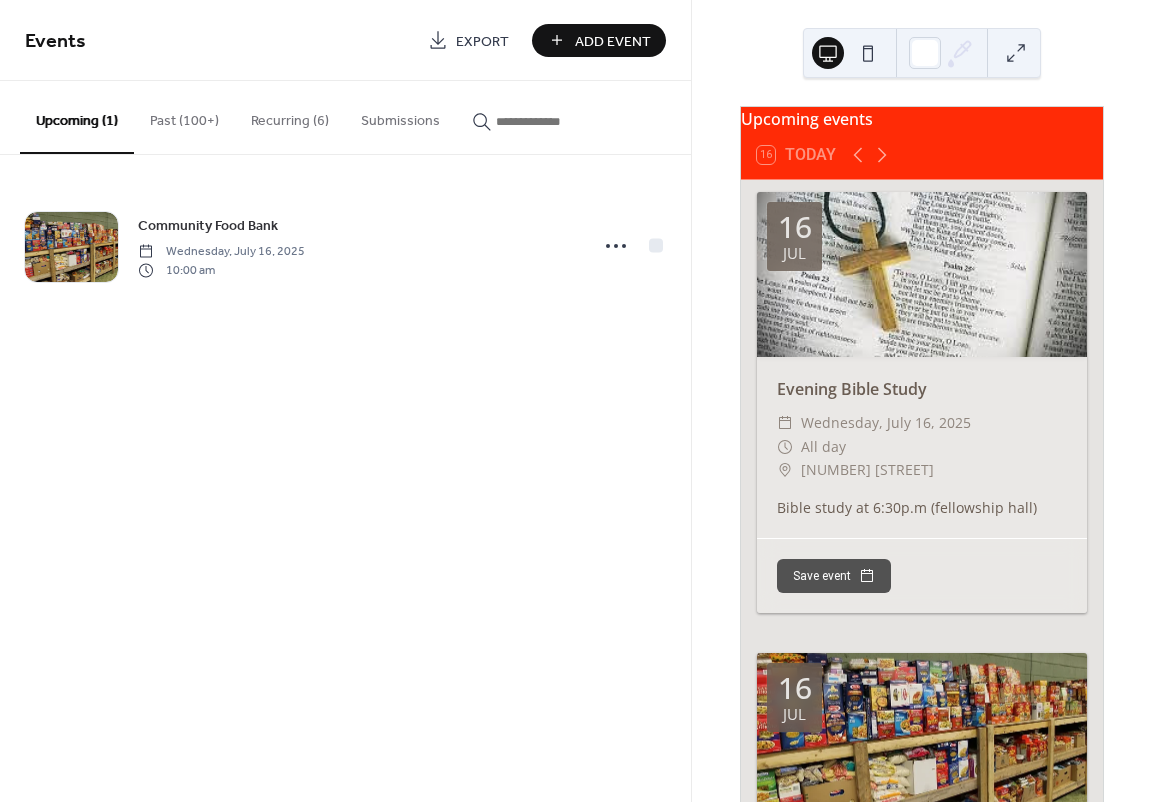 click at bounding box center (922, 735) 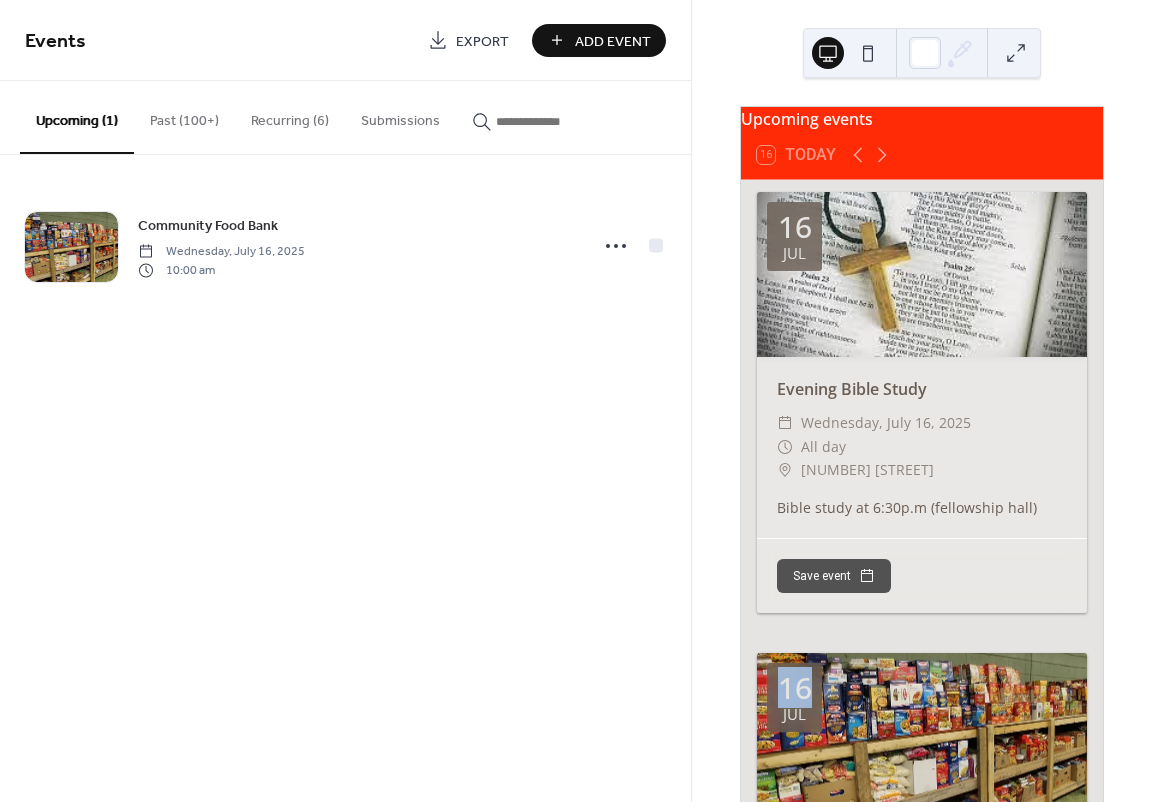 click on "16 Jul" at bounding box center (794, 697) 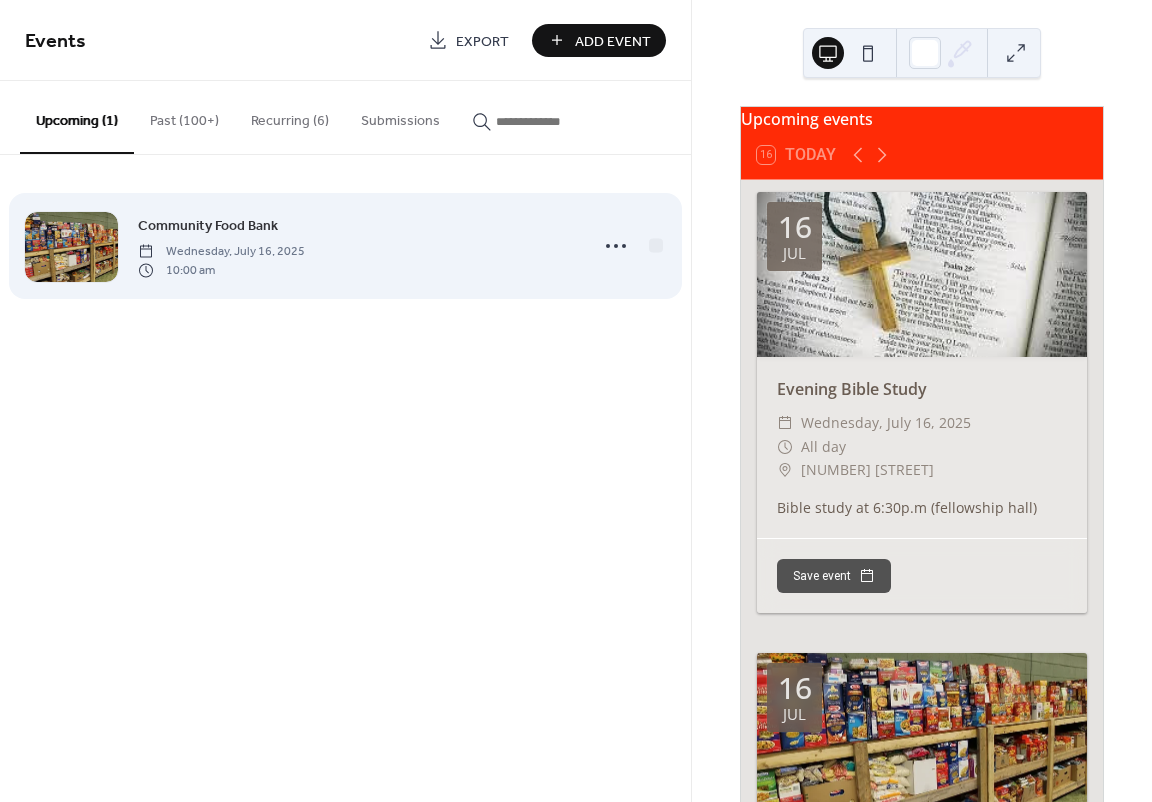 click on "Community Food Bank Wednesday, July 16, 2025 10:00 am" at bounding box center [357, 246] 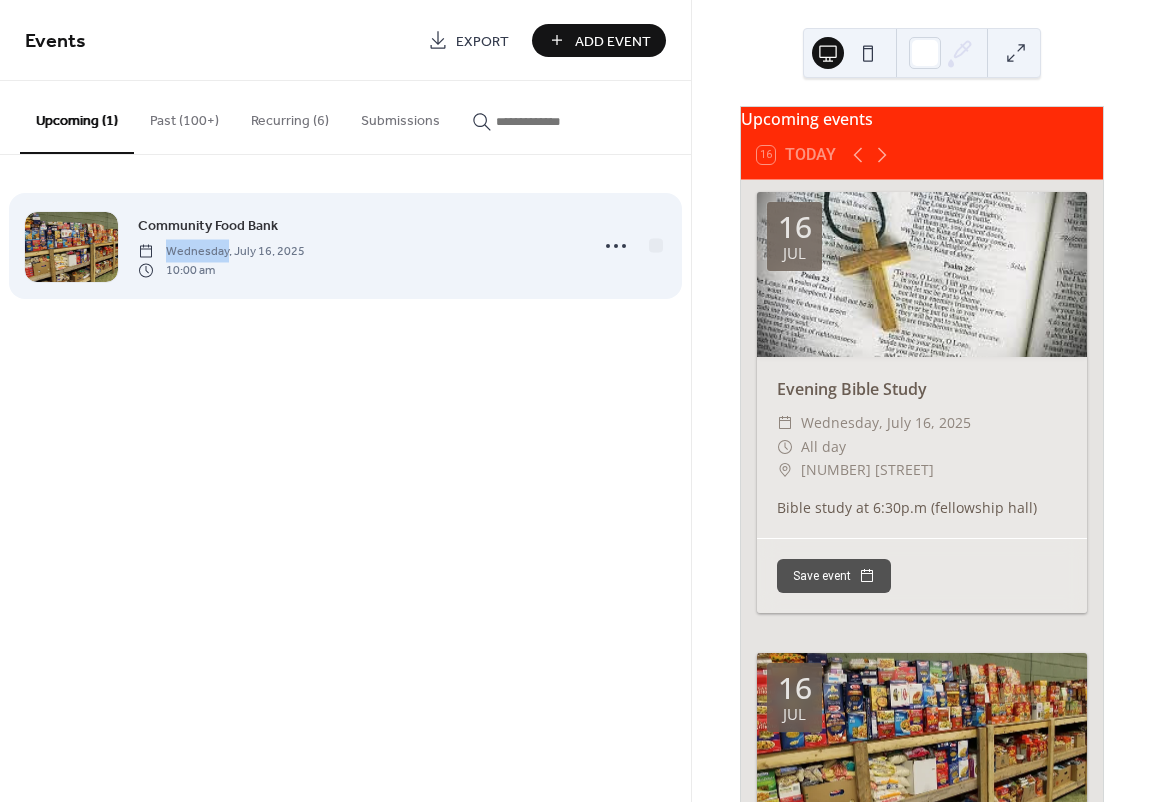 click on "Community Food Bank Wednesday, July 16, 2025 10:00 am" at bounding box center [357, 246] 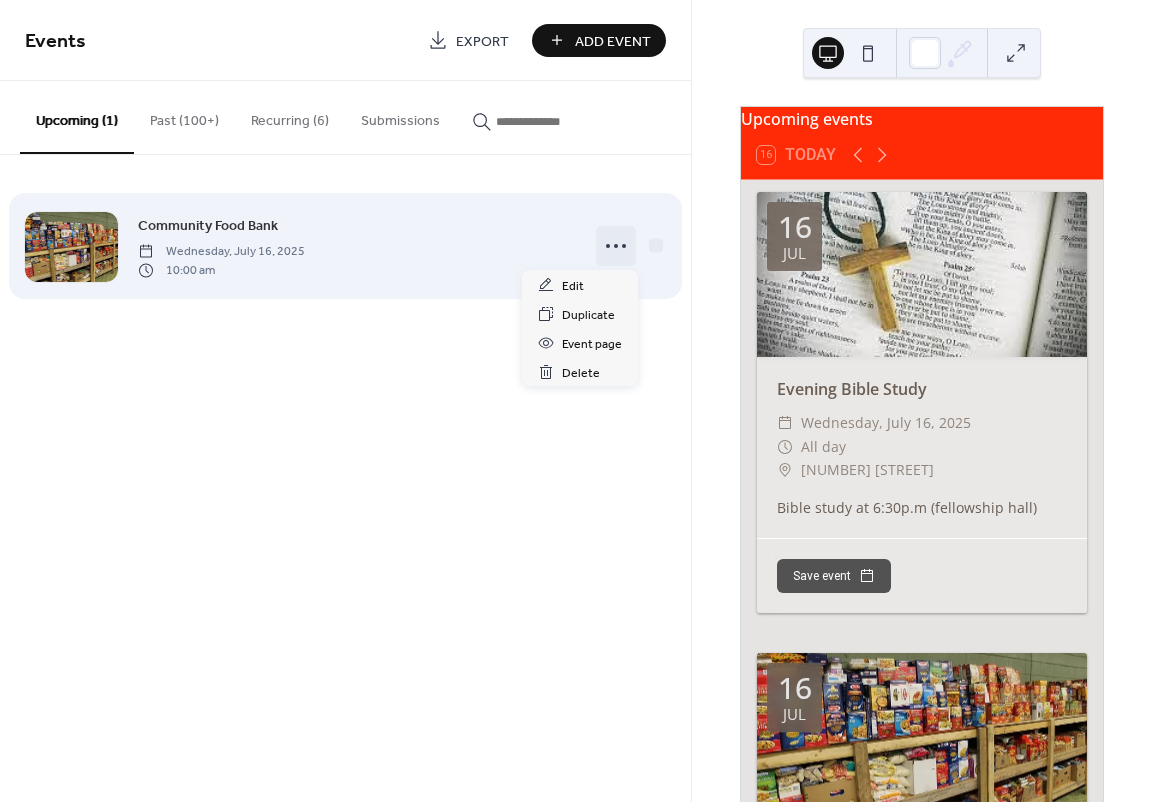 click 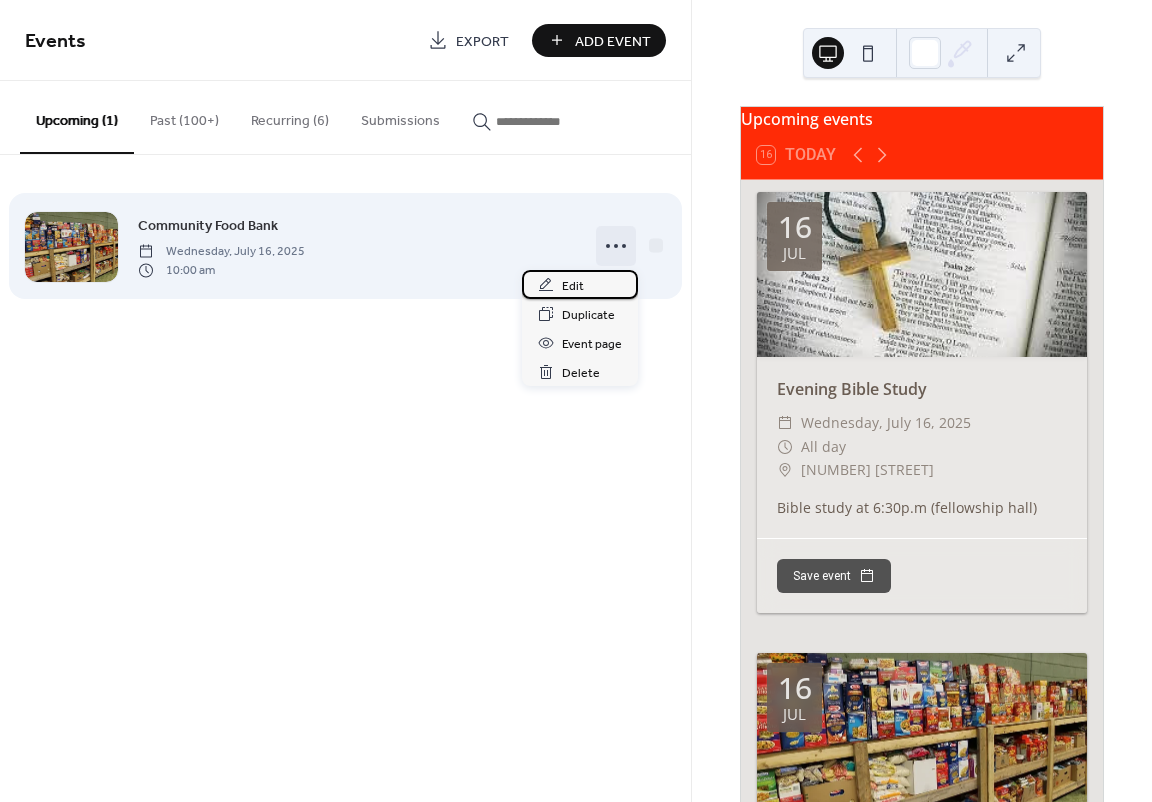 drag, startPoint x: 596, startPoint y: 287, endPoint x: 586, endPoint y: 275, distance: 15.6205 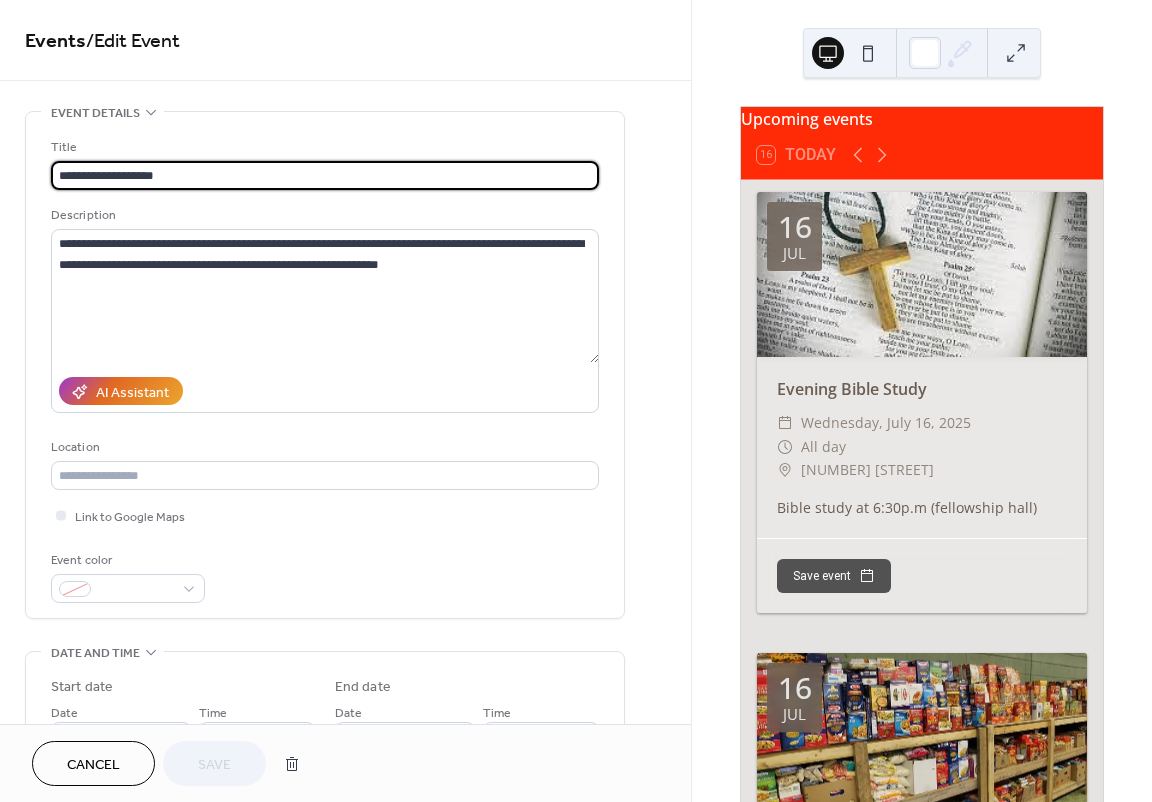 scroll, scrollTop: 400, scrollLeft: 0, axis: vertical 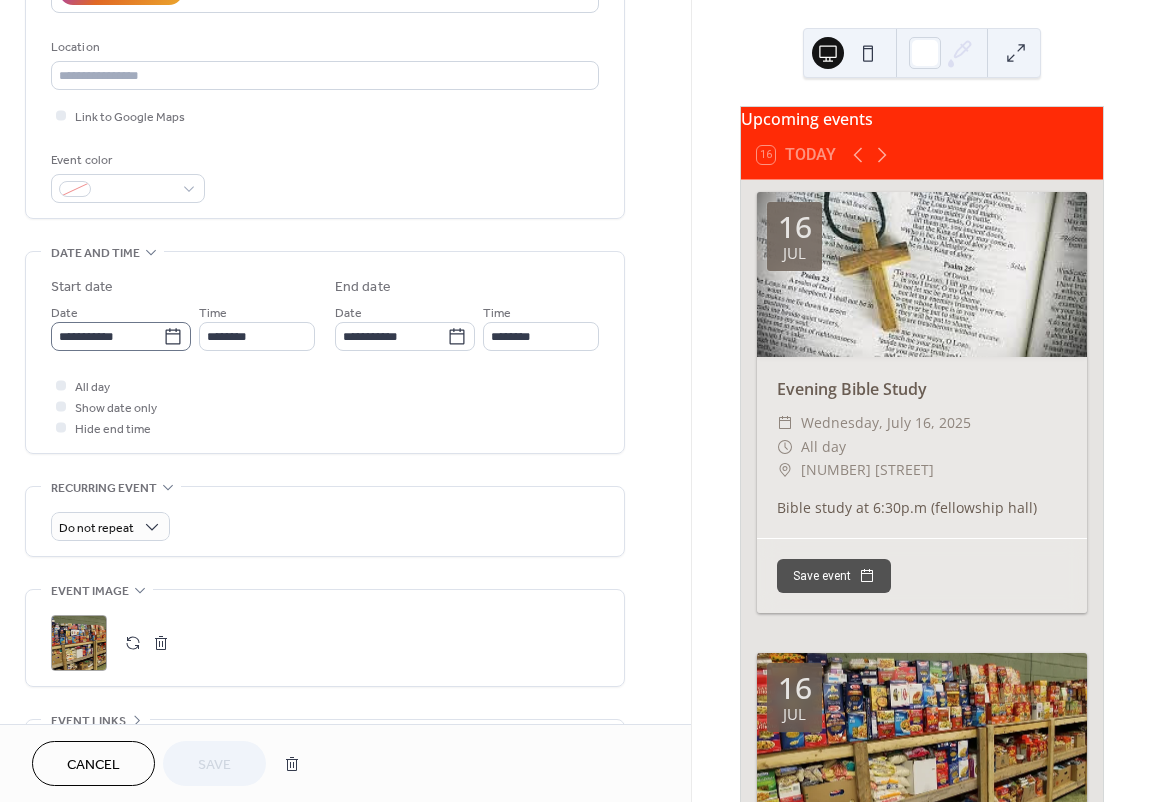 click 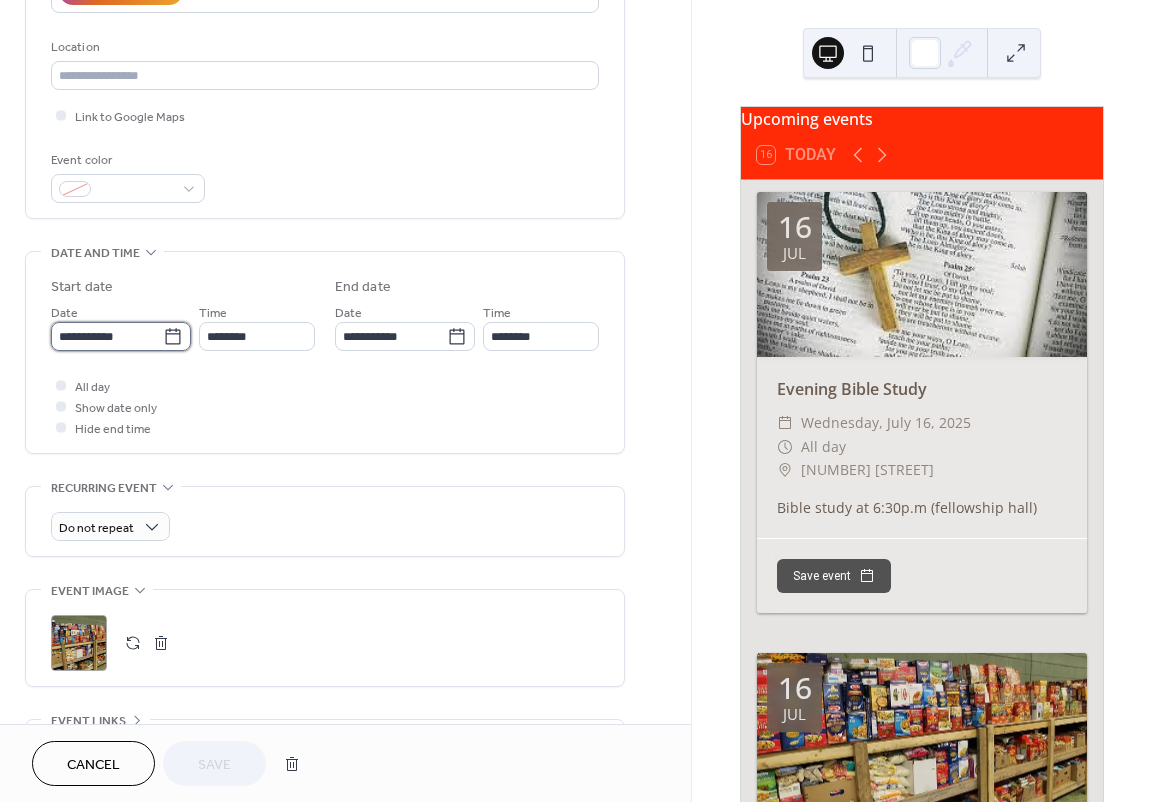 click on "**********" at bounding box center (107, 336) 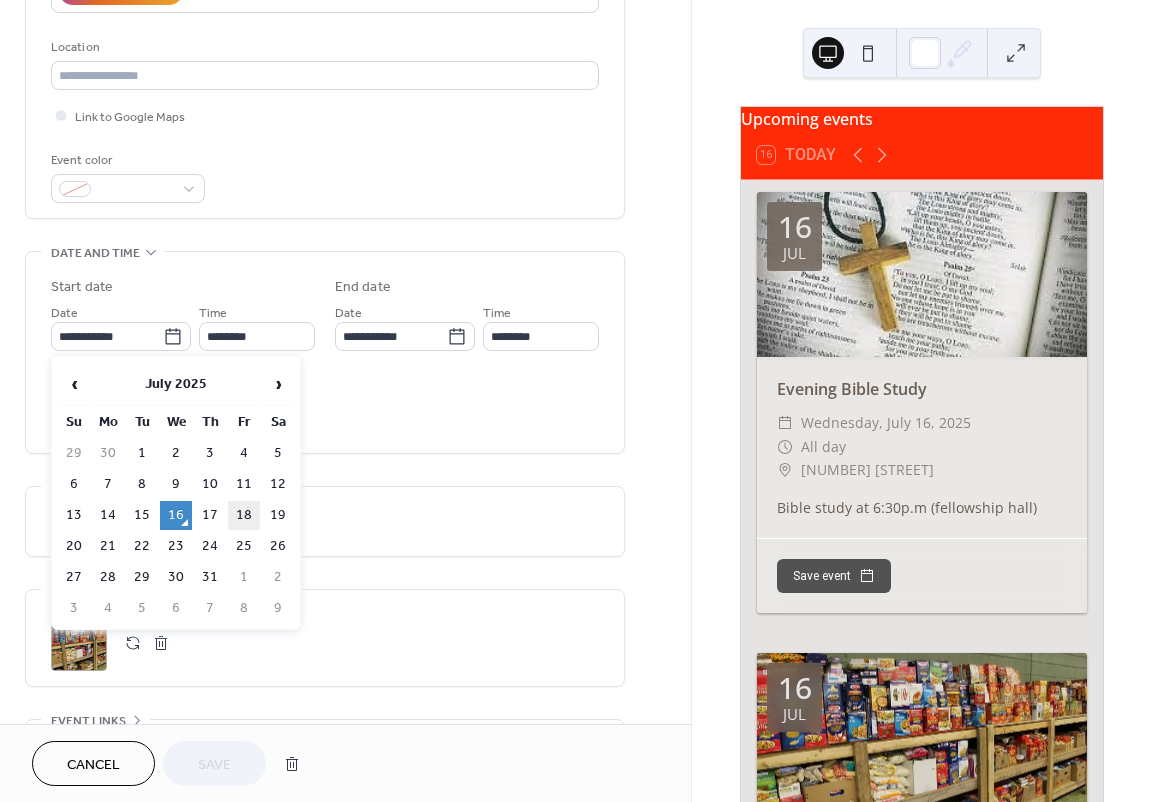 click on "18" at bounding box center [244, 515] 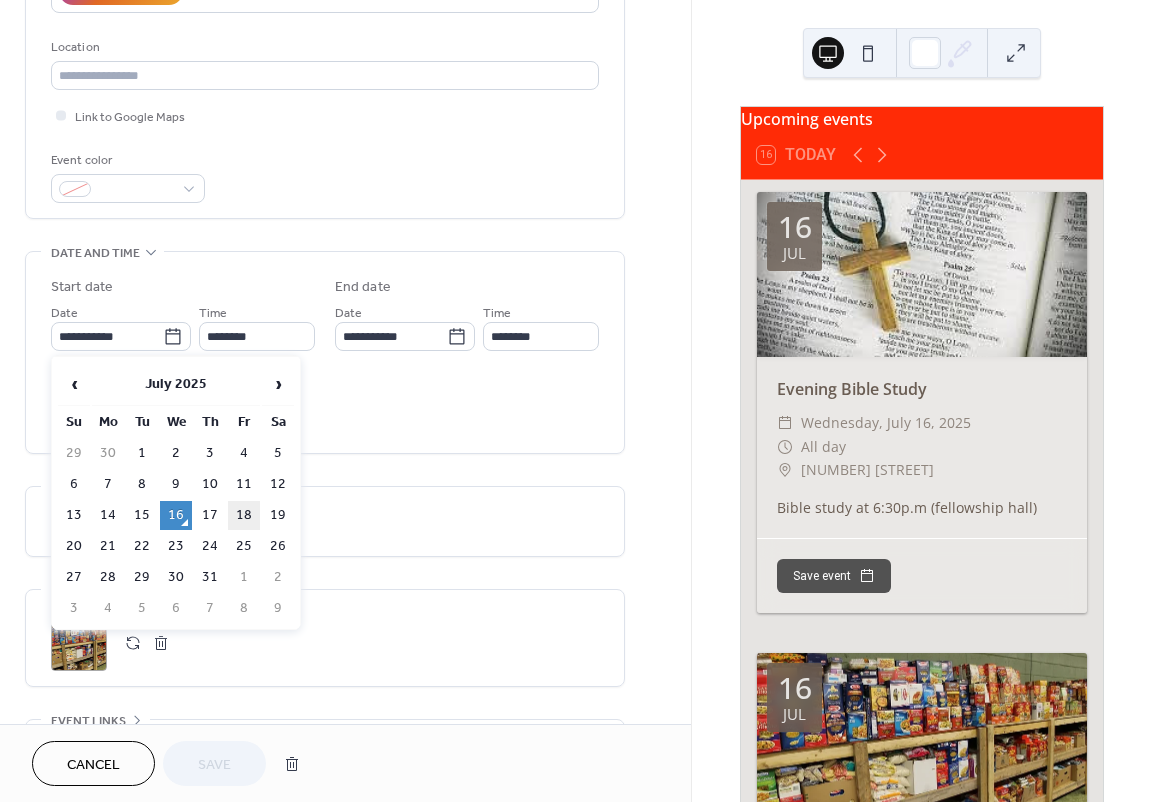 type on "**********" 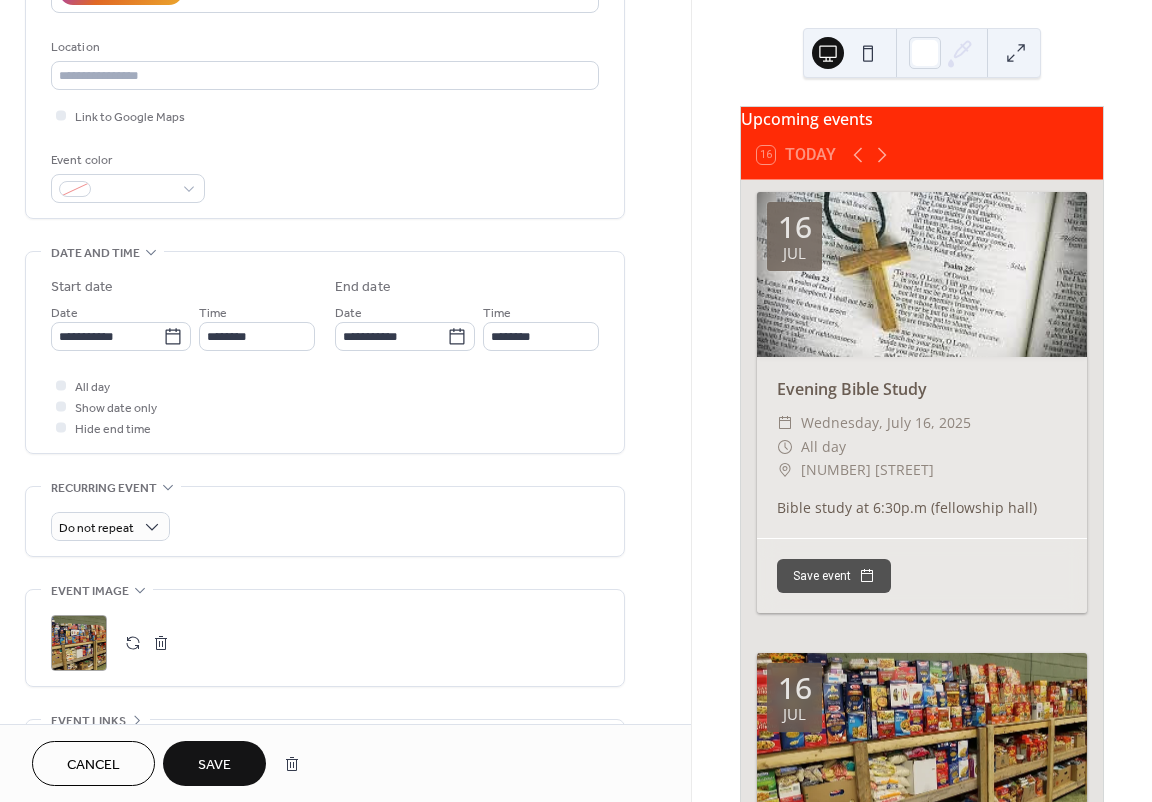 click on "Save" at bounding box center (214, 763) 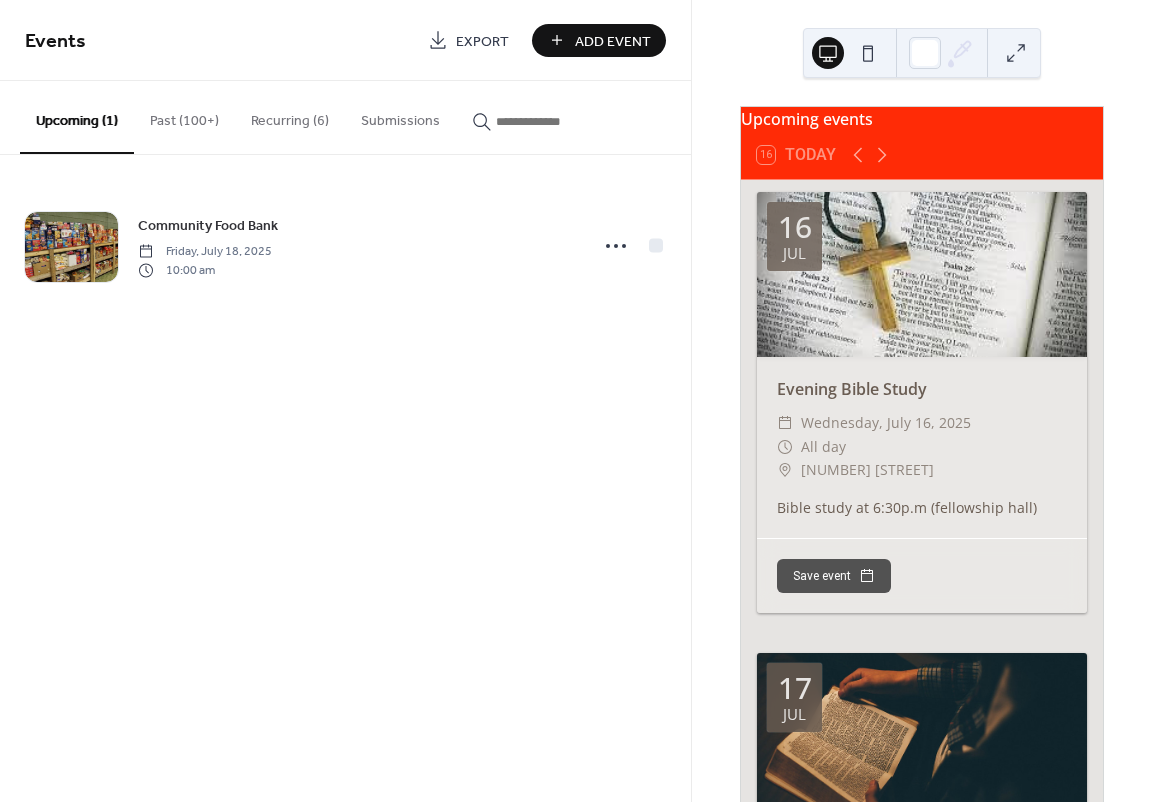 click on "Add Event" at bounding box center [613, 41] 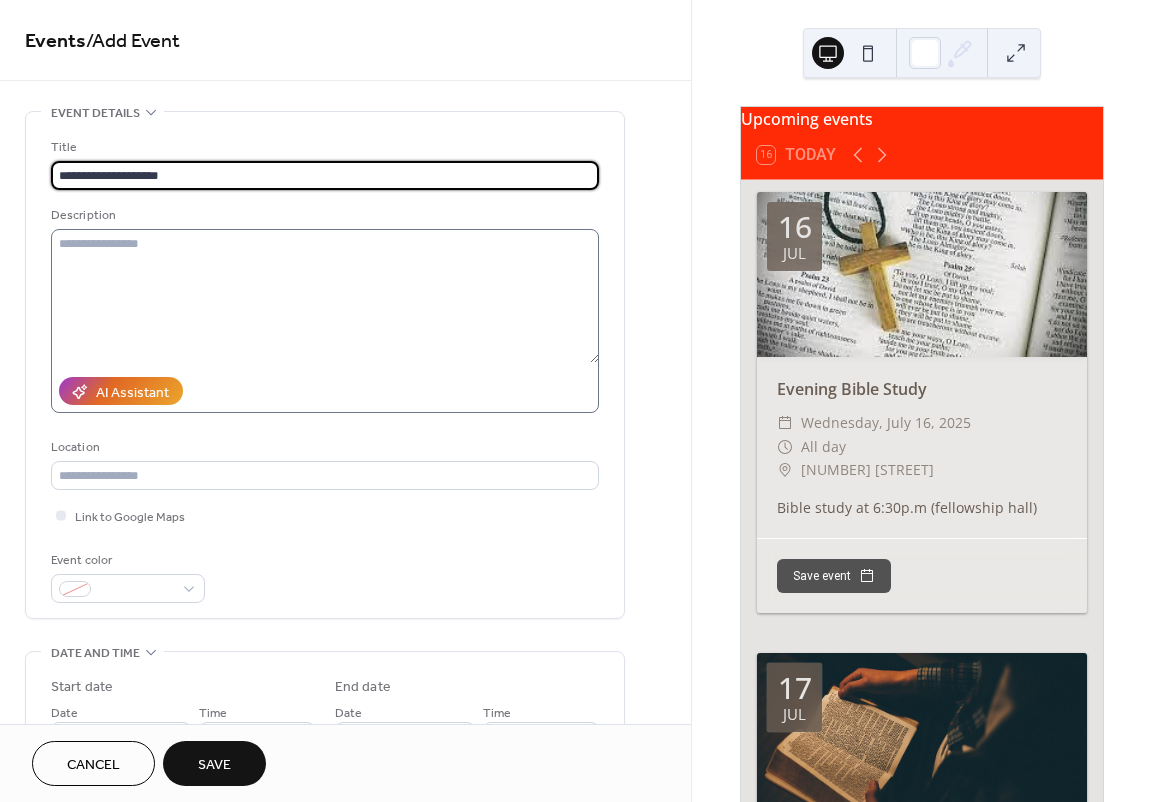 type on "**********" 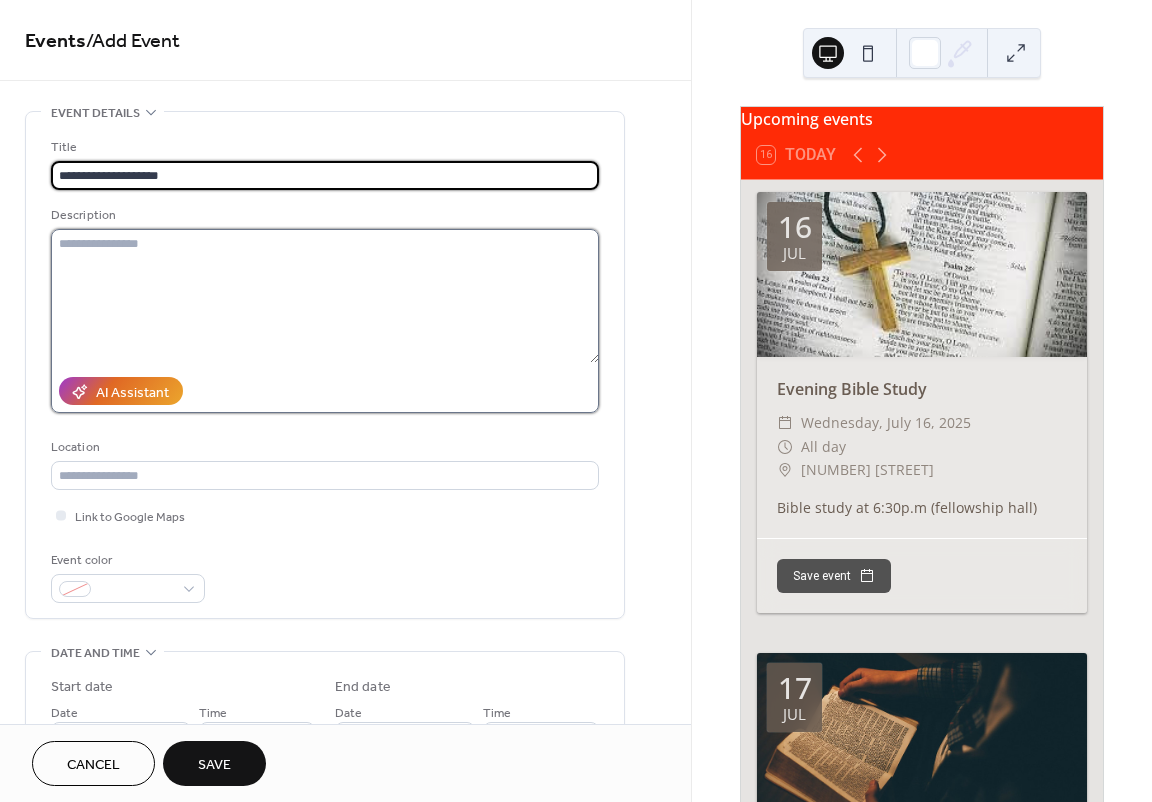 click at bounding box center (325, 296) 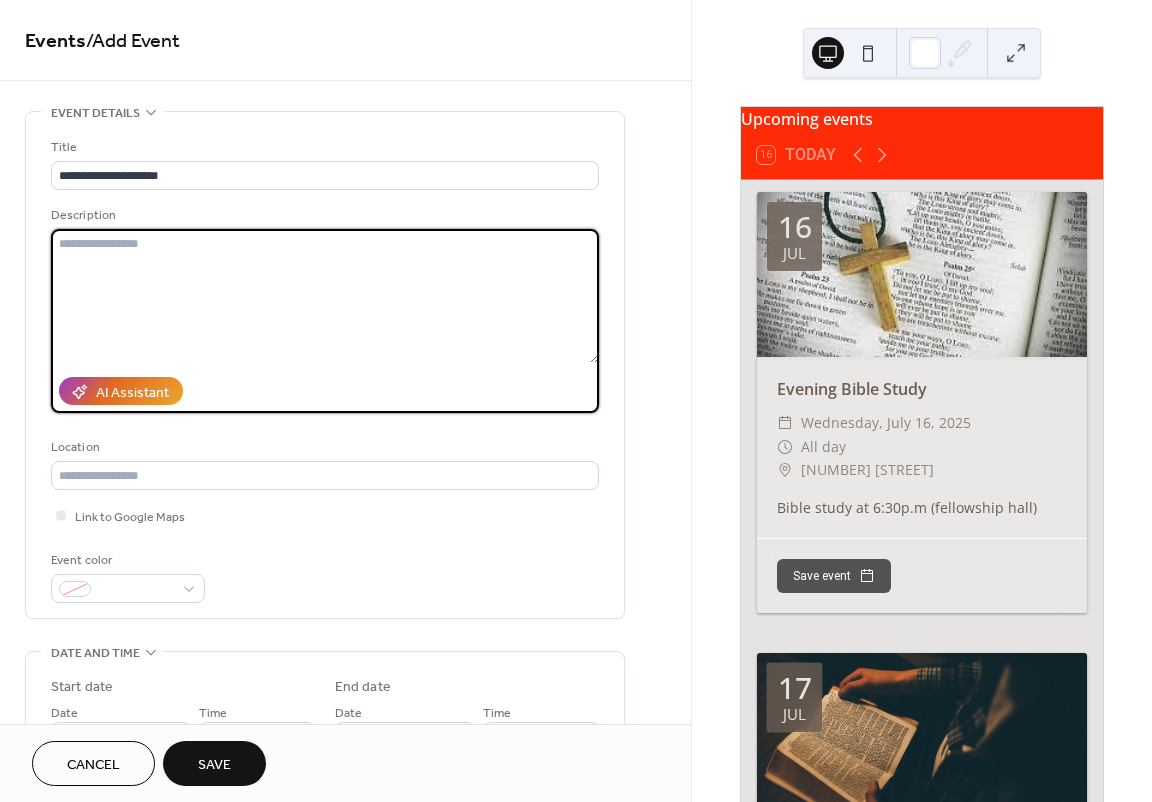 paste on "**********" 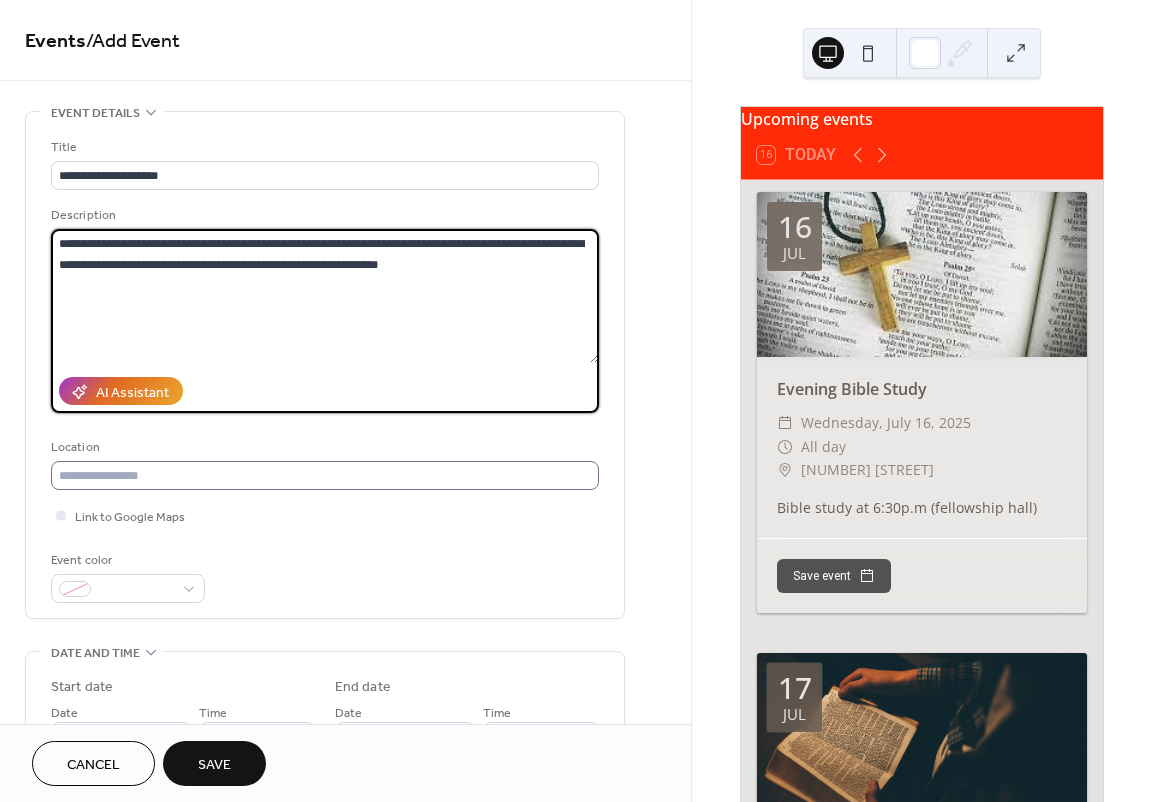 type on "**********" 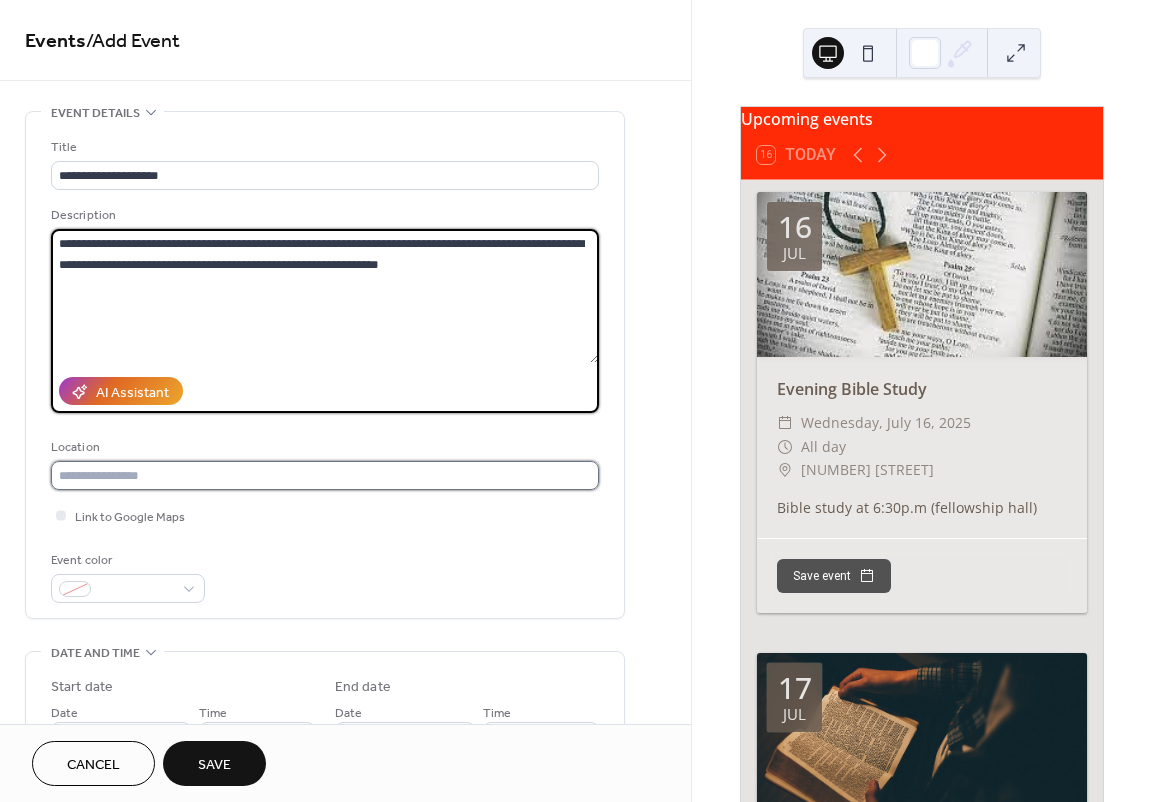 click at bounding box center (325, 475) 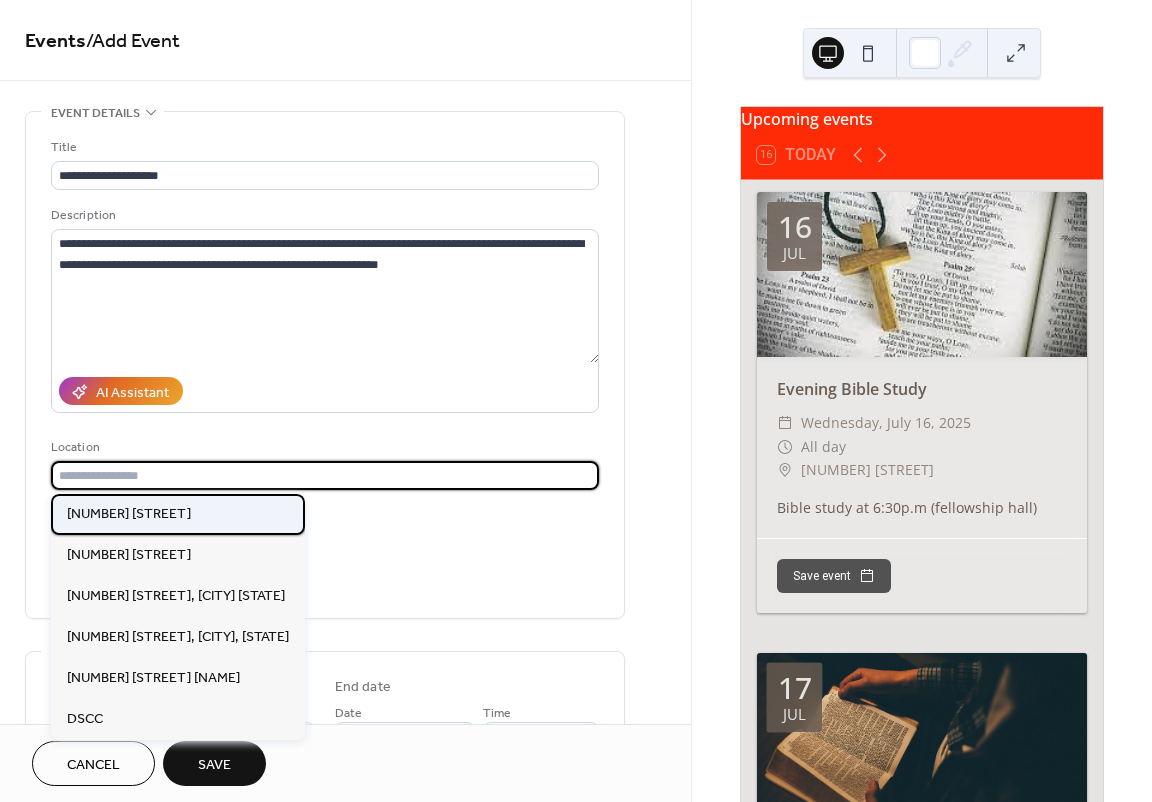 click on "[NUMBER] [STREET]" at bounding box center [178, 514] 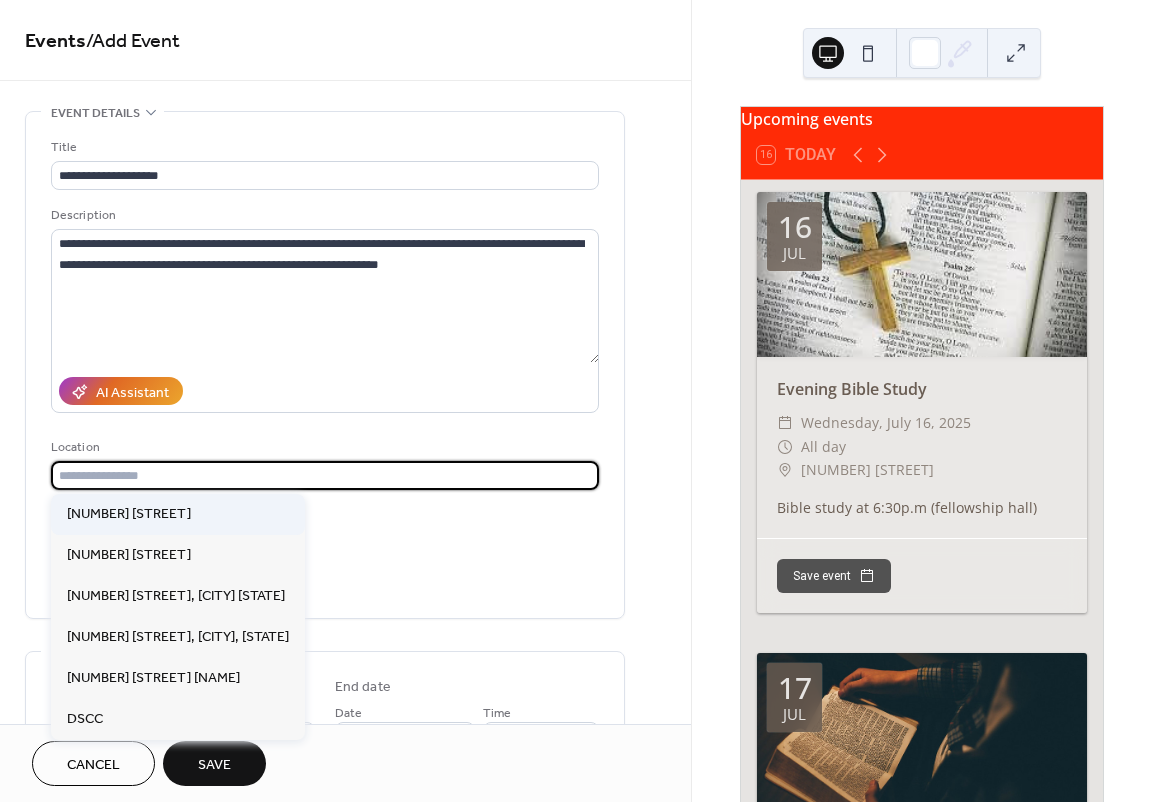 type on "**********" 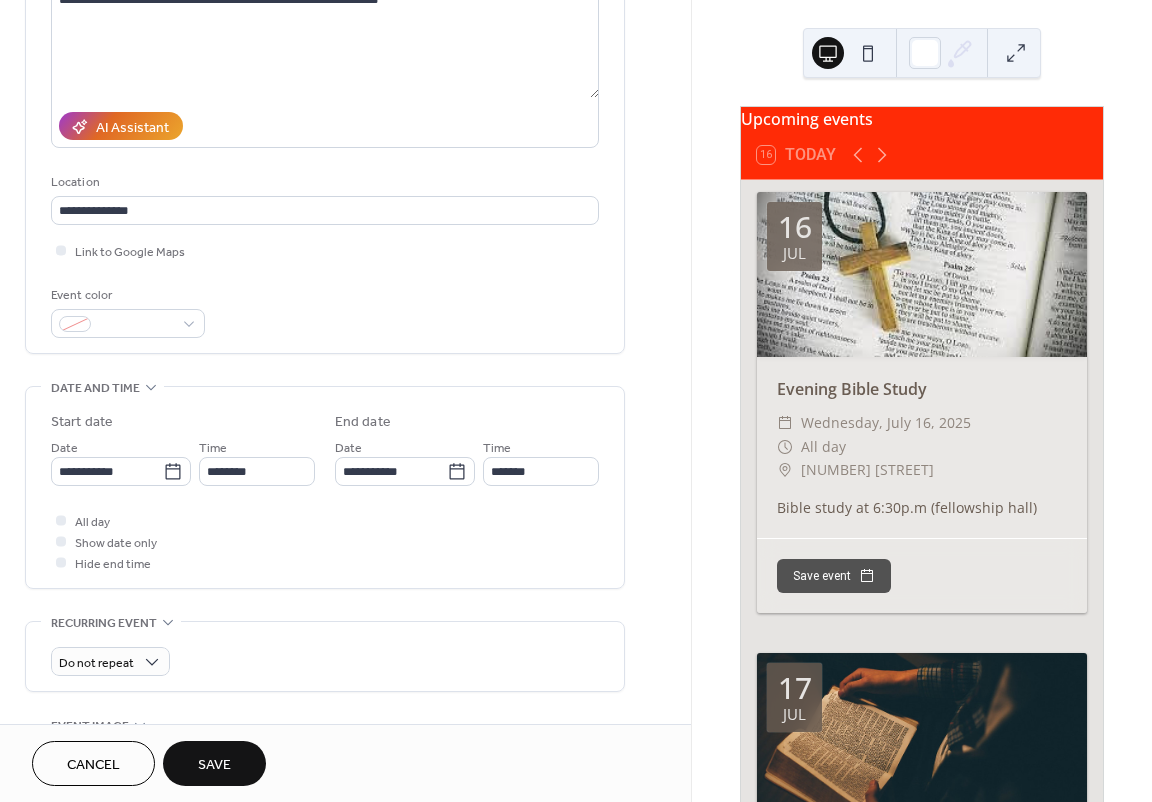 scroll, scrollTop: 300, scrollLeft: 0, axis: vertical 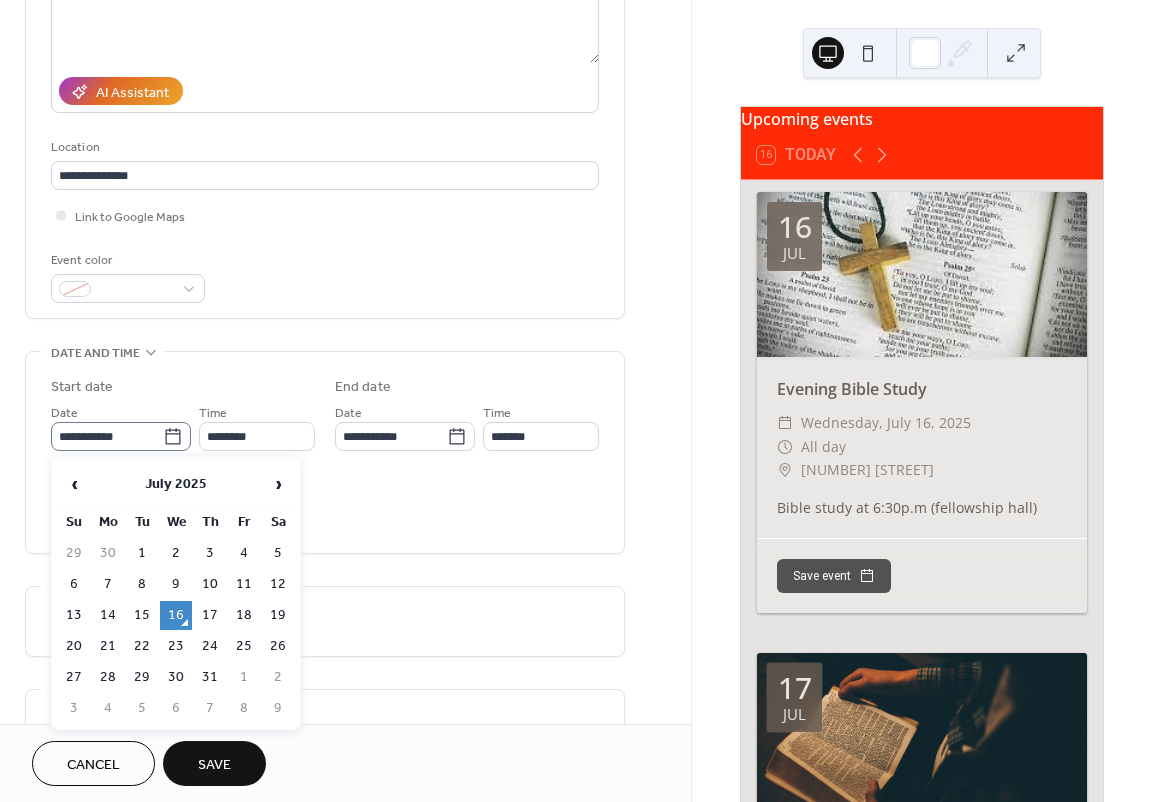 click 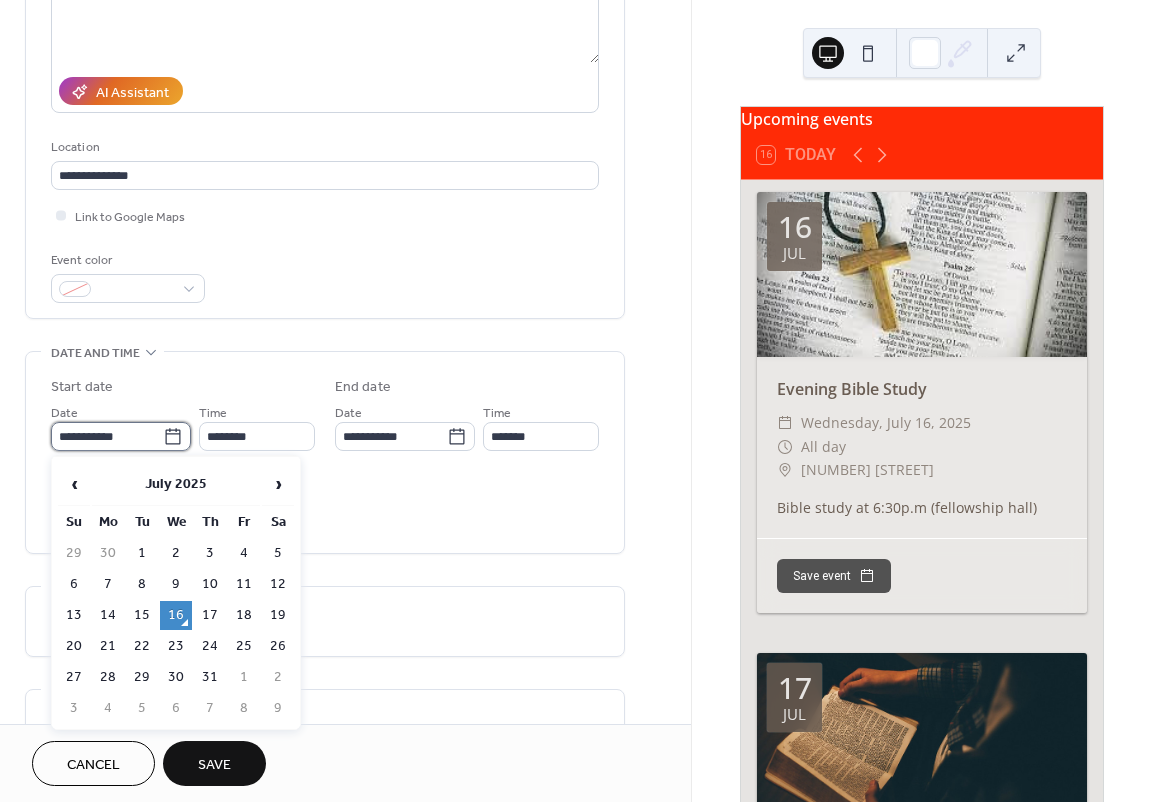 click on "**********" at bounding box center (107, 436) 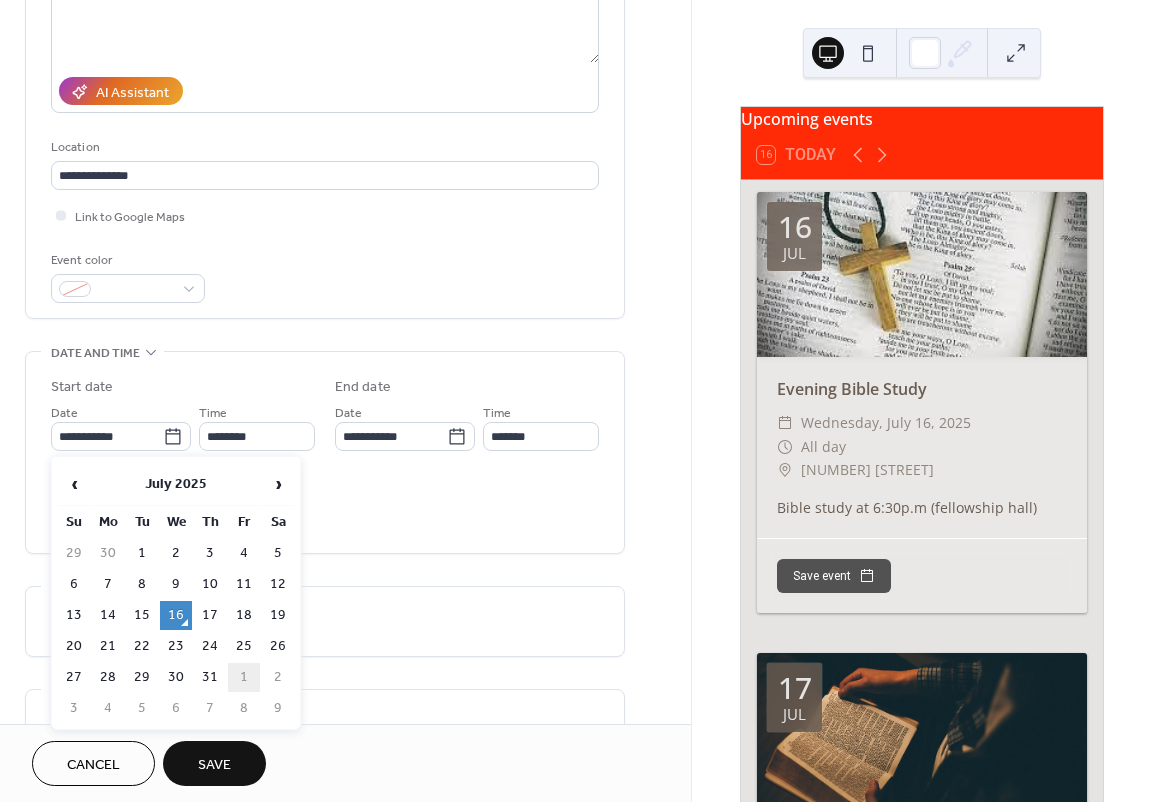 click on "1" at bounding box center [244, 677] 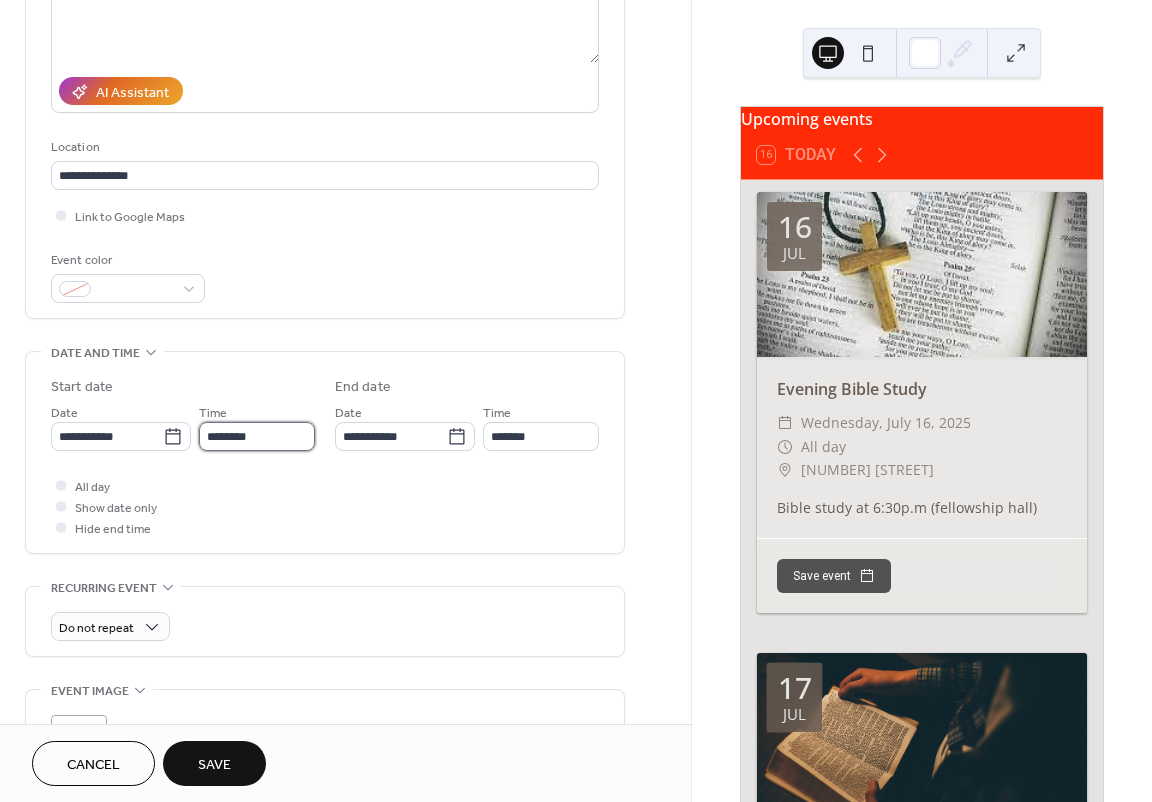 click on "********" at bounding box center [257, 436] 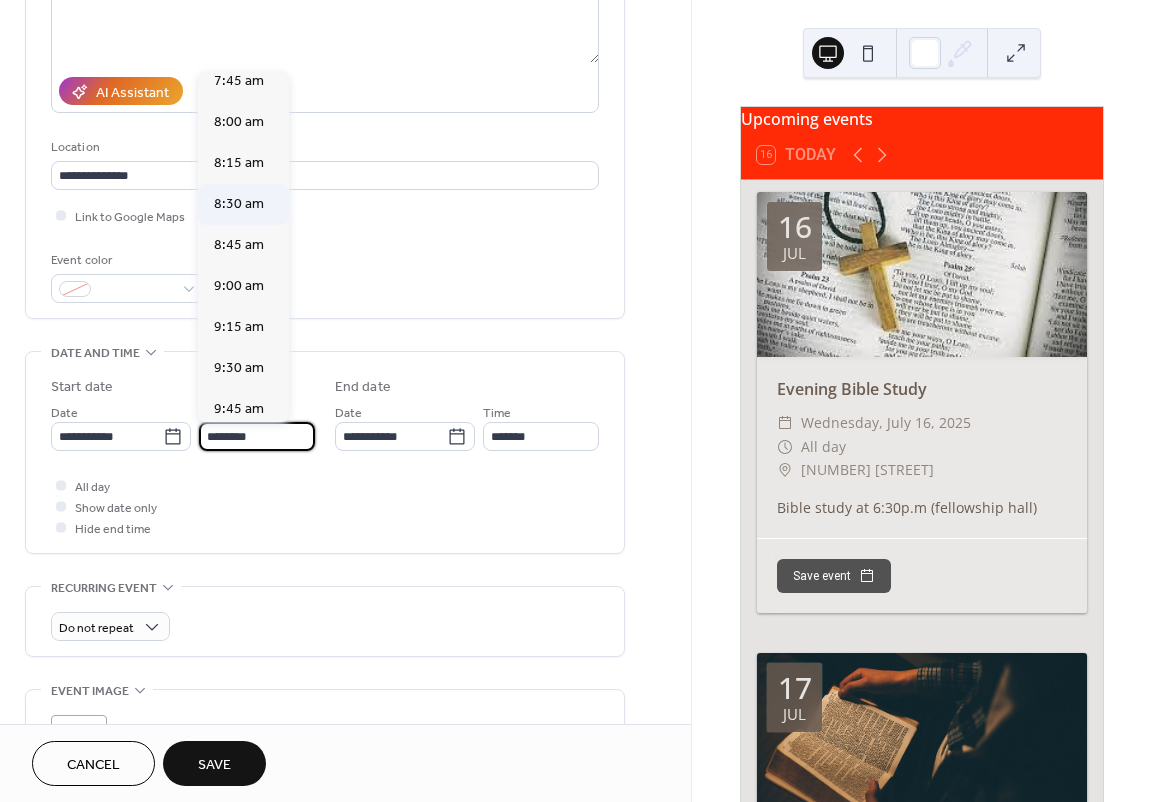 scroll, scrollTop: 1368, scrollLeft: 0, axis: vertical 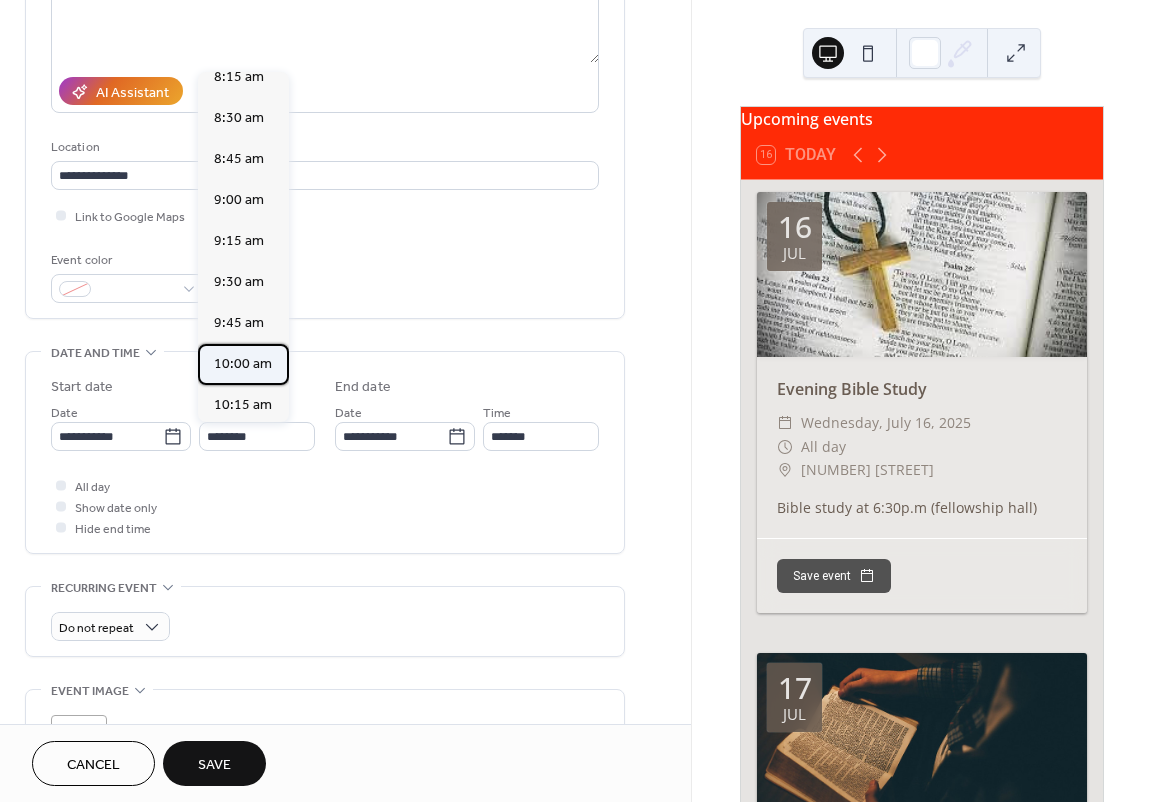 click on "10:00 am" at bounding box center [243, 364] 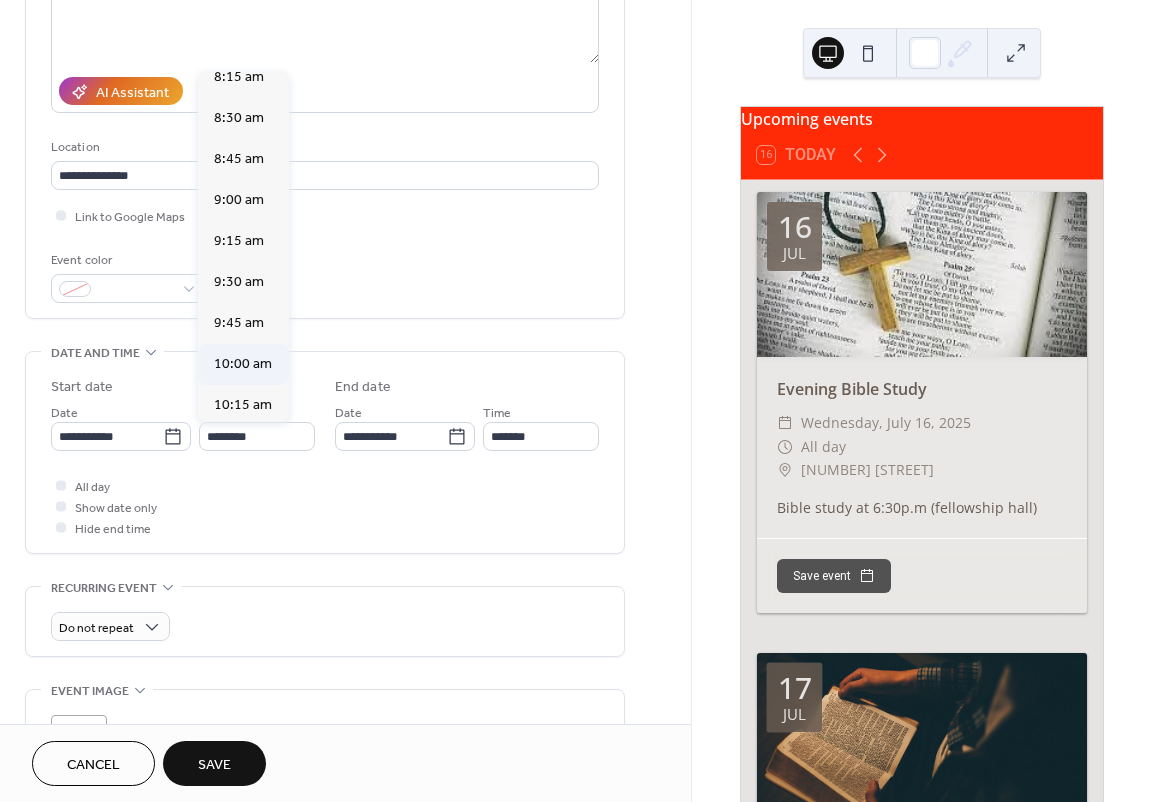 type on "********" 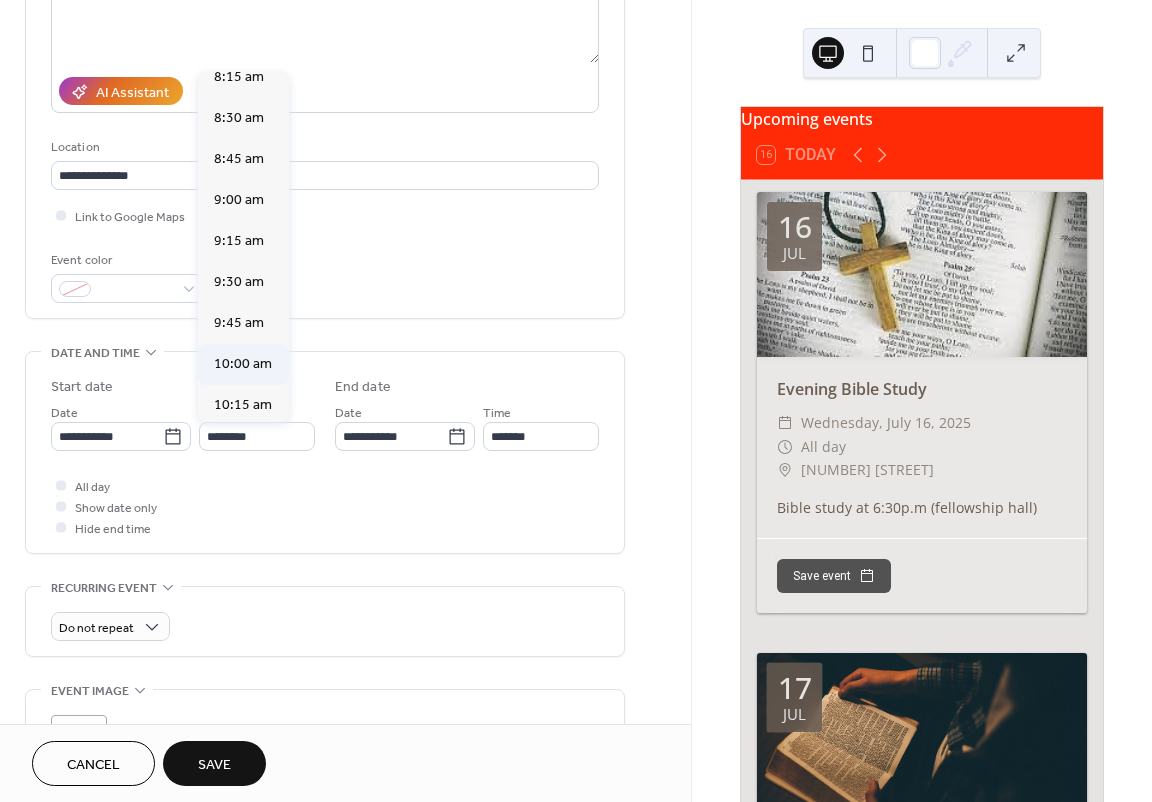 type on "********" 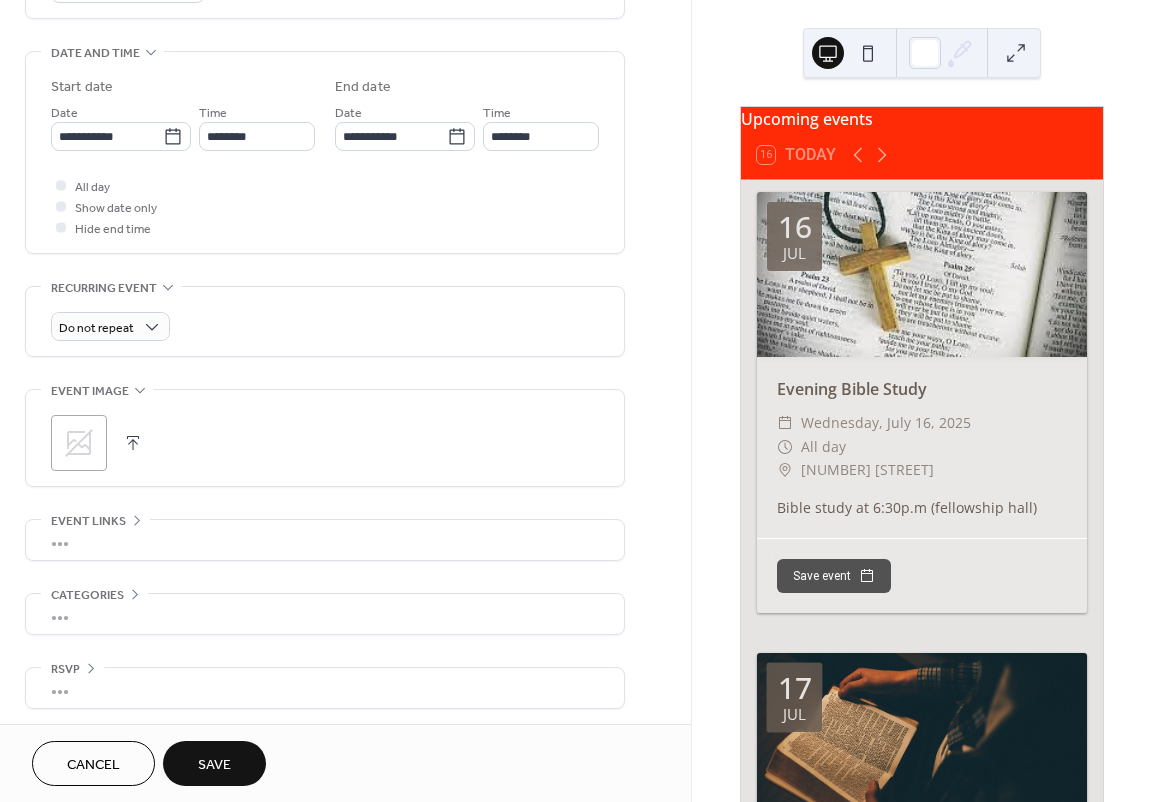 scroll, scrollTop: 605, scrollLeft: 0, axis: vertical 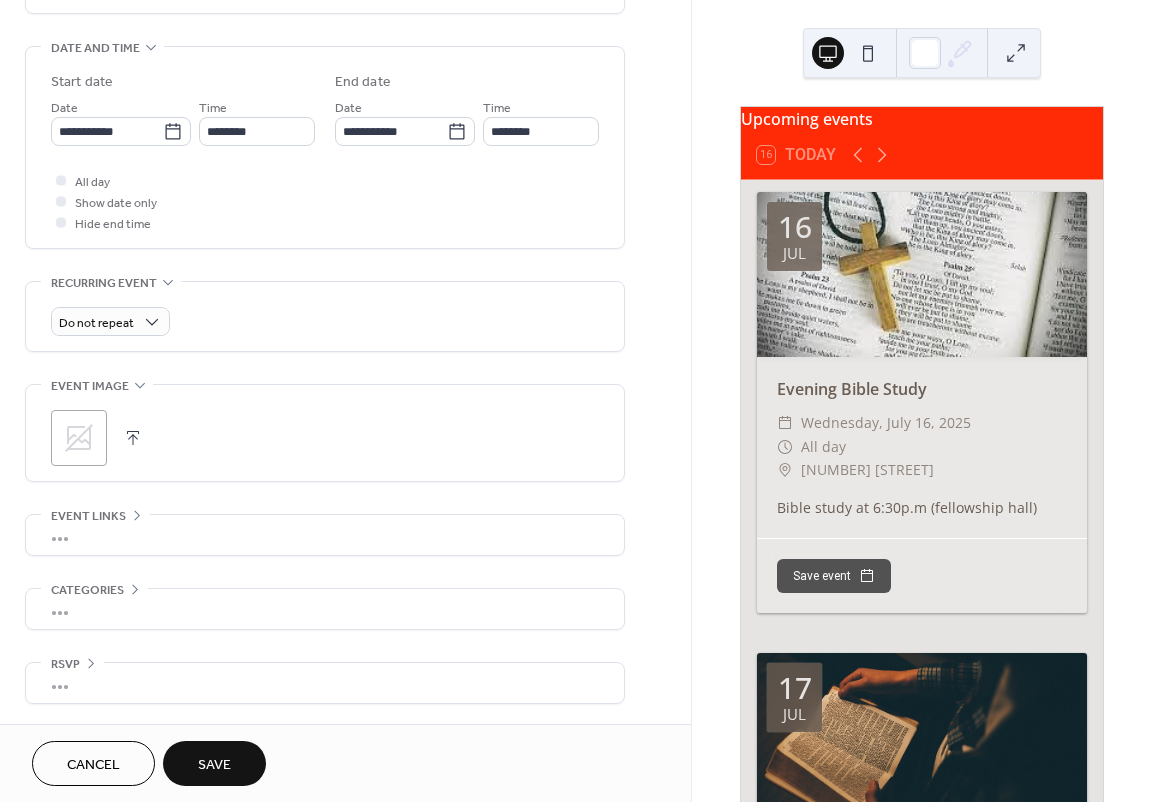 click 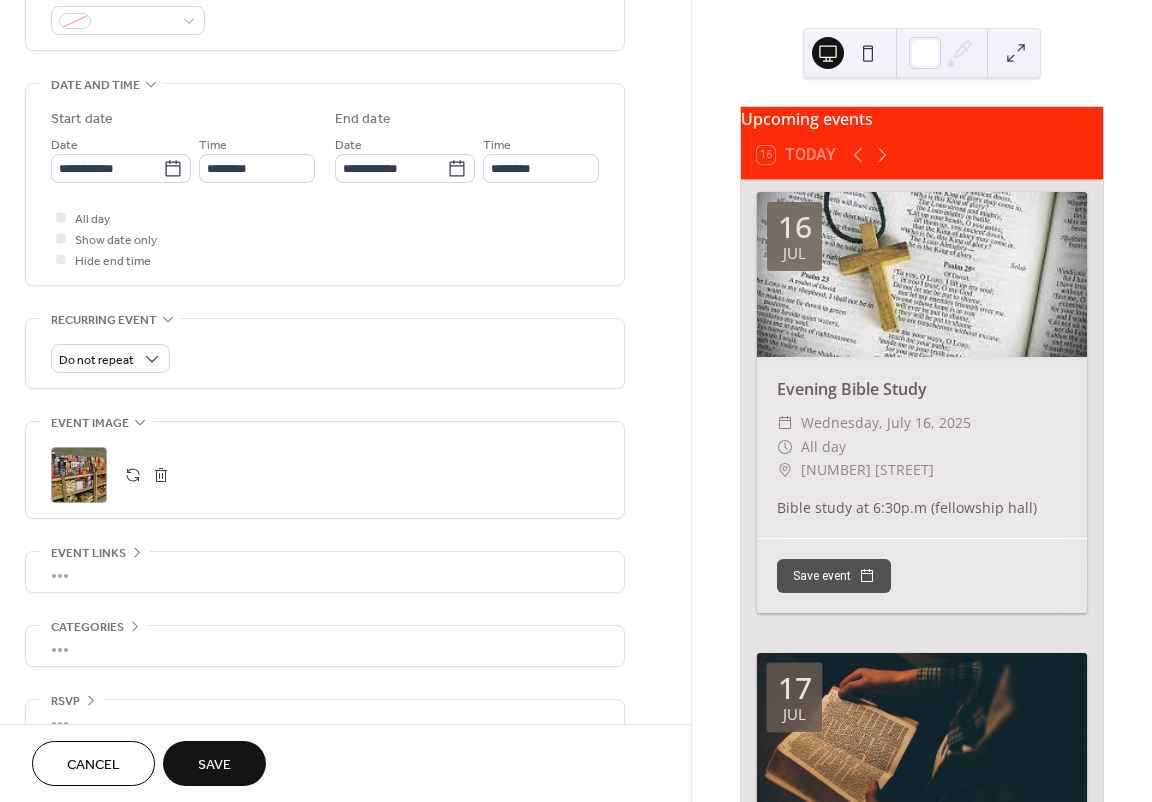 scroll, scrollTop: 605, scrollLeft: 0, axis: vertical 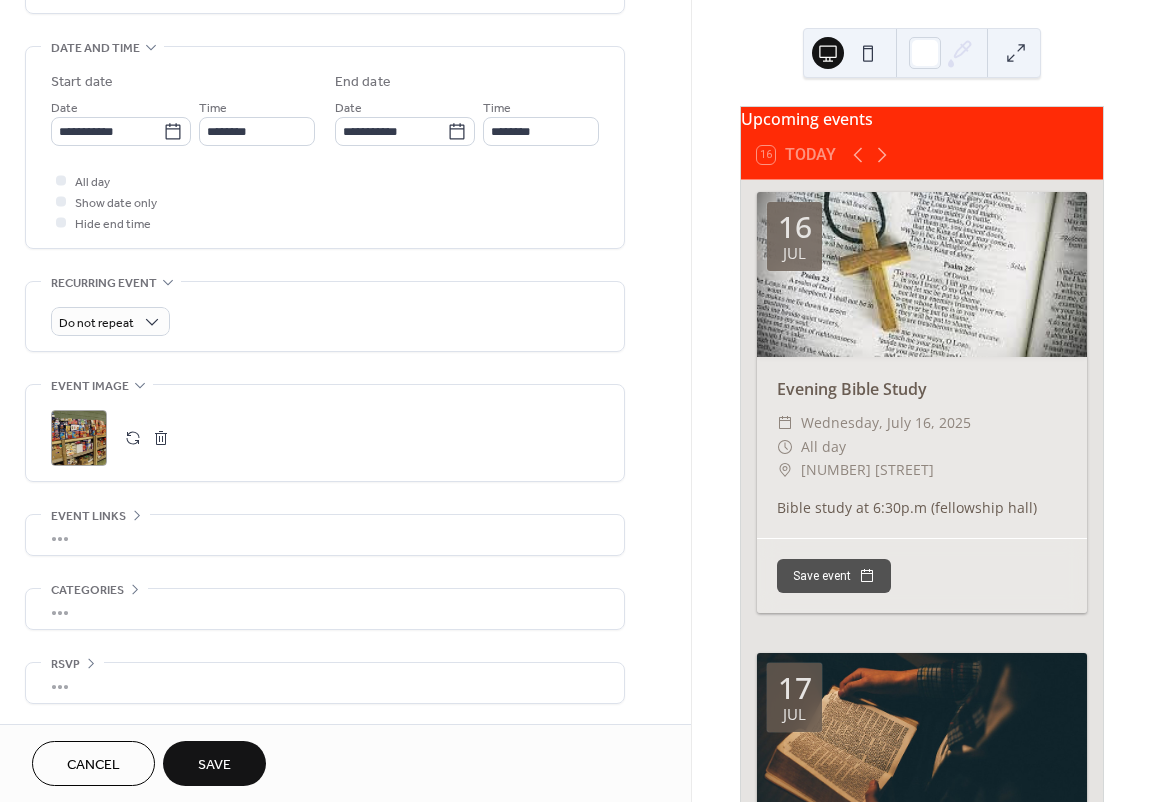 click on "Save" at bounding box center [214, 765] 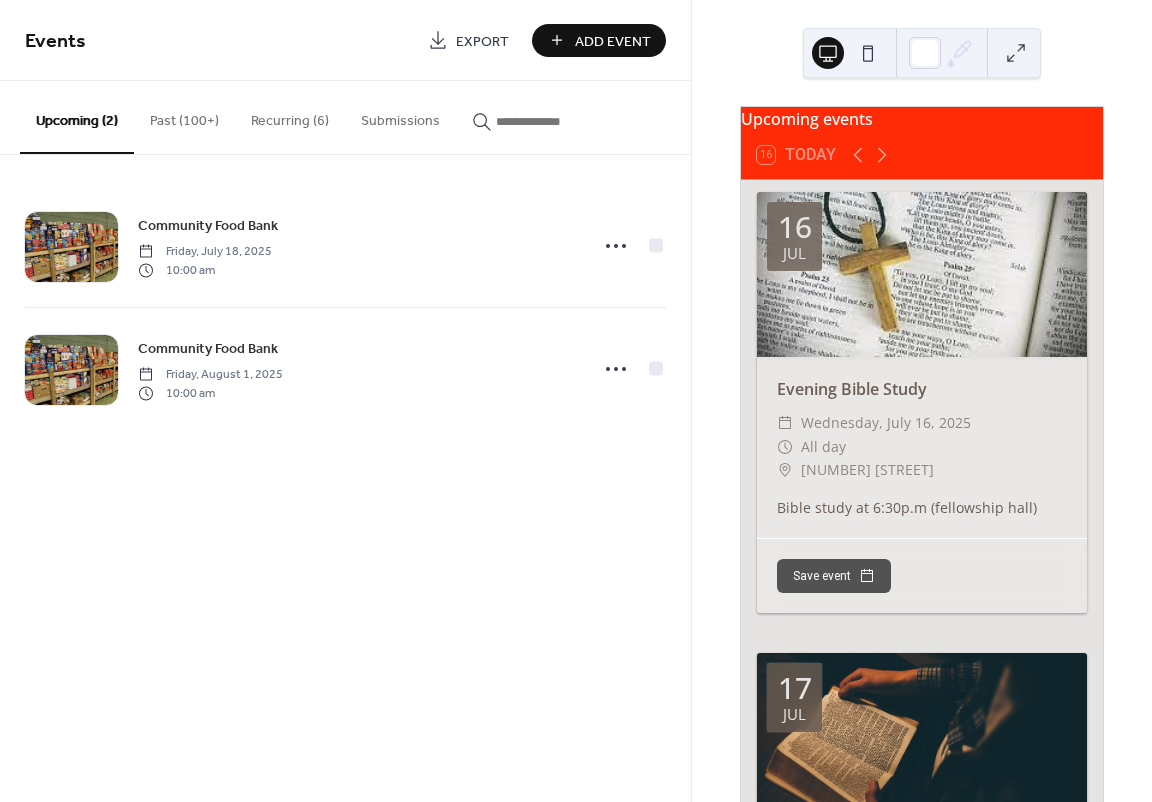 click on "Add Event" at bounding box center [613, 41] 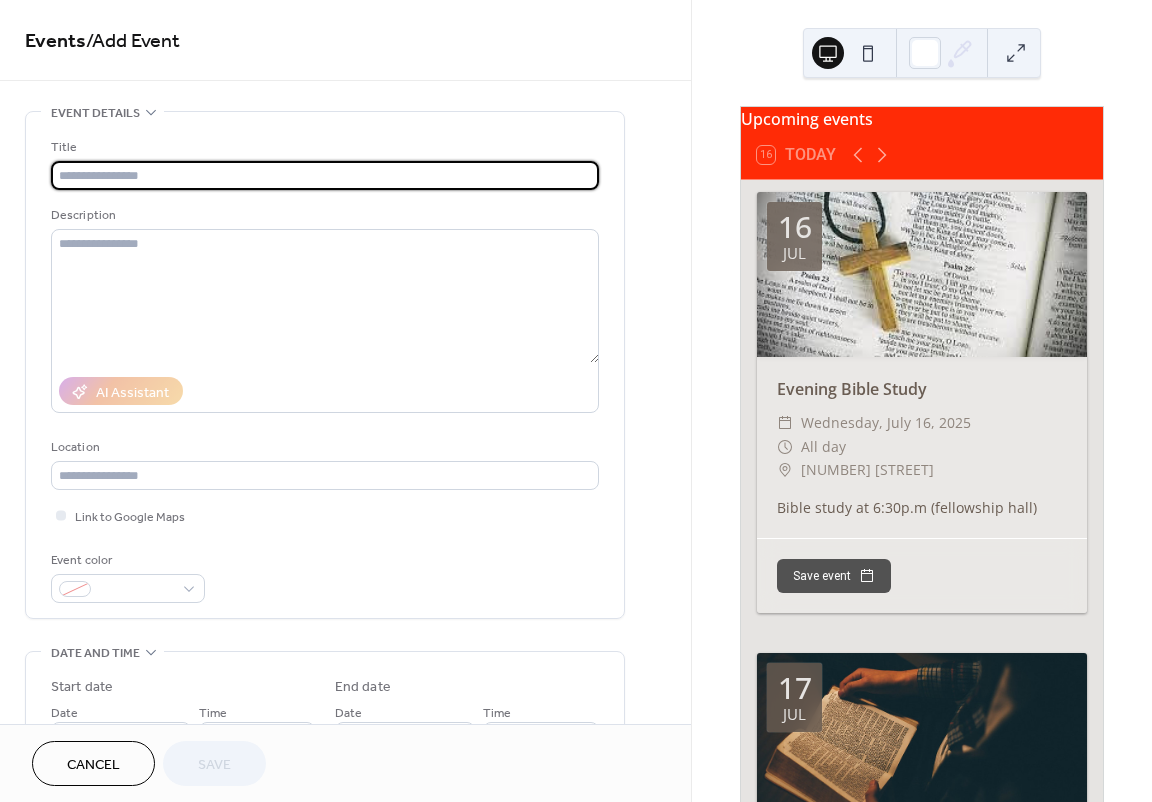 click at bounding box center [325, 175] 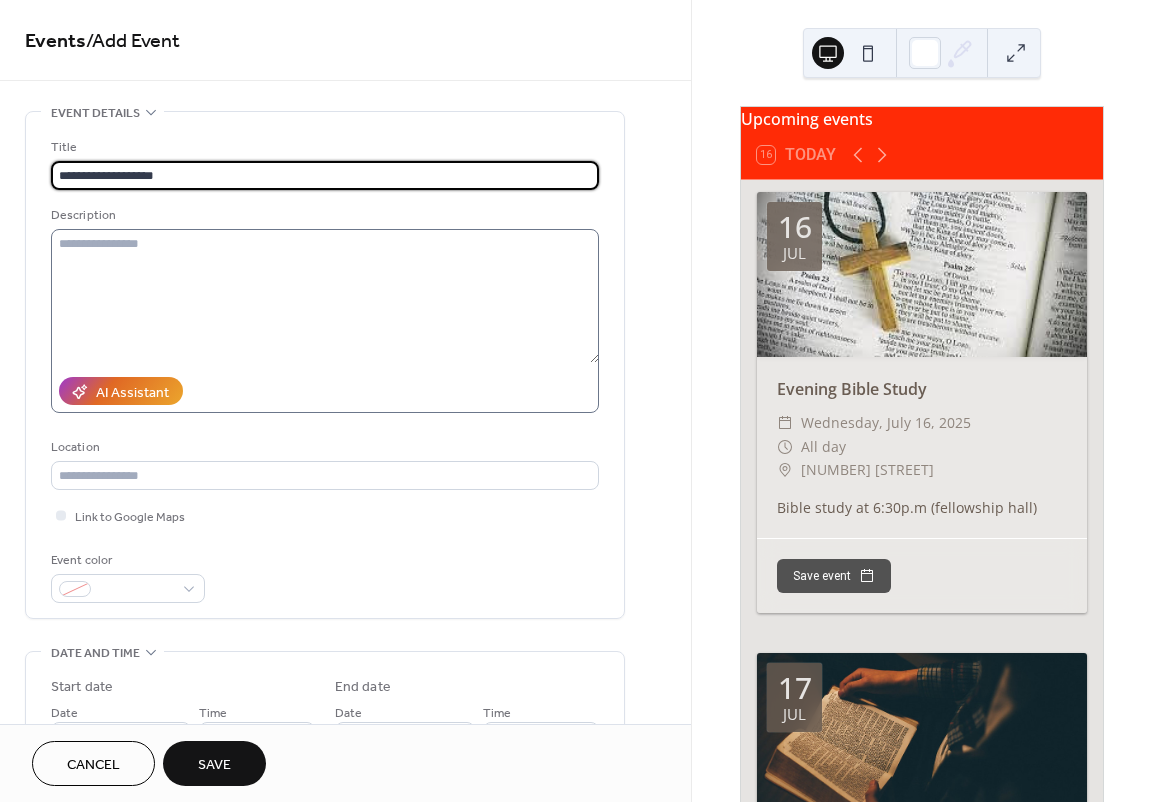 type on "**********" 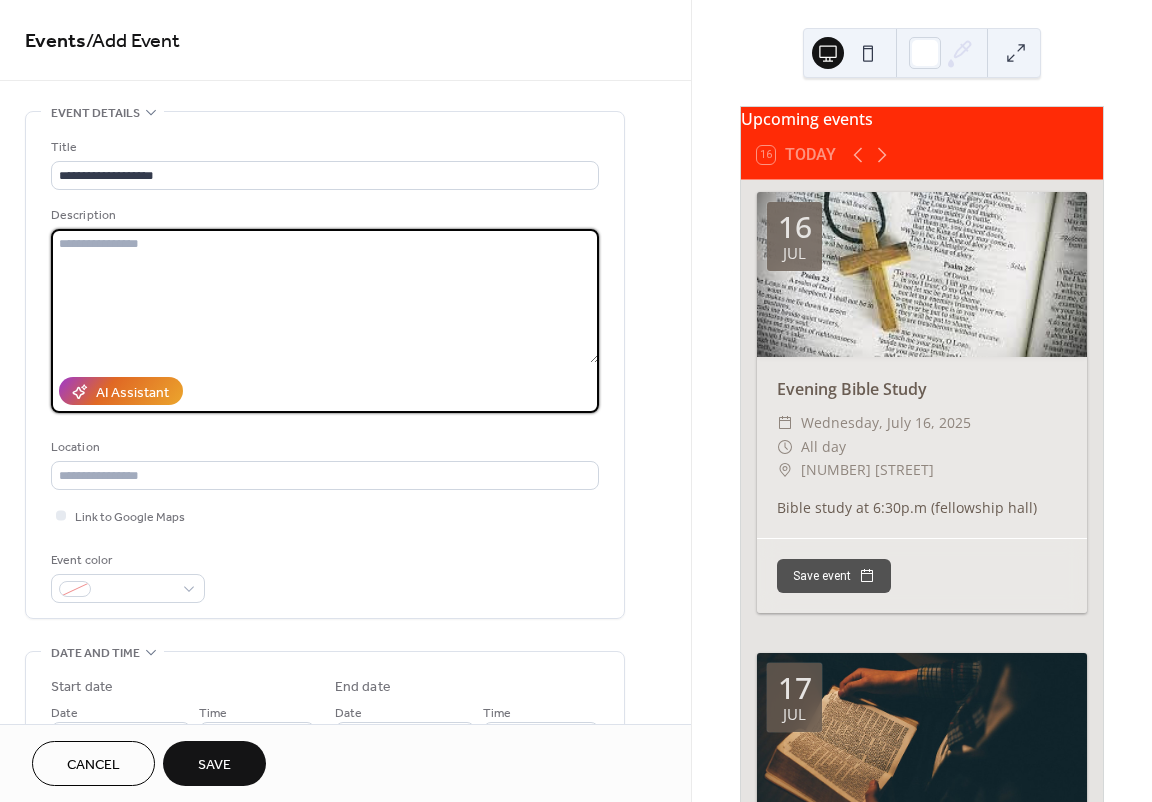 click at bounding box center (325, 296) 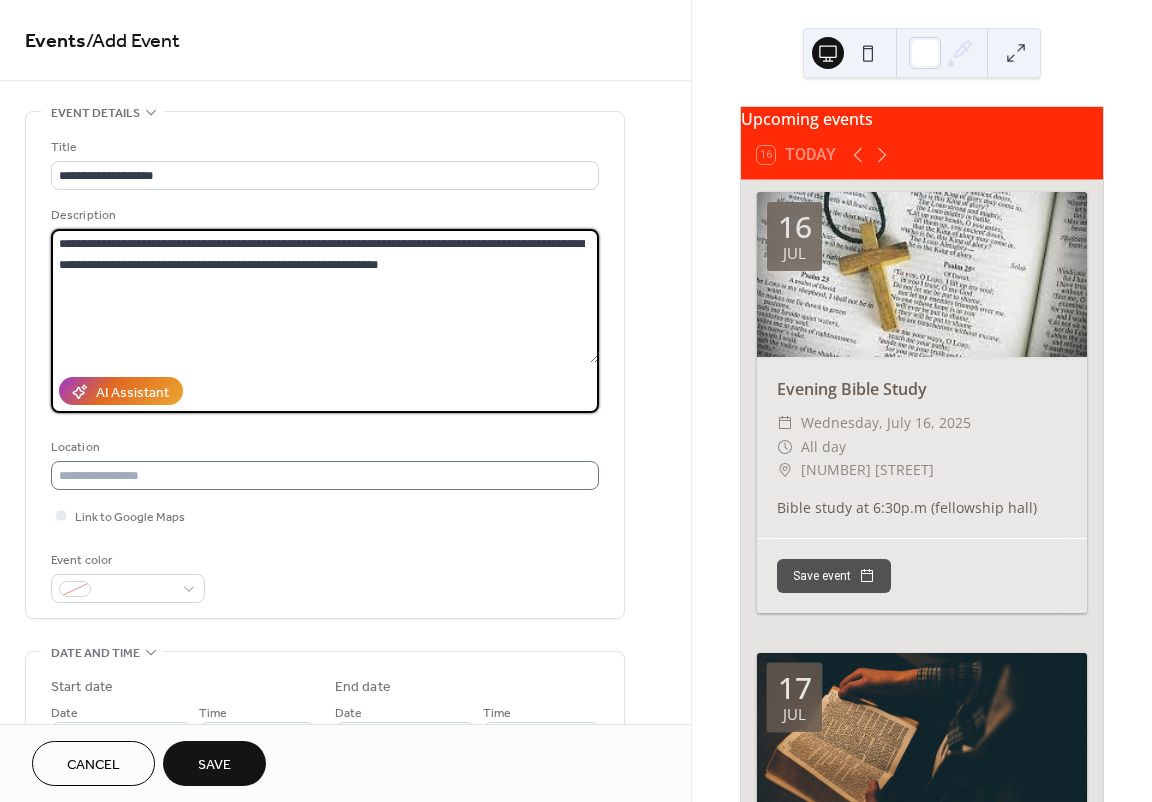 type on "**********" 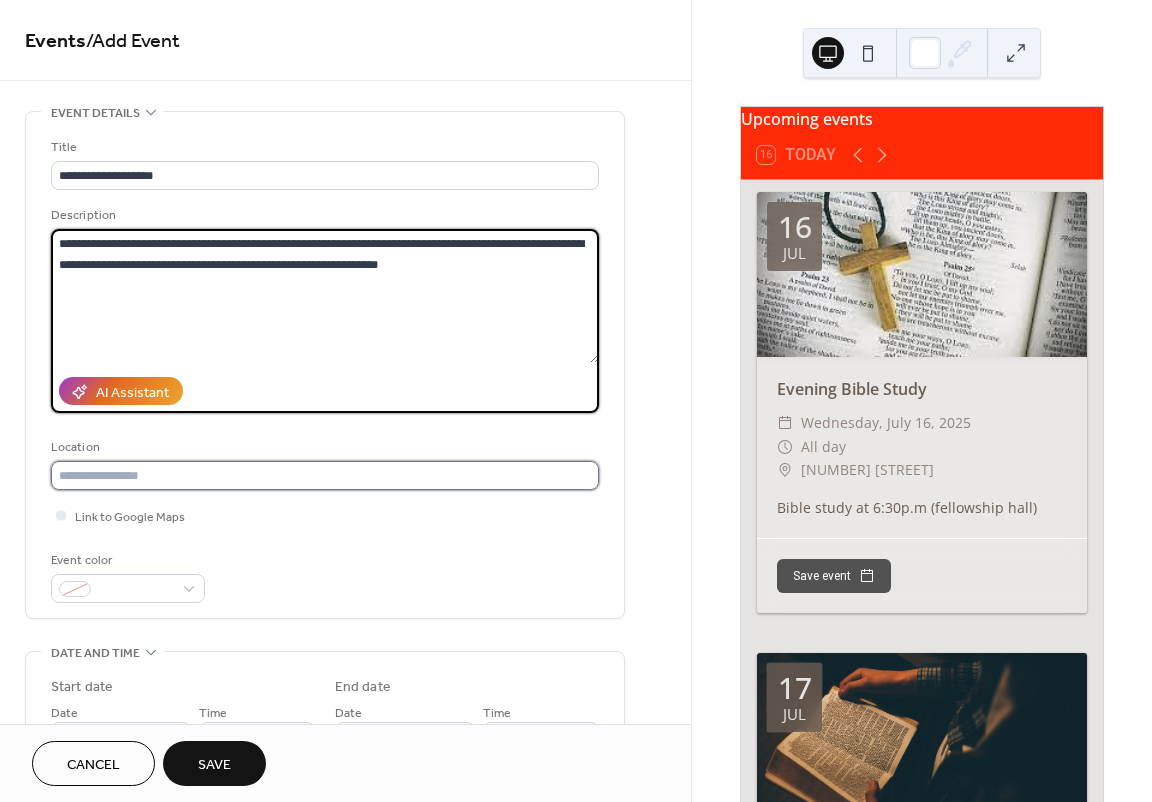 click at bounding box center (325, 475) 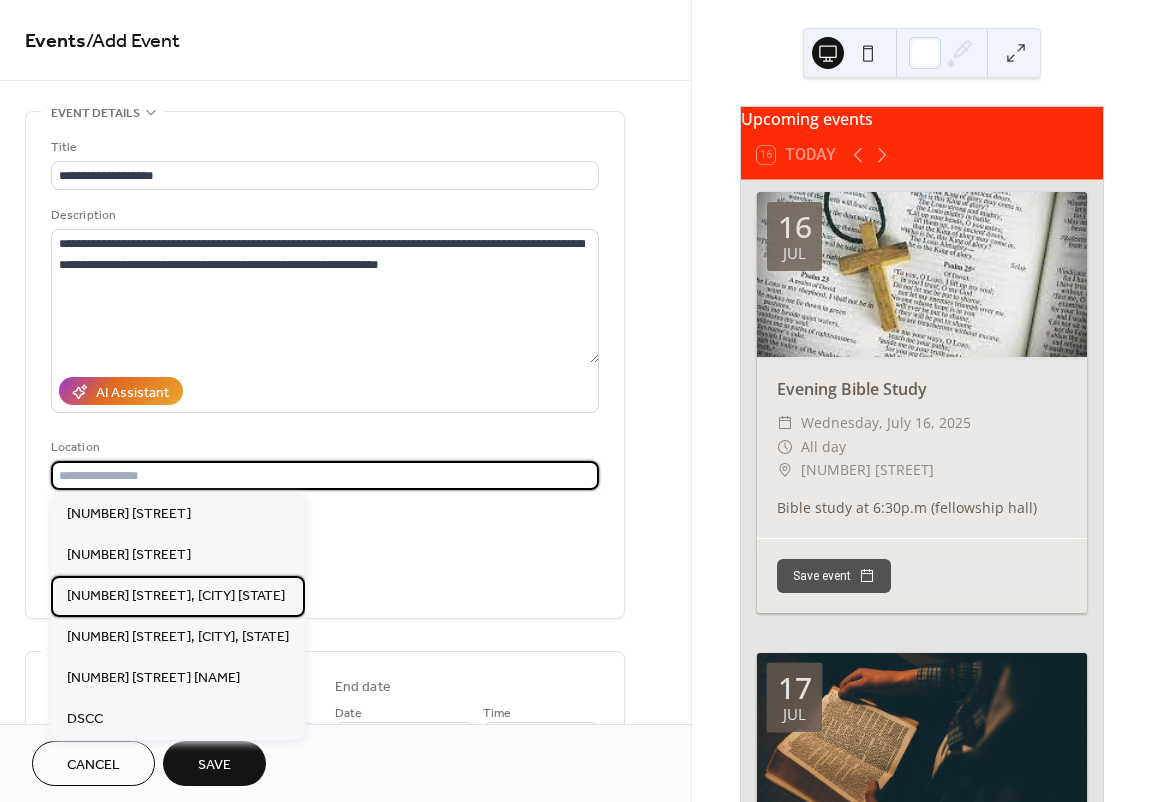 click on "[NUMBER] [STREET], [CITY] [STATE]" at bounding box center [176, 596] 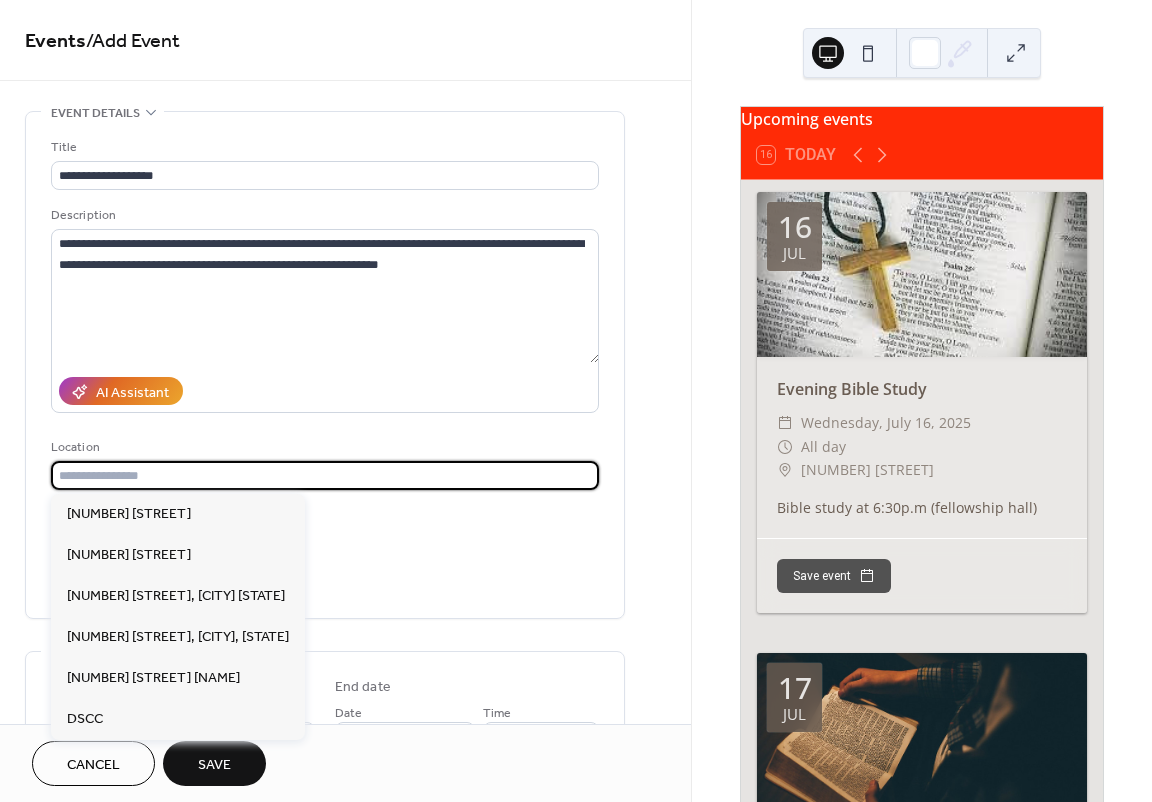 type on "**********" 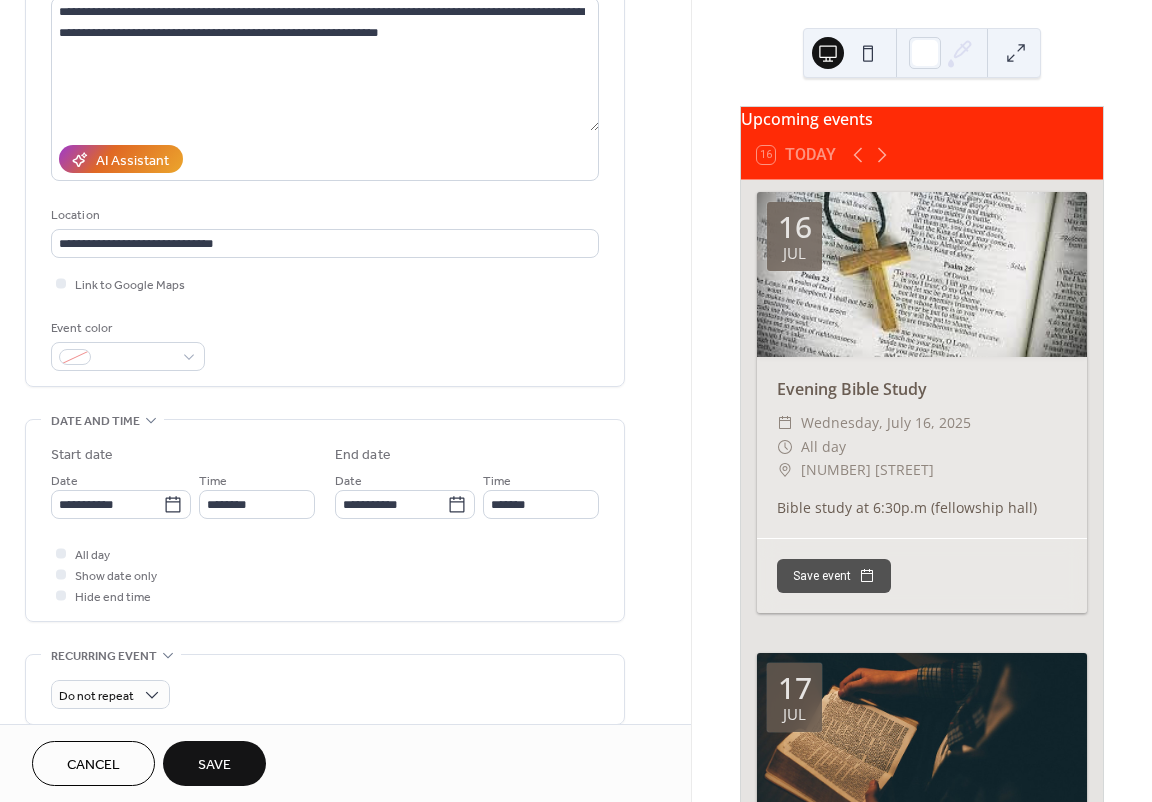 scroll, scrollTop: 300, scrollLeft: 0, axis: vertical 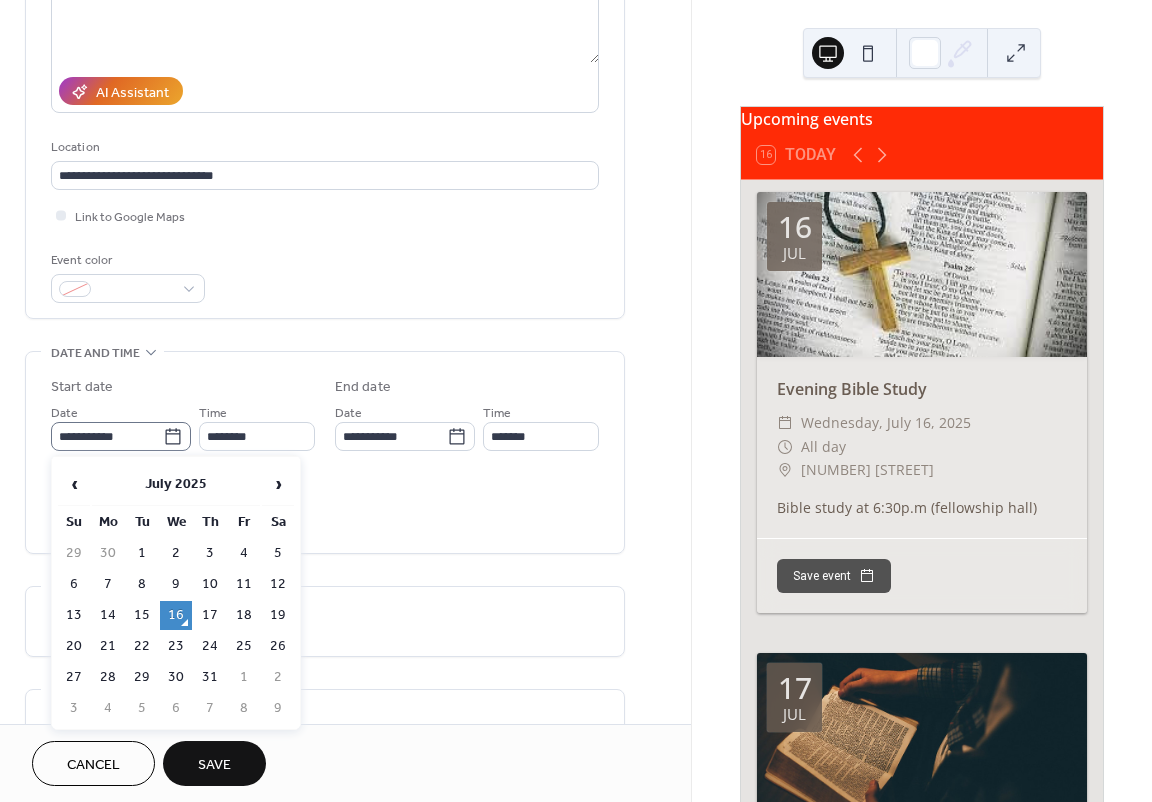 click 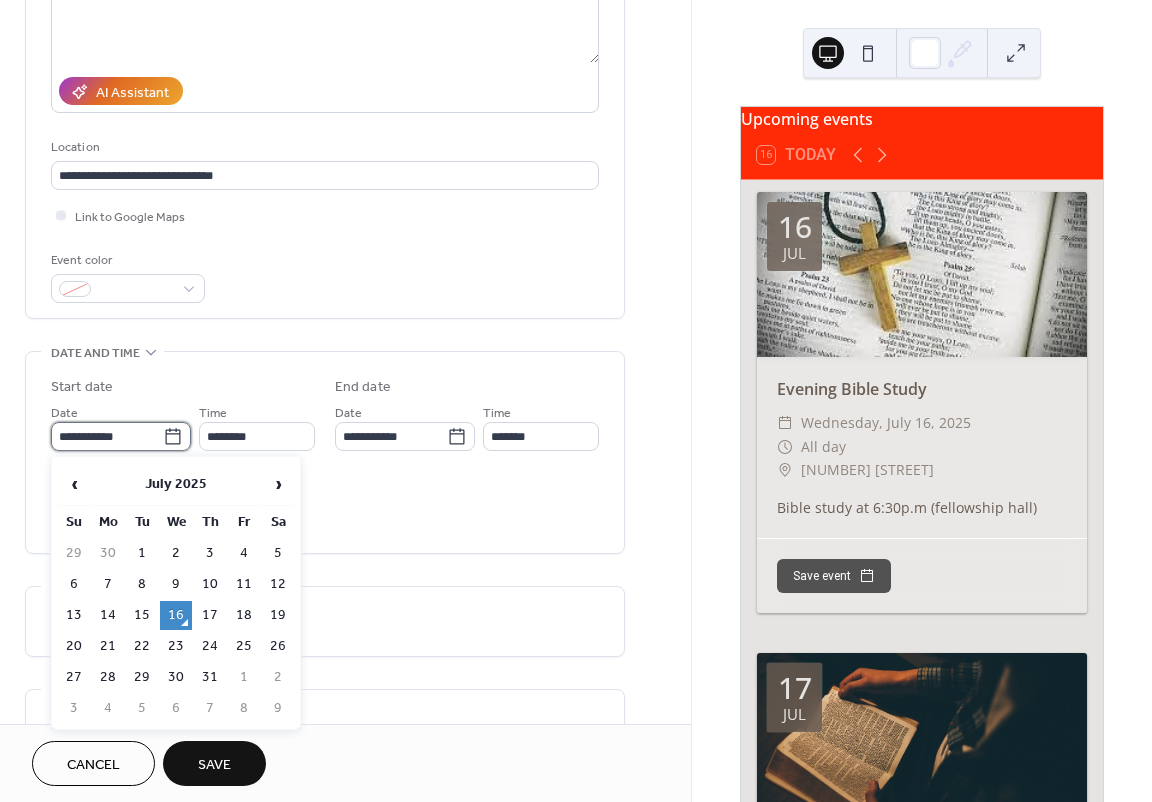 click on "**********" at bounding box center [107, 436] 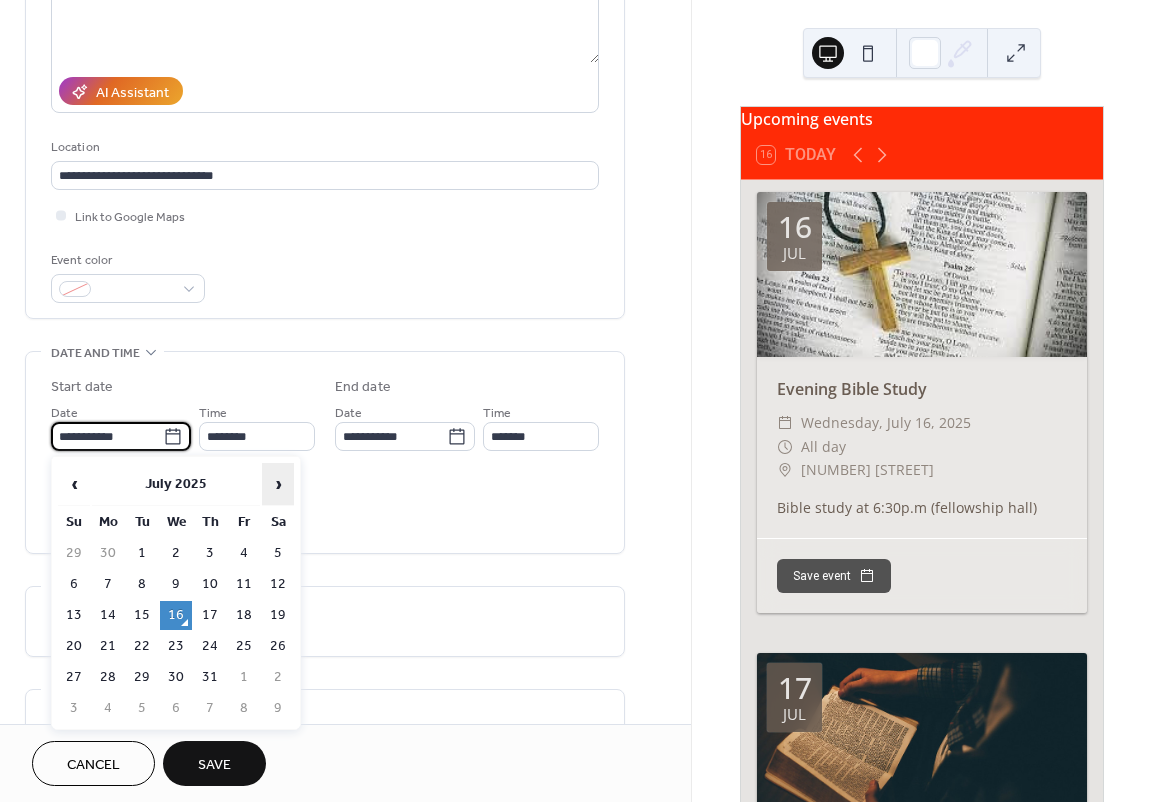 click on "›" at bounding box center (278, 484) 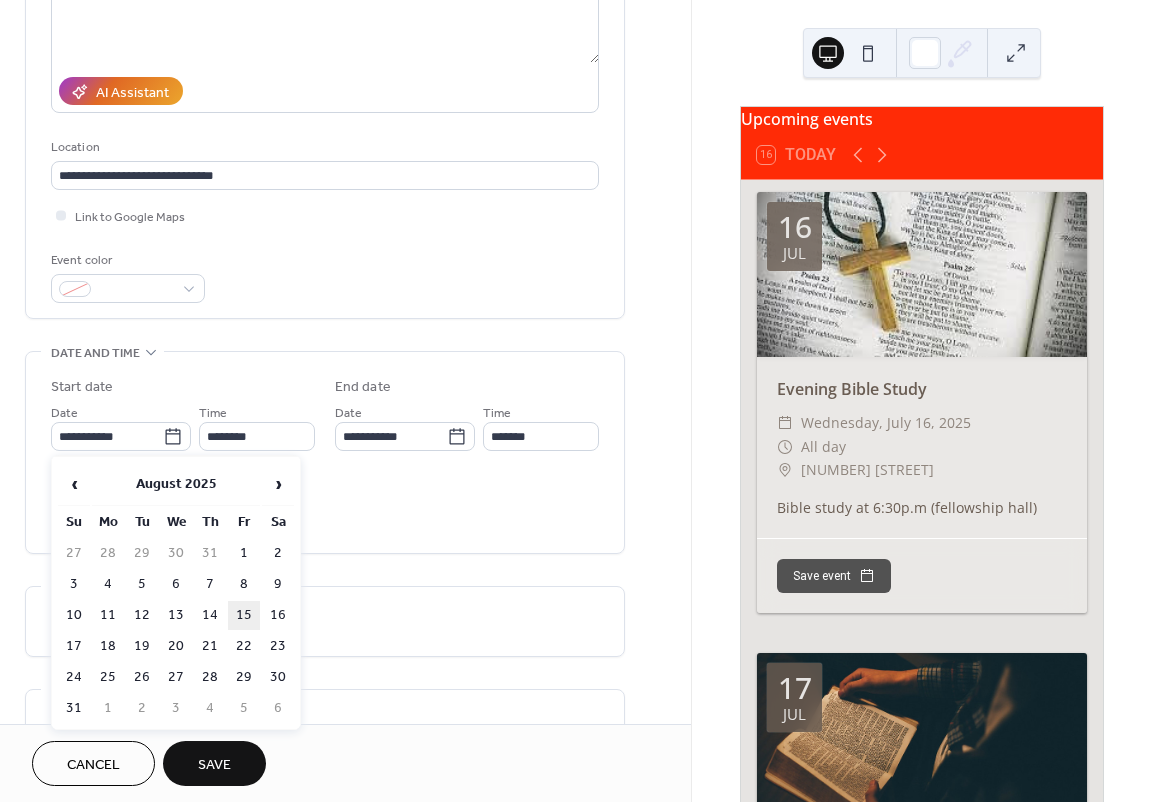 click on "15" at bounding box center [244, 615] 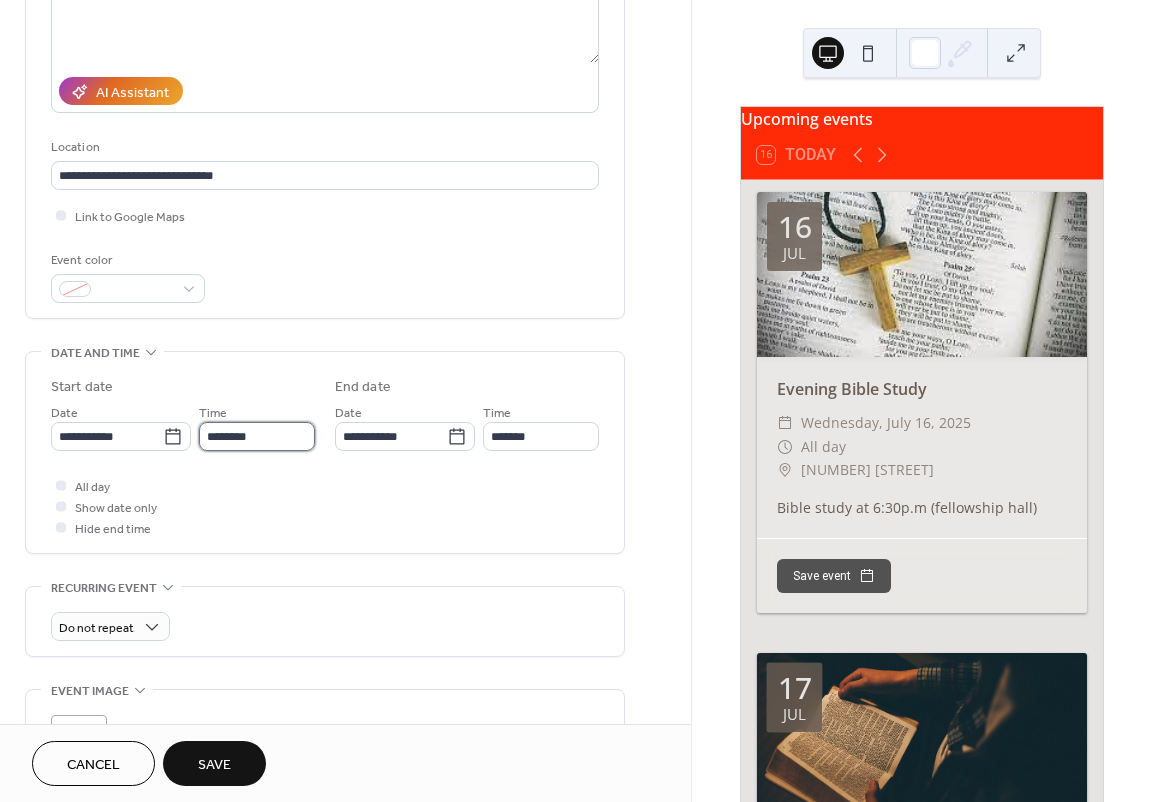 click on "********" at bounding box center [257, 436] 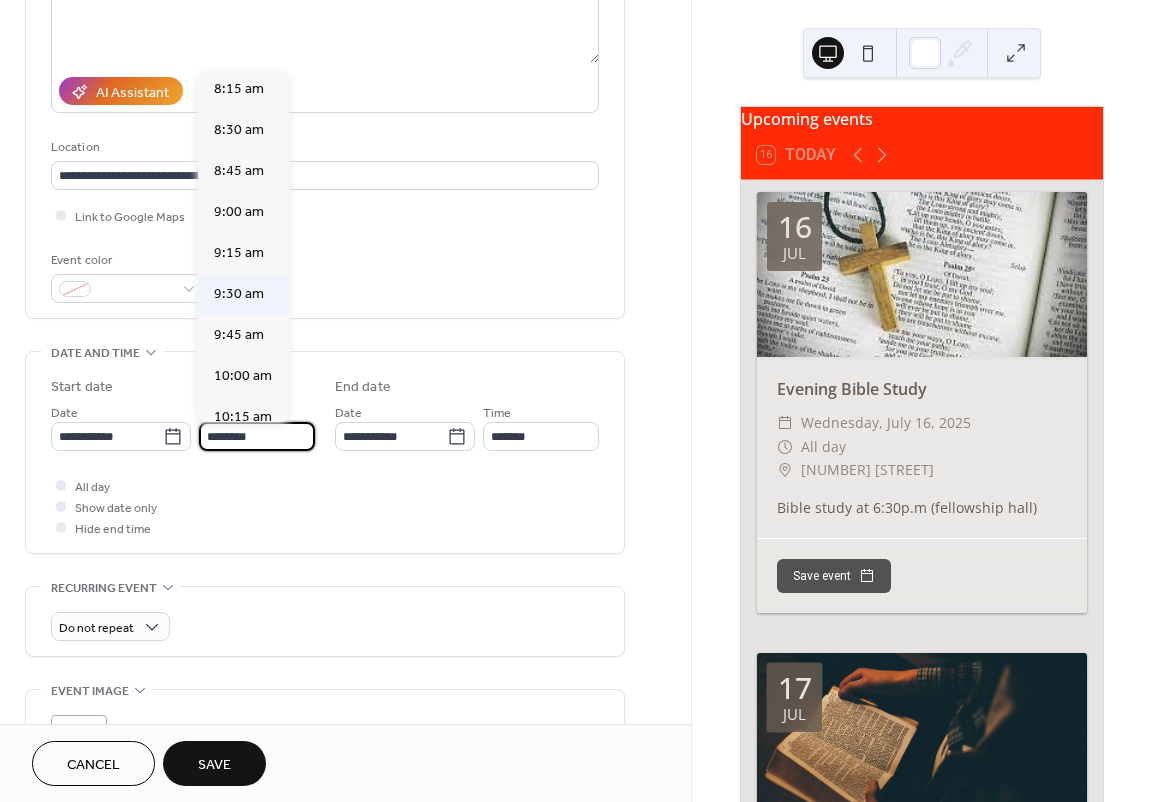 scroll, scrollTop: 1368, scrollLeft: 0, axis: vertical 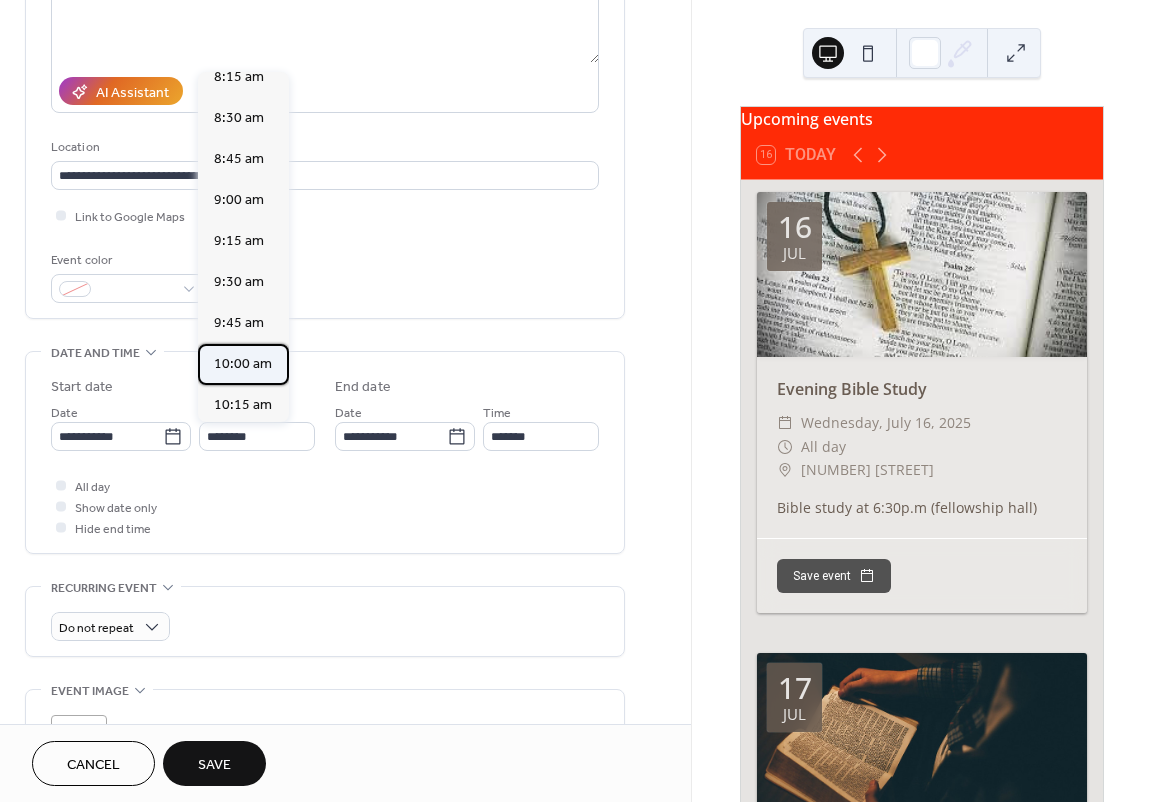 click on "10:00 am" at bounding box center [243, 364] 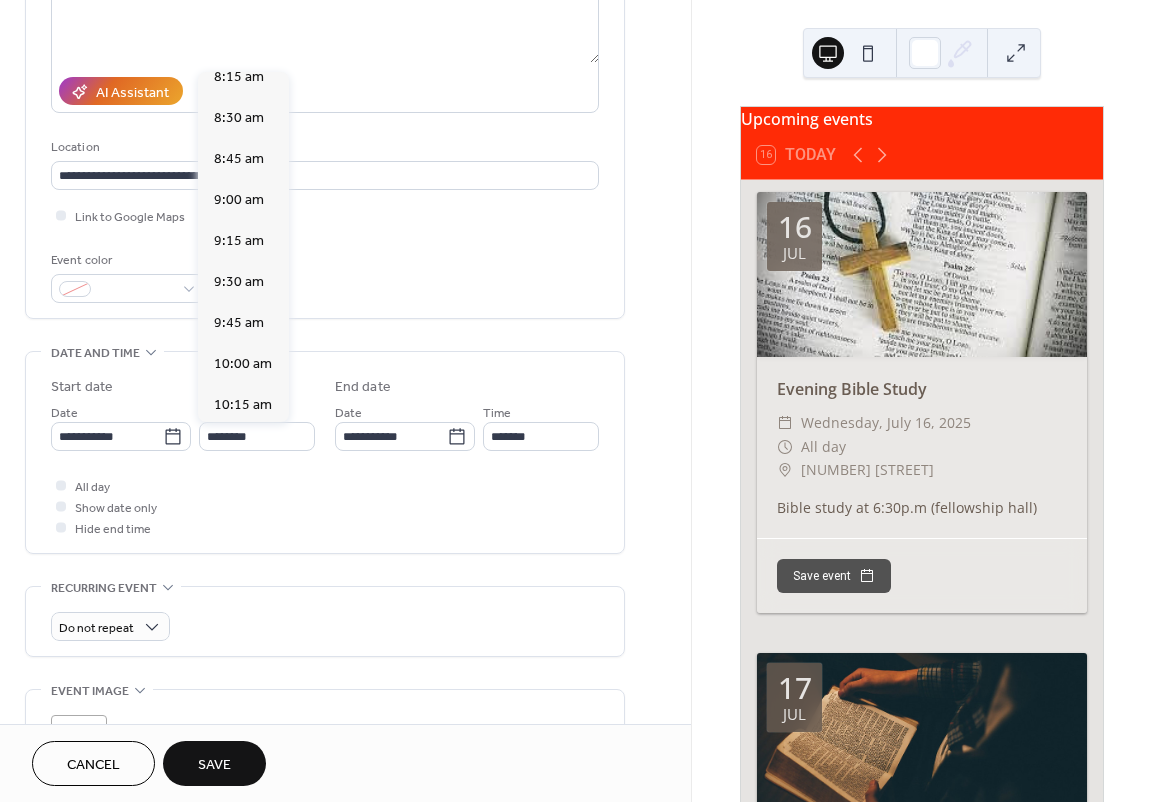 type on "********" 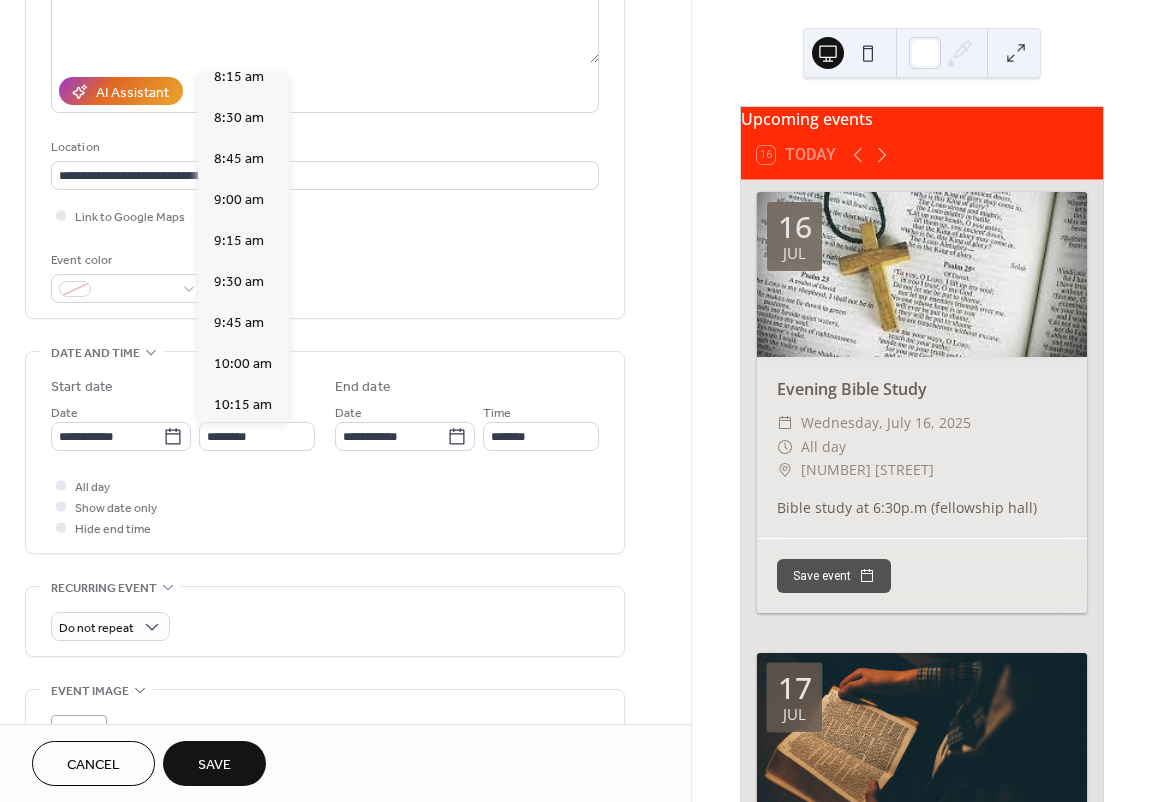 type on "********" 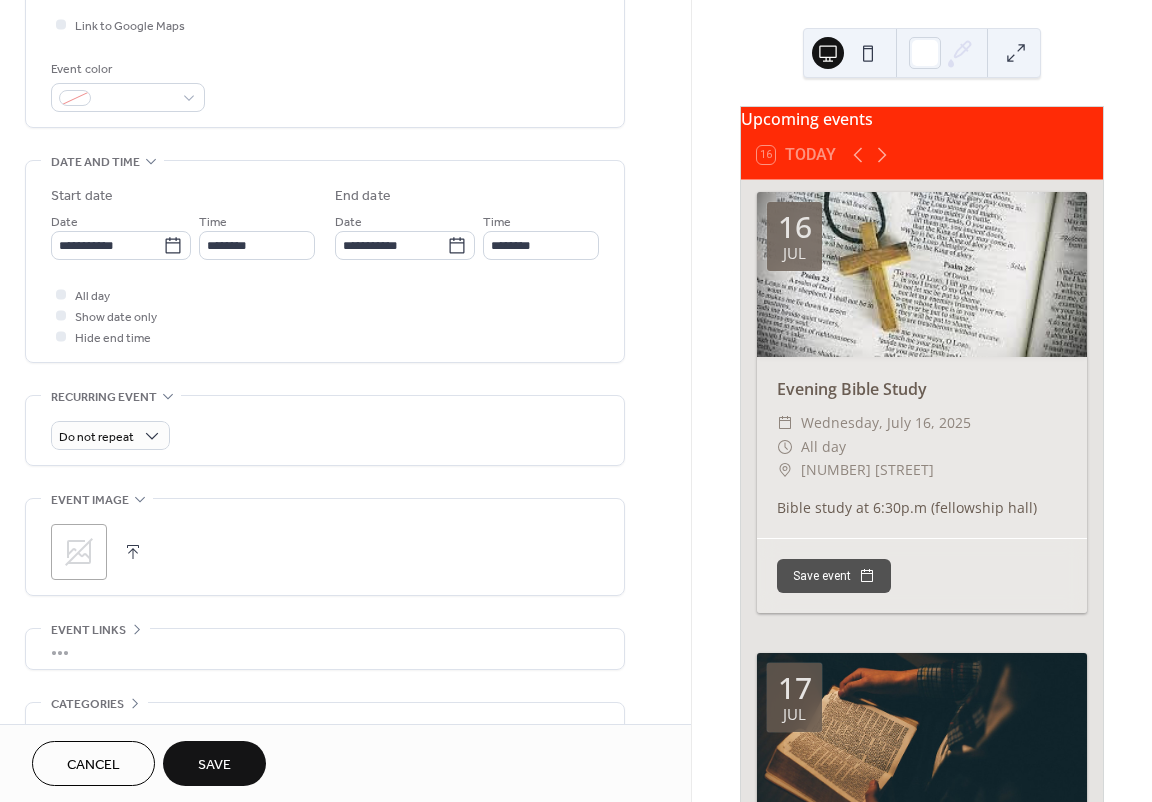 scroll, scrollTop: 500, scrollLeft: 0, axis: vertical 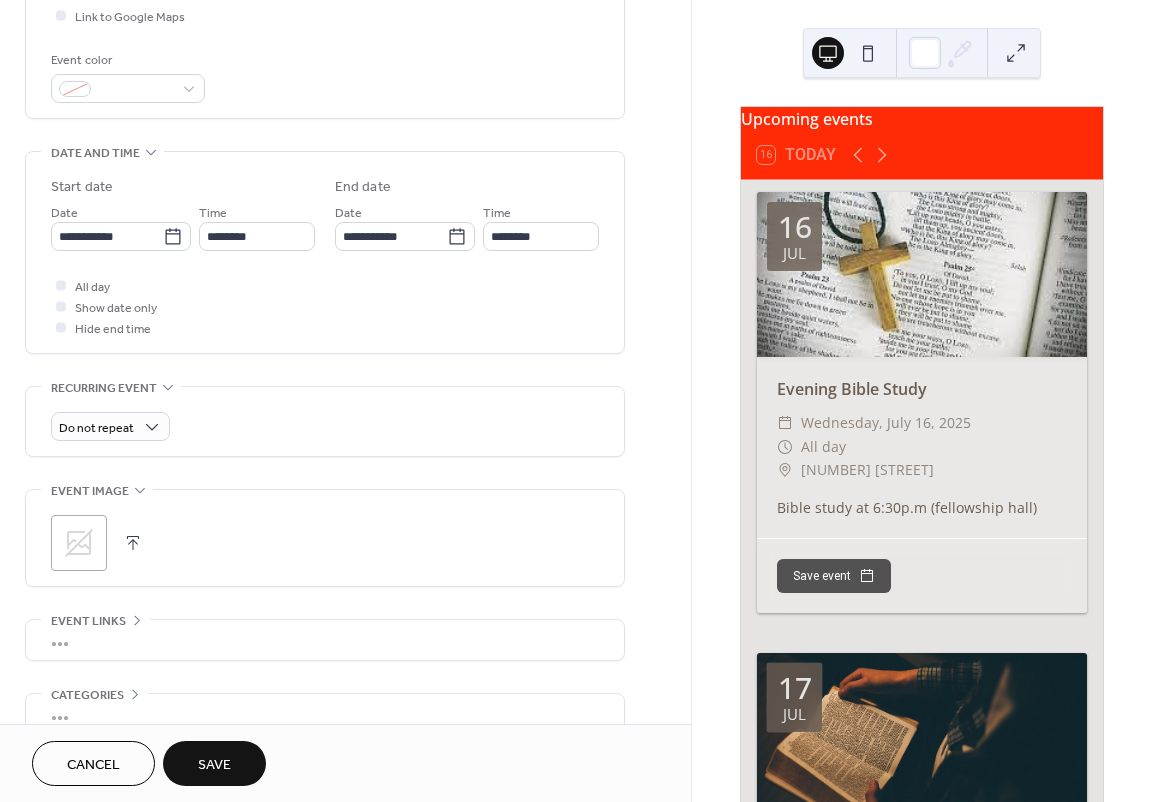 click on ";" at bounding box center [79, 543] 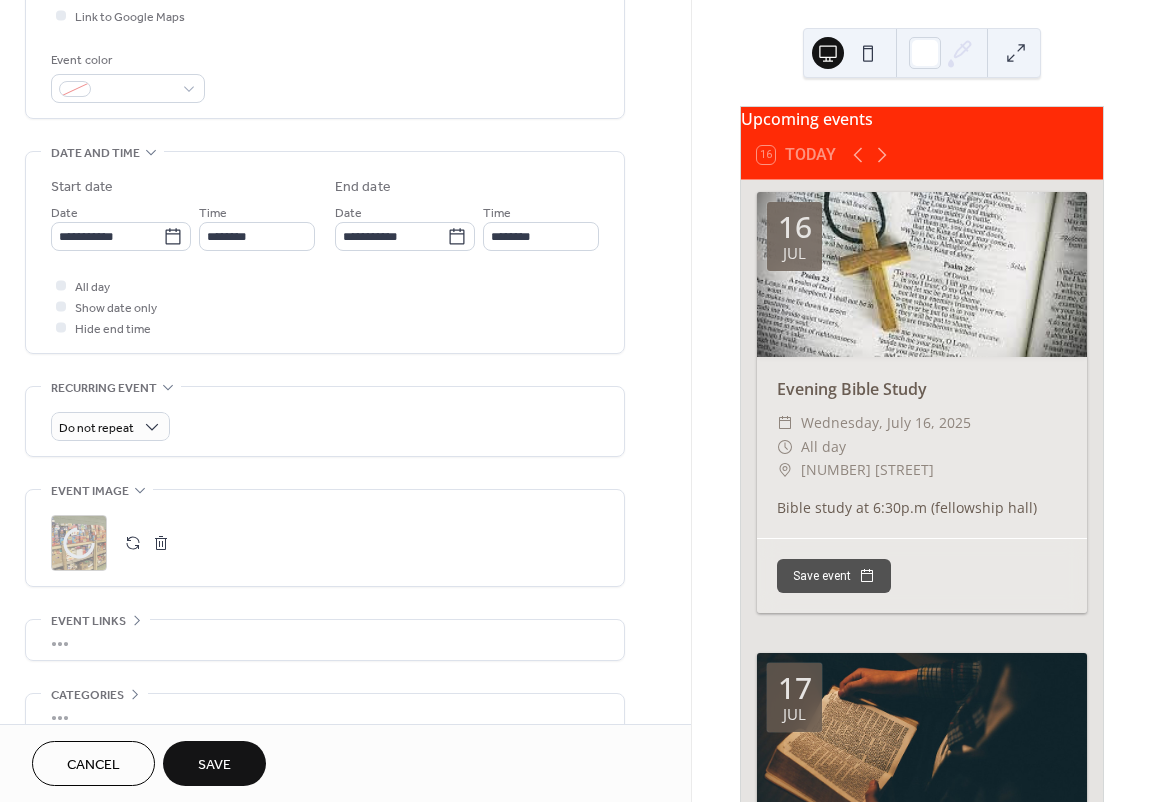 scroll, scrollTop: 605, scrollLeft: 0, axis: vertical 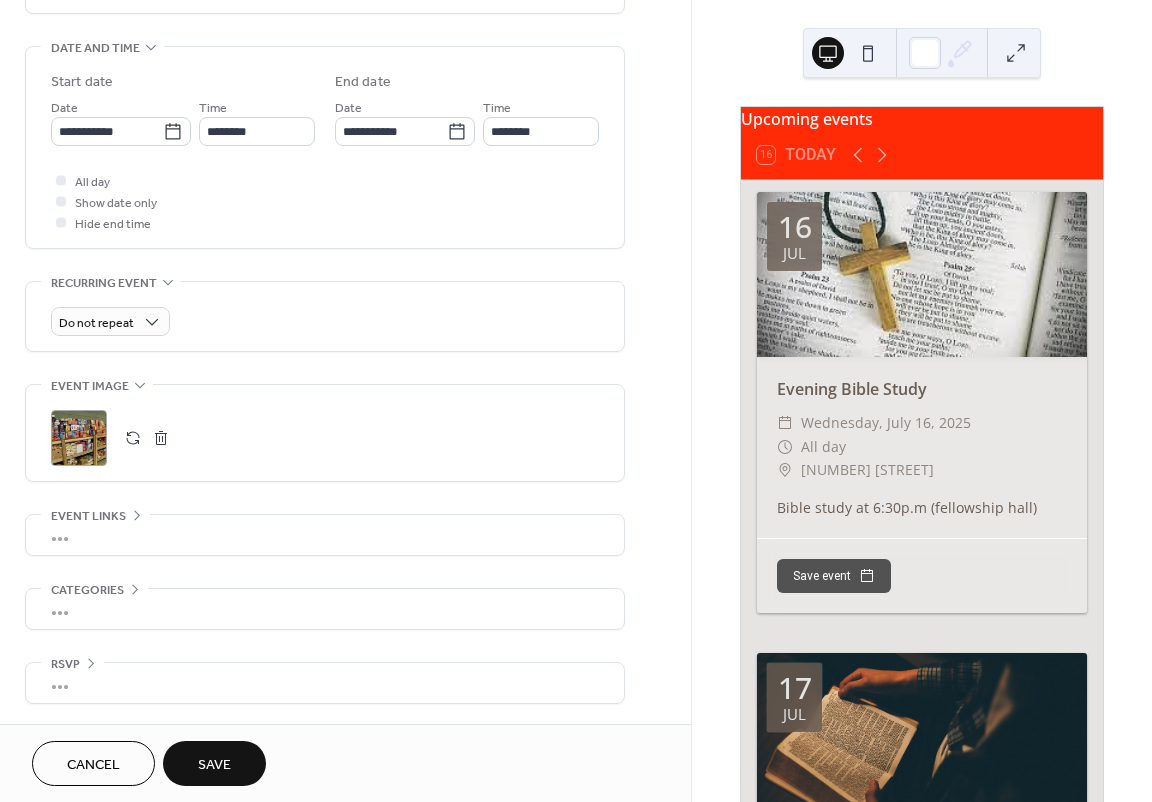click on "Save" at bounding box center [214, 765] 